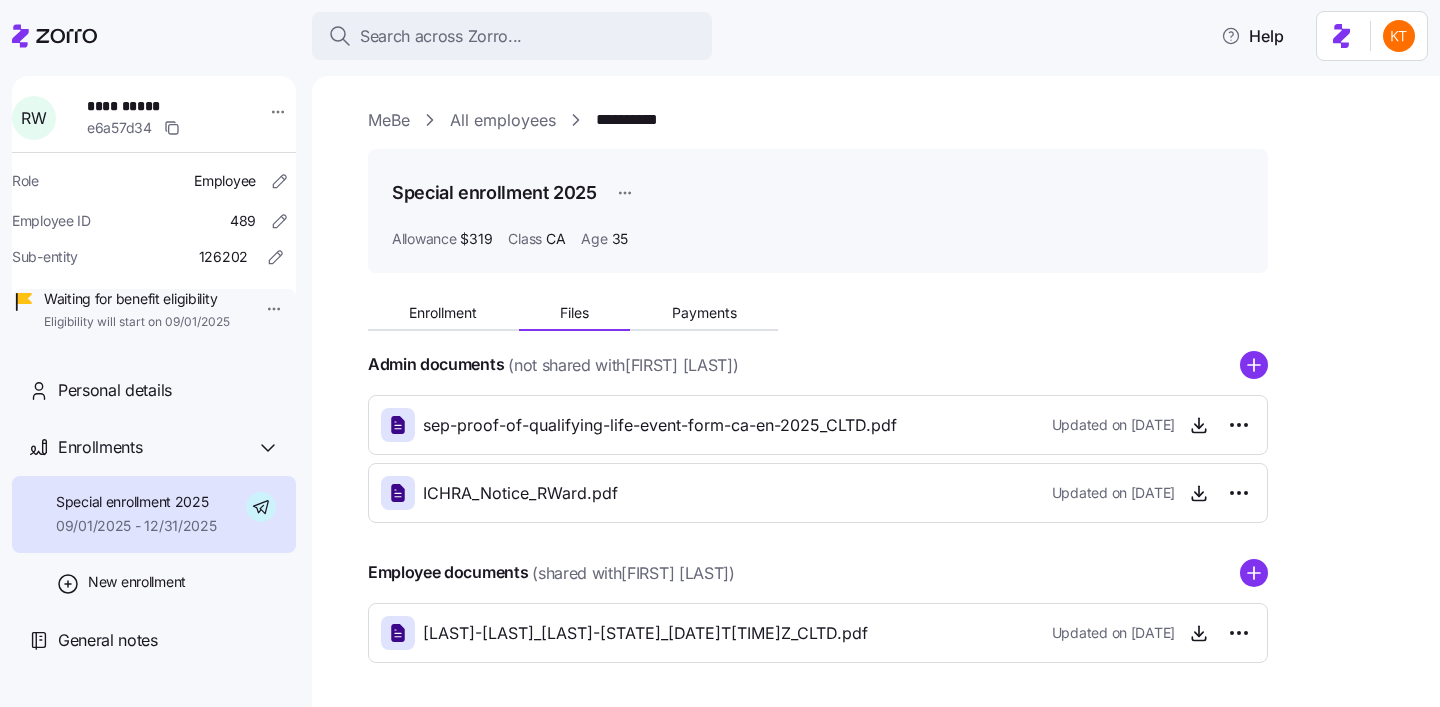 scroll, scrollTop: 0, scrollLeft: 0, axis: both 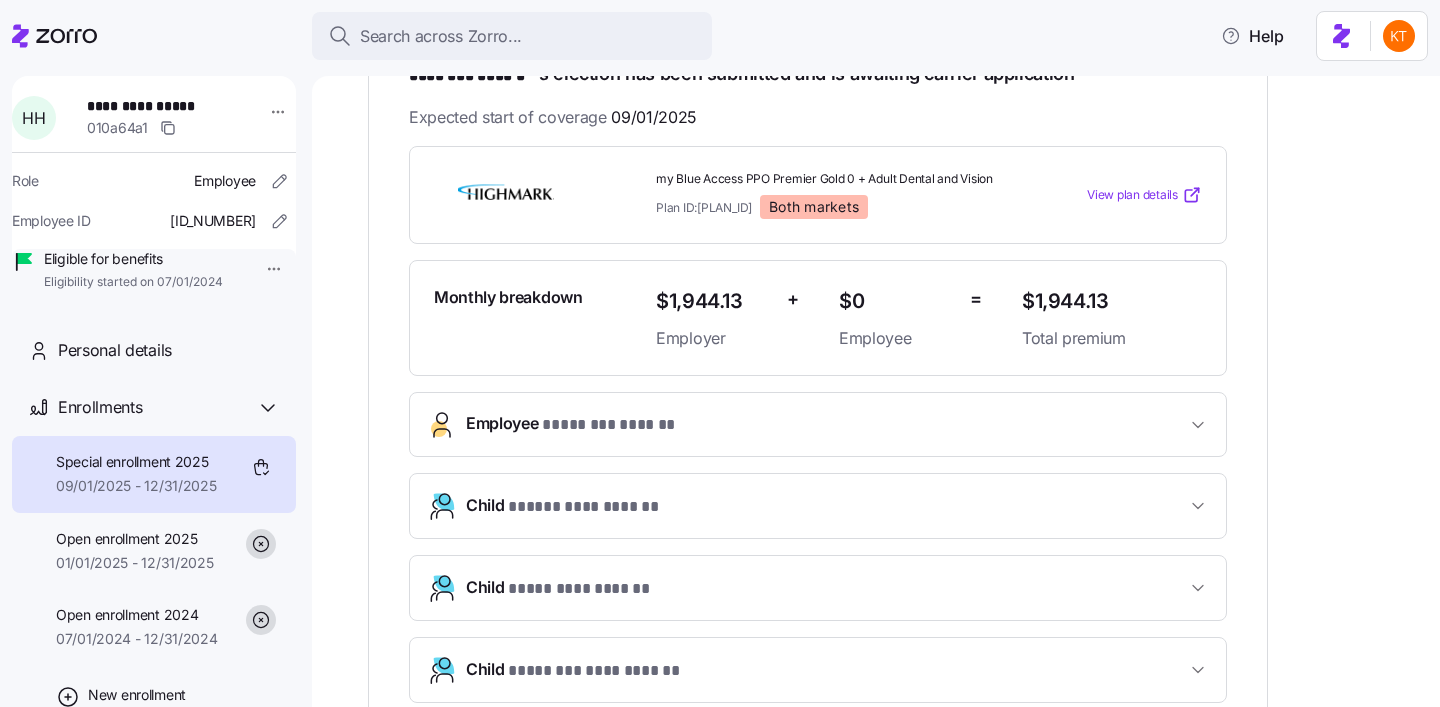 click on "Employee * ********   ****** *" at bounding box center (826, 424) 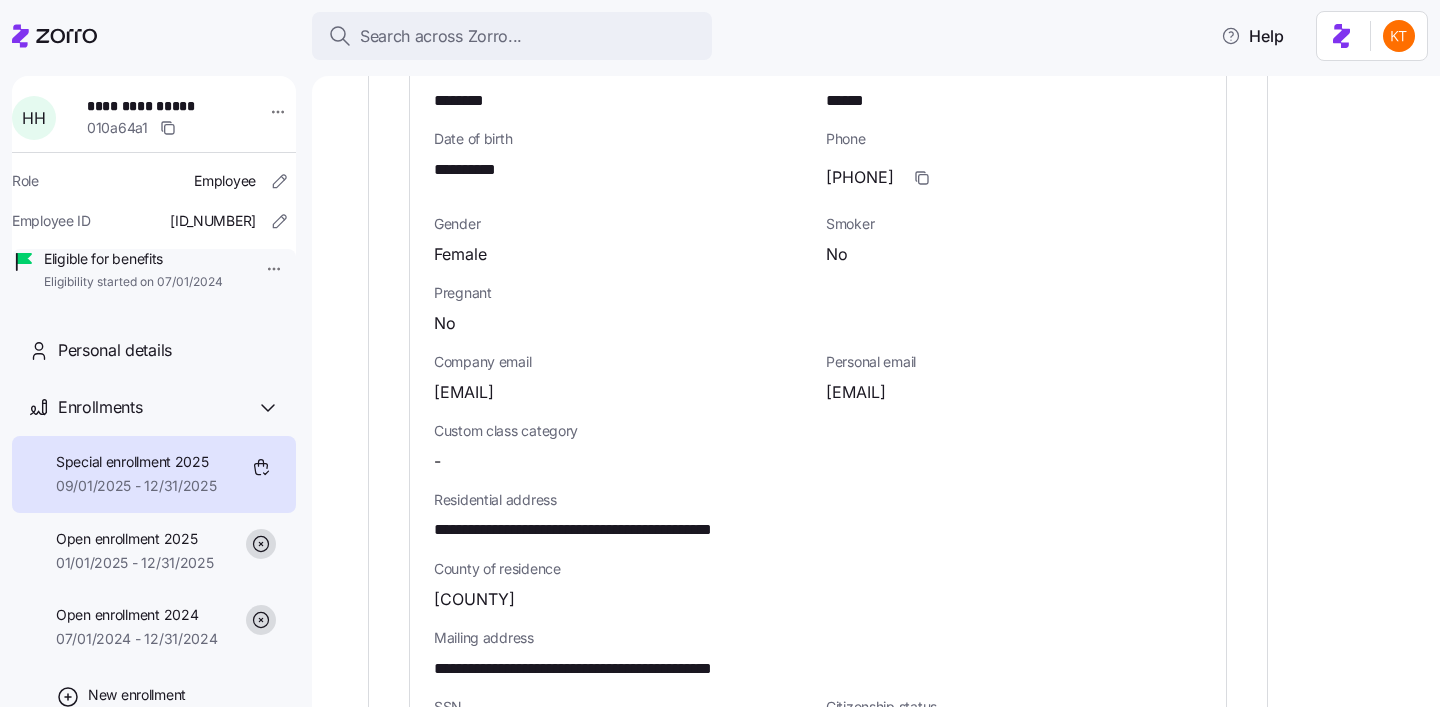 scroll, scrollTop: 882, scrollLeft: 0, axis: vertical 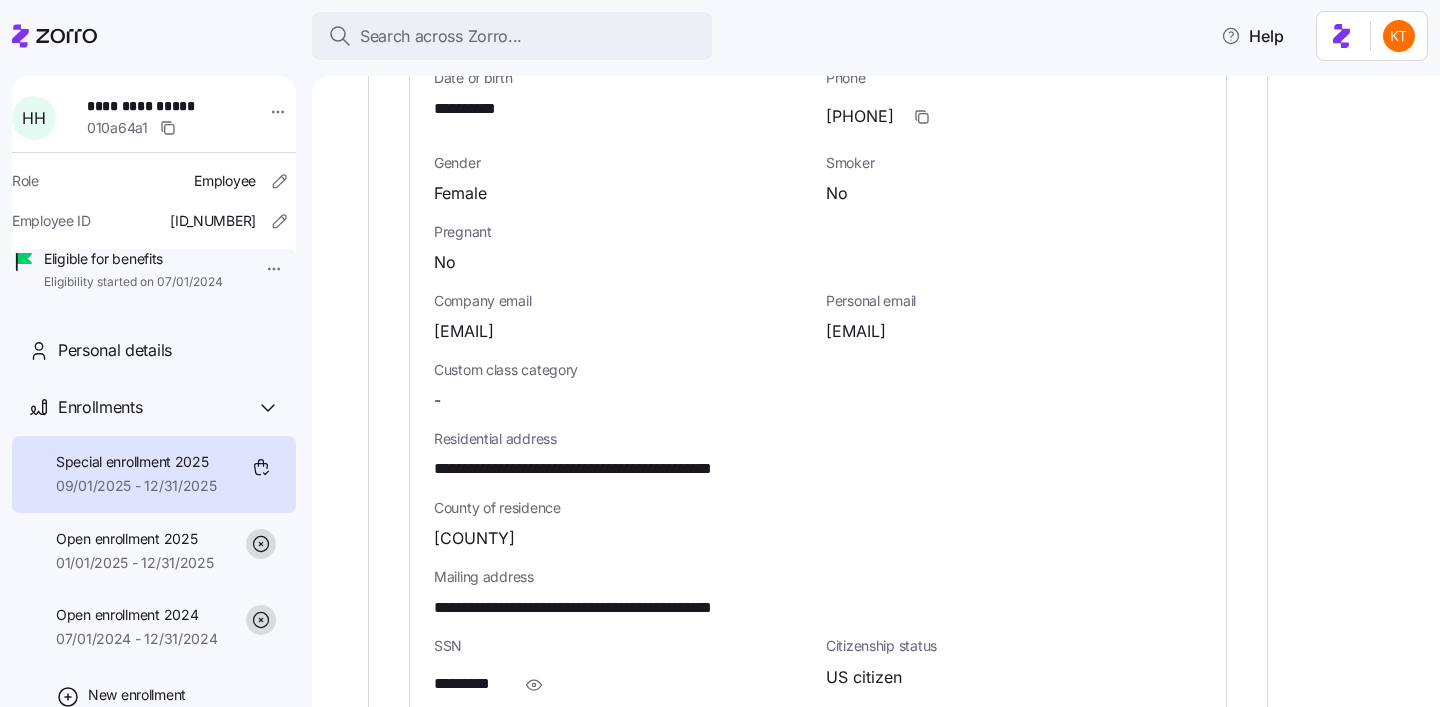 click on "**********" at bounding box center (620, 469) 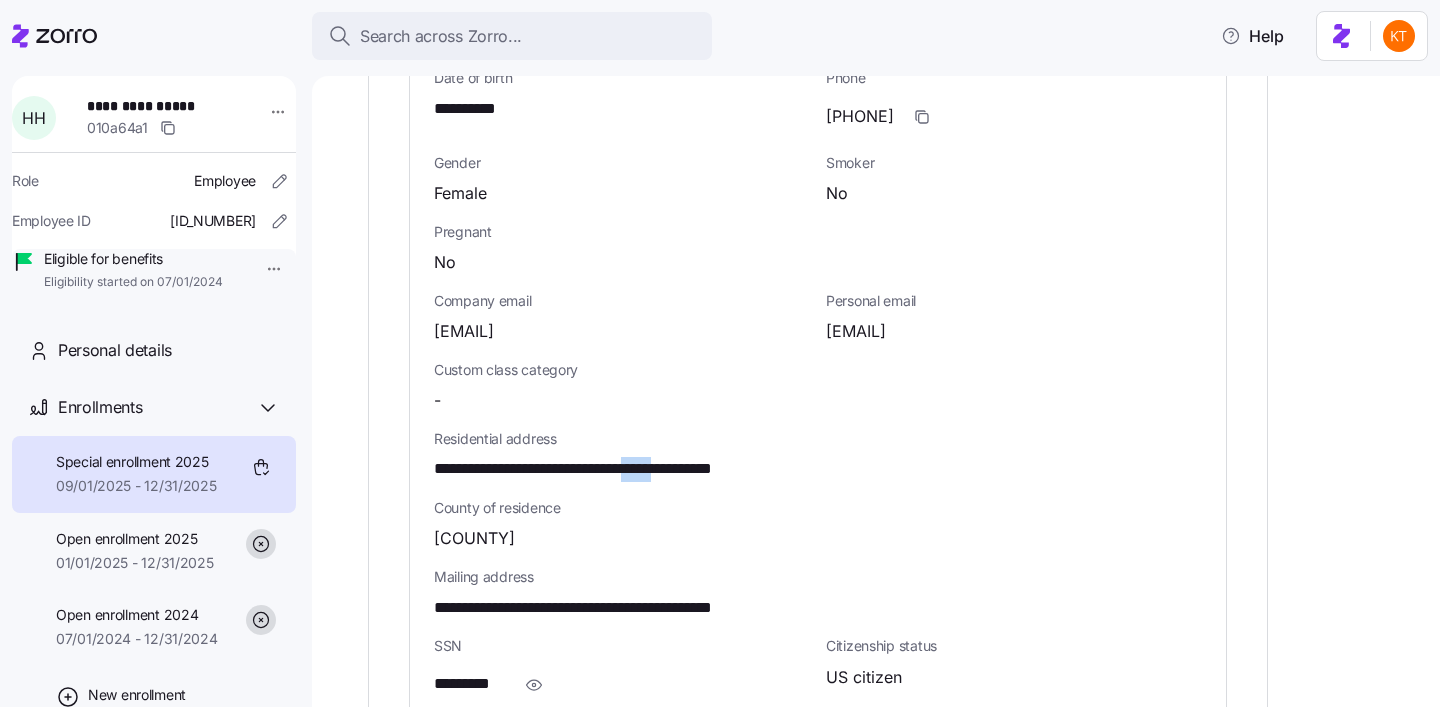 click on "**********" at bounding box center (620, 469) 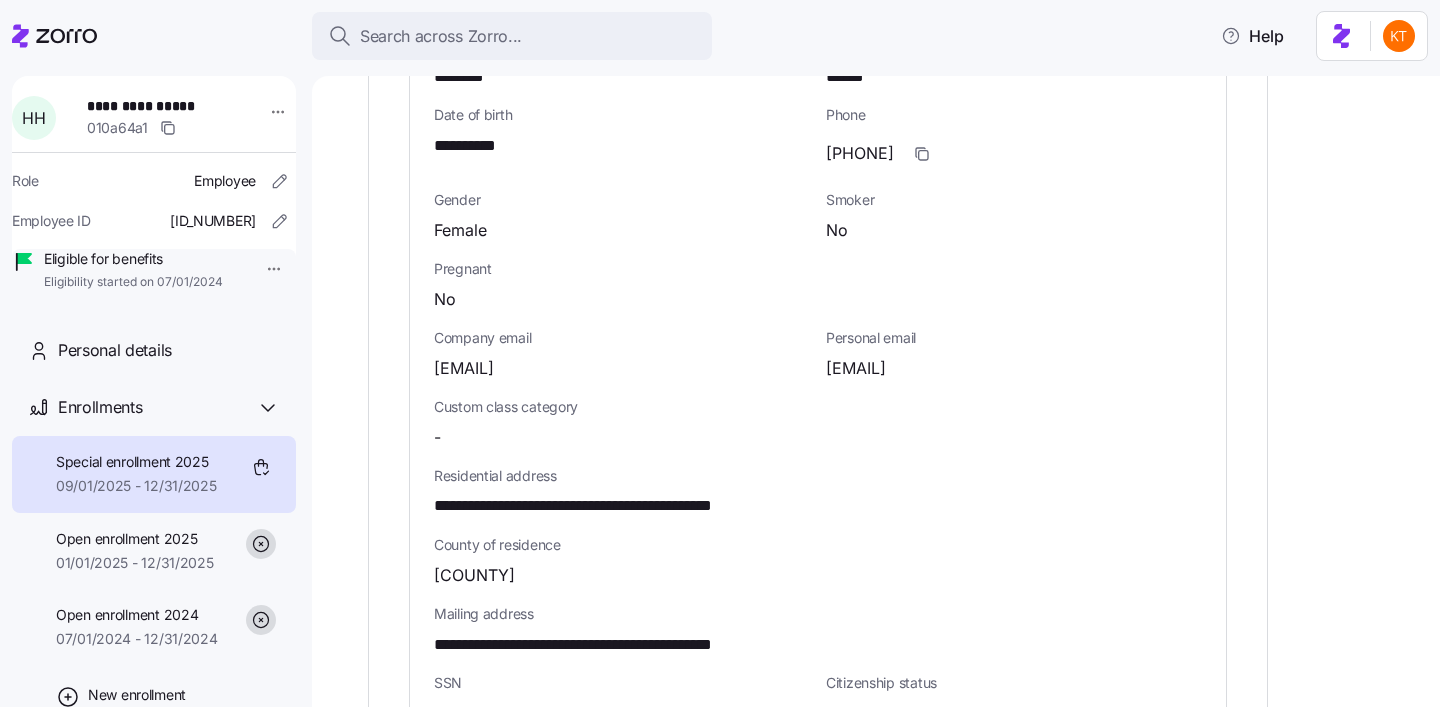 click on "**********" at bounding box center [475, 146] 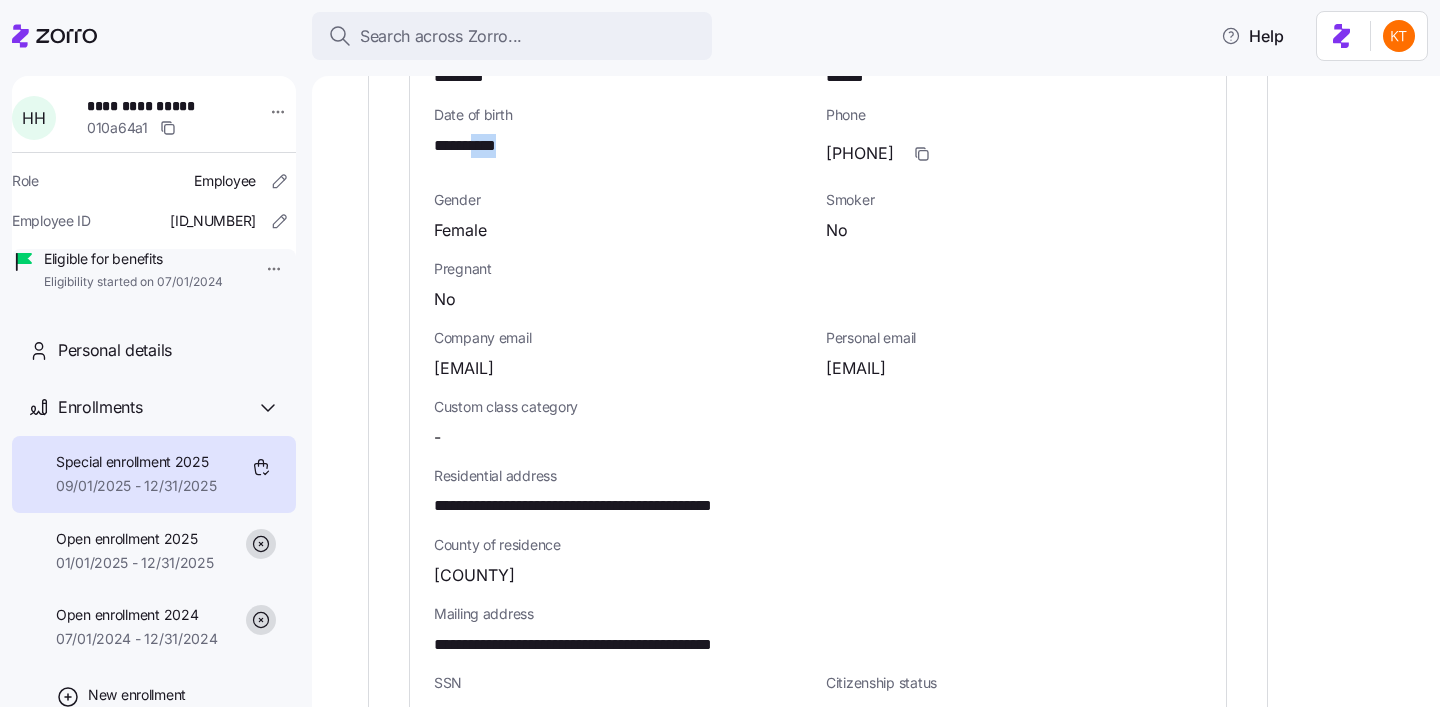 click on "**********" at bounding box center [475, 146] 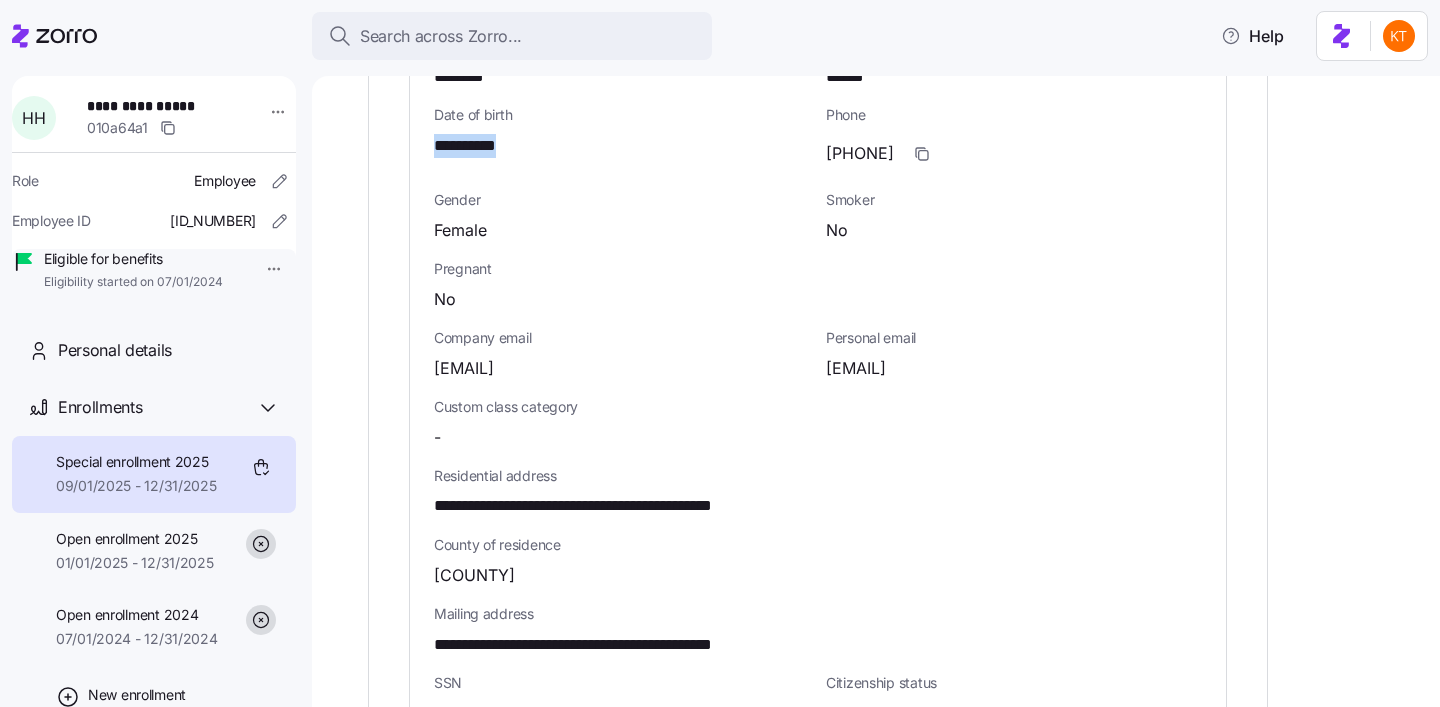 click on "**********" at bounding box center (475, 146) 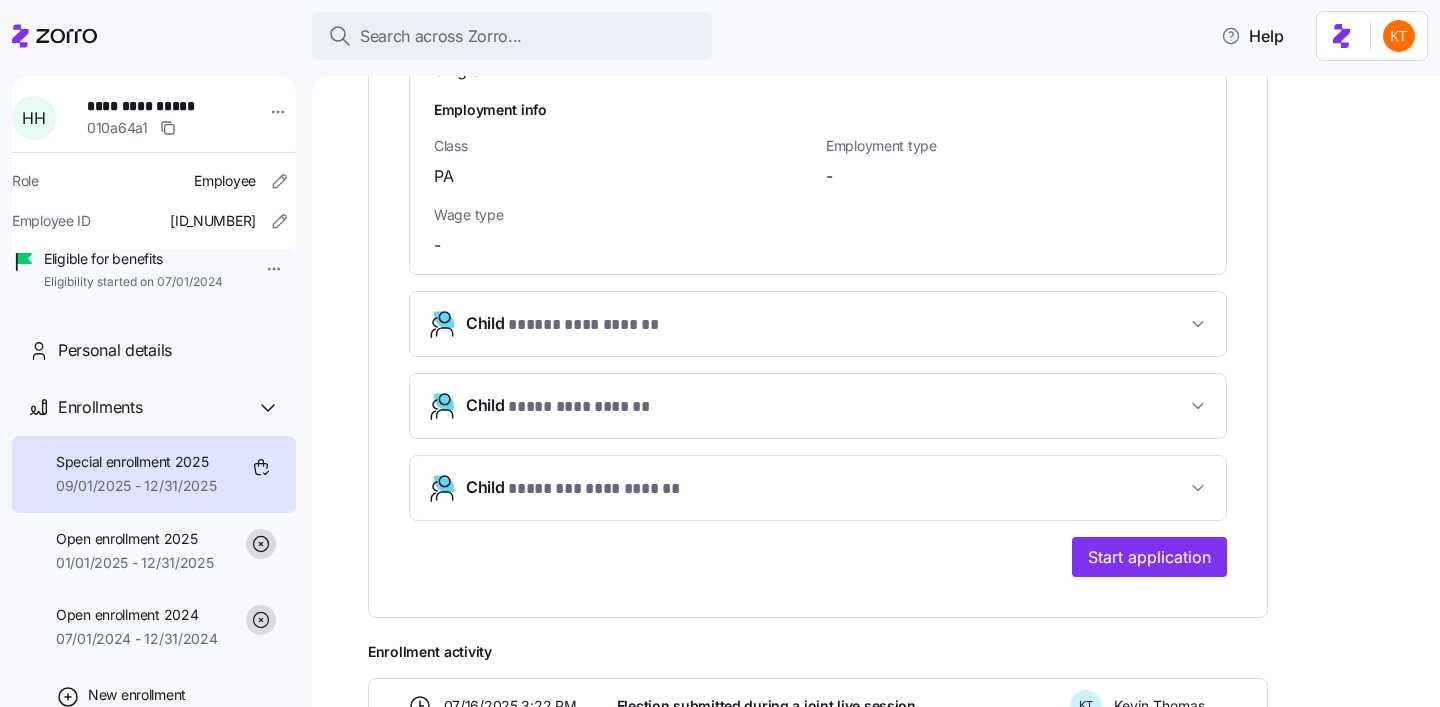 scroll, scrollTop: 1470, scrollLeft: 0, axis: vertical 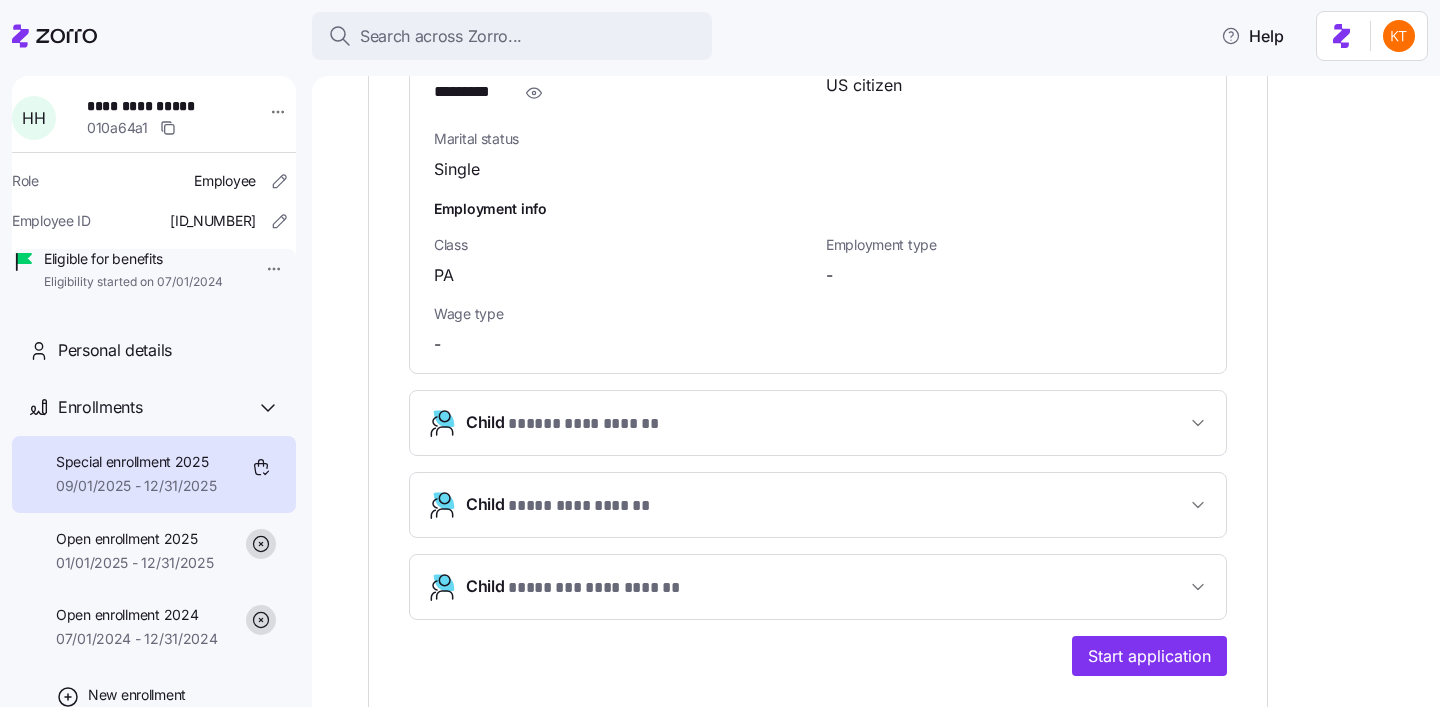 click on "**********" at bounding box center (818, 423) 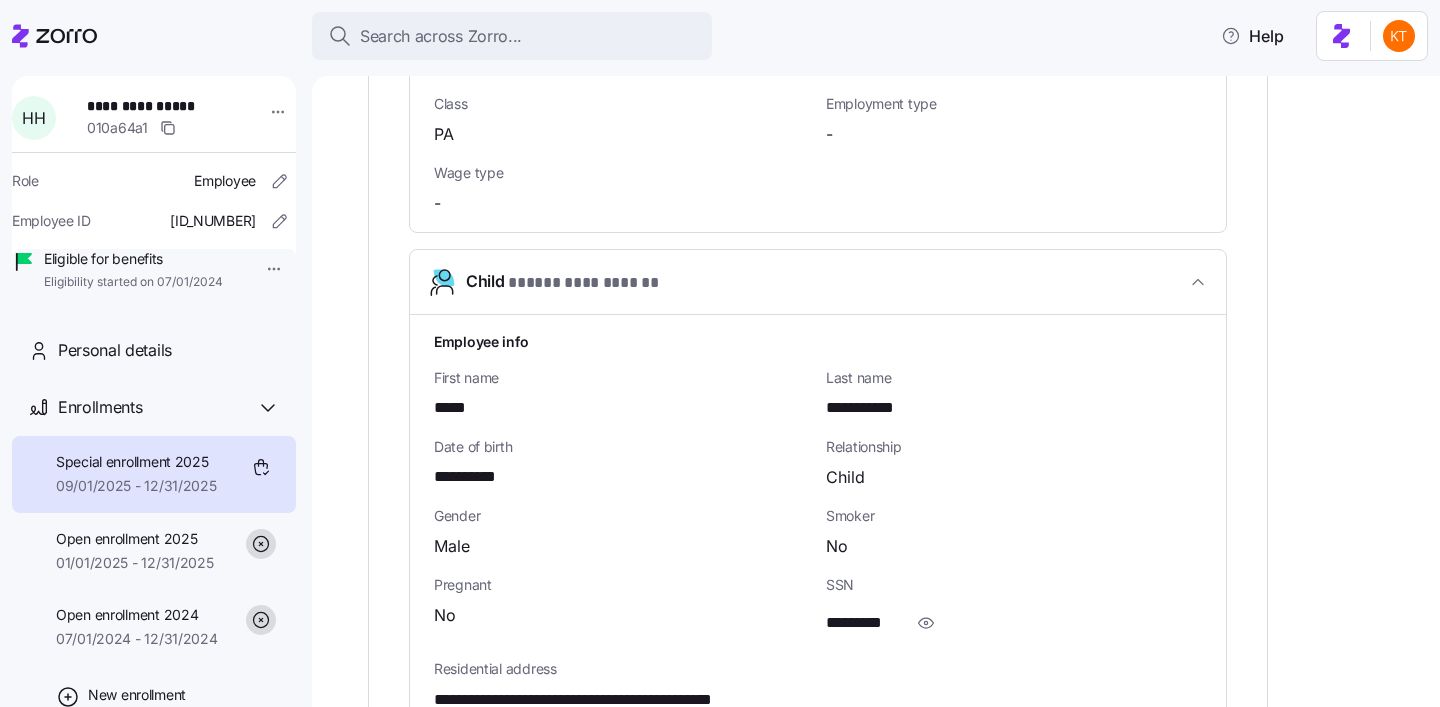 scroll, scrollTop: 1716, scrollLeft: 0, axis: vertical 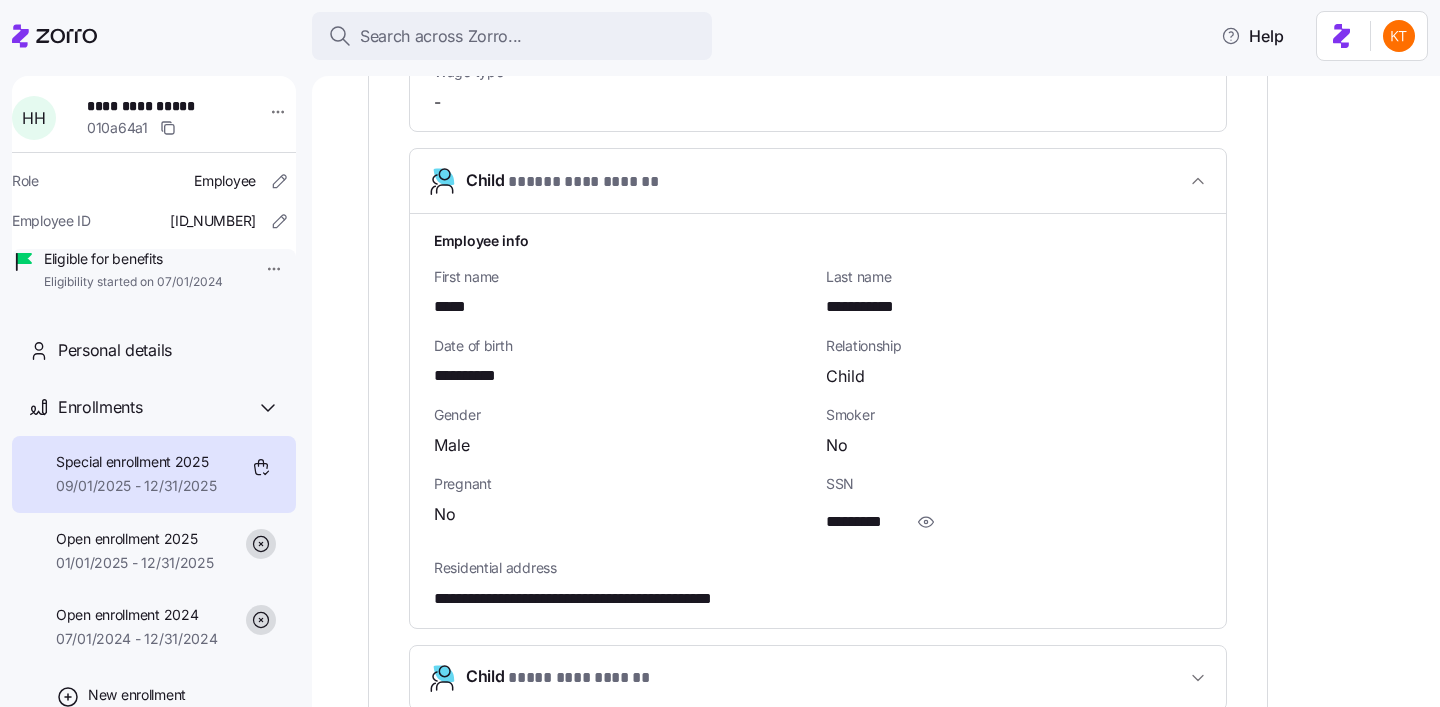 click on "**********" at bounding box center [479, 376] 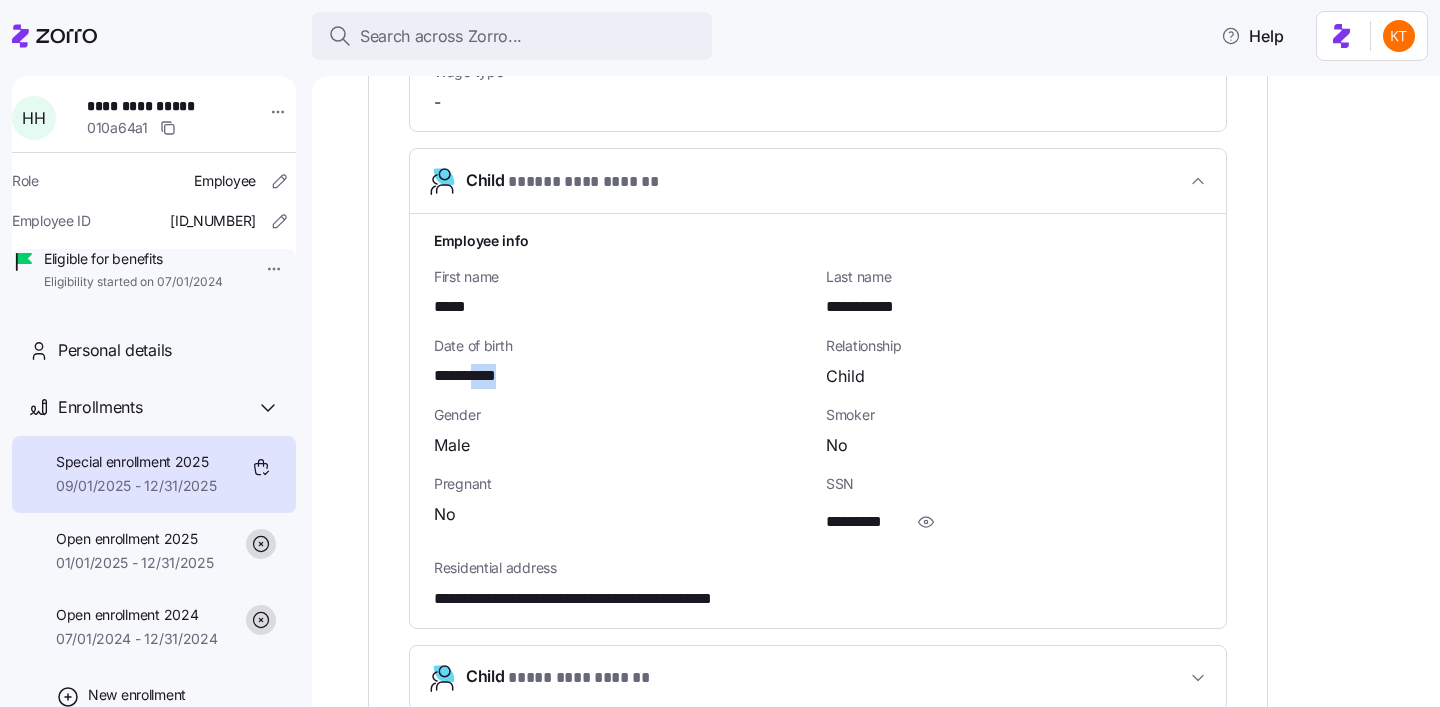 click on "**********" at bounding box center [479, 376] 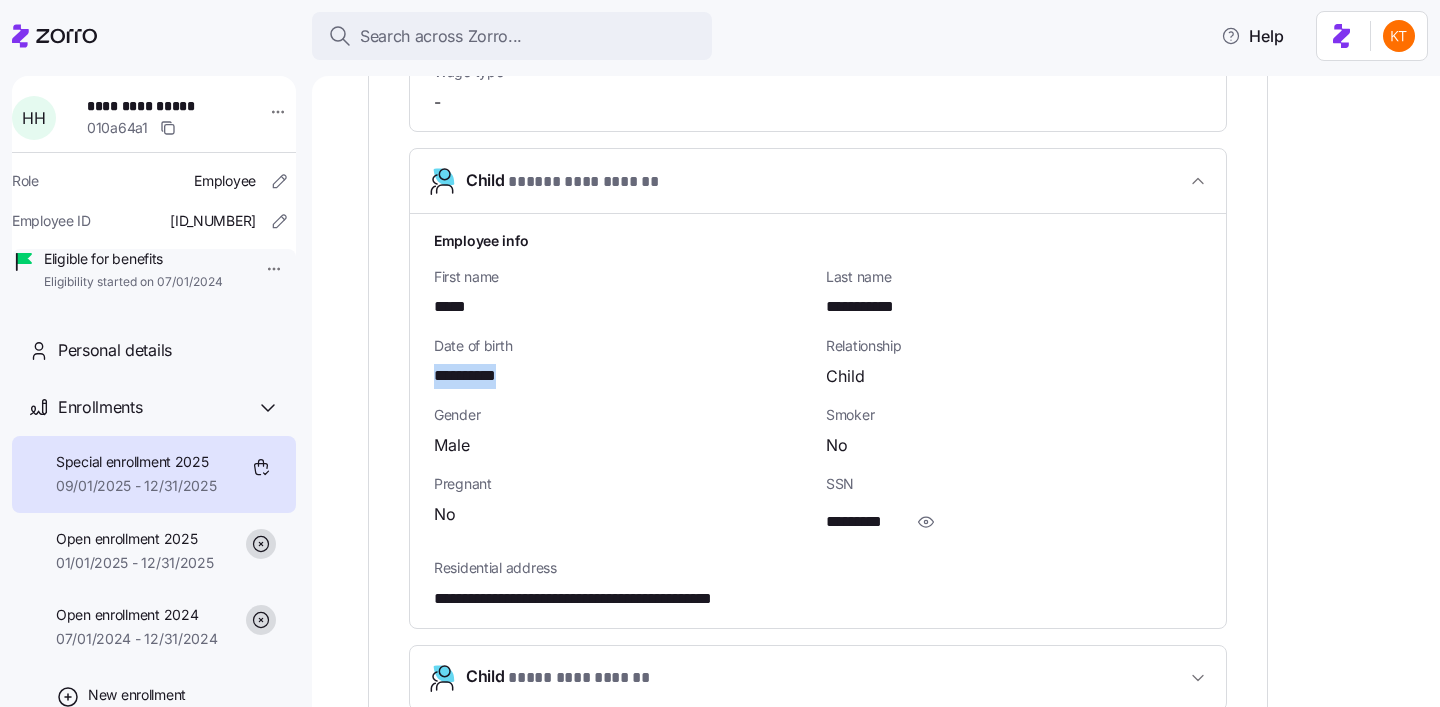 click on "**********" at bounding box center (479, 376) 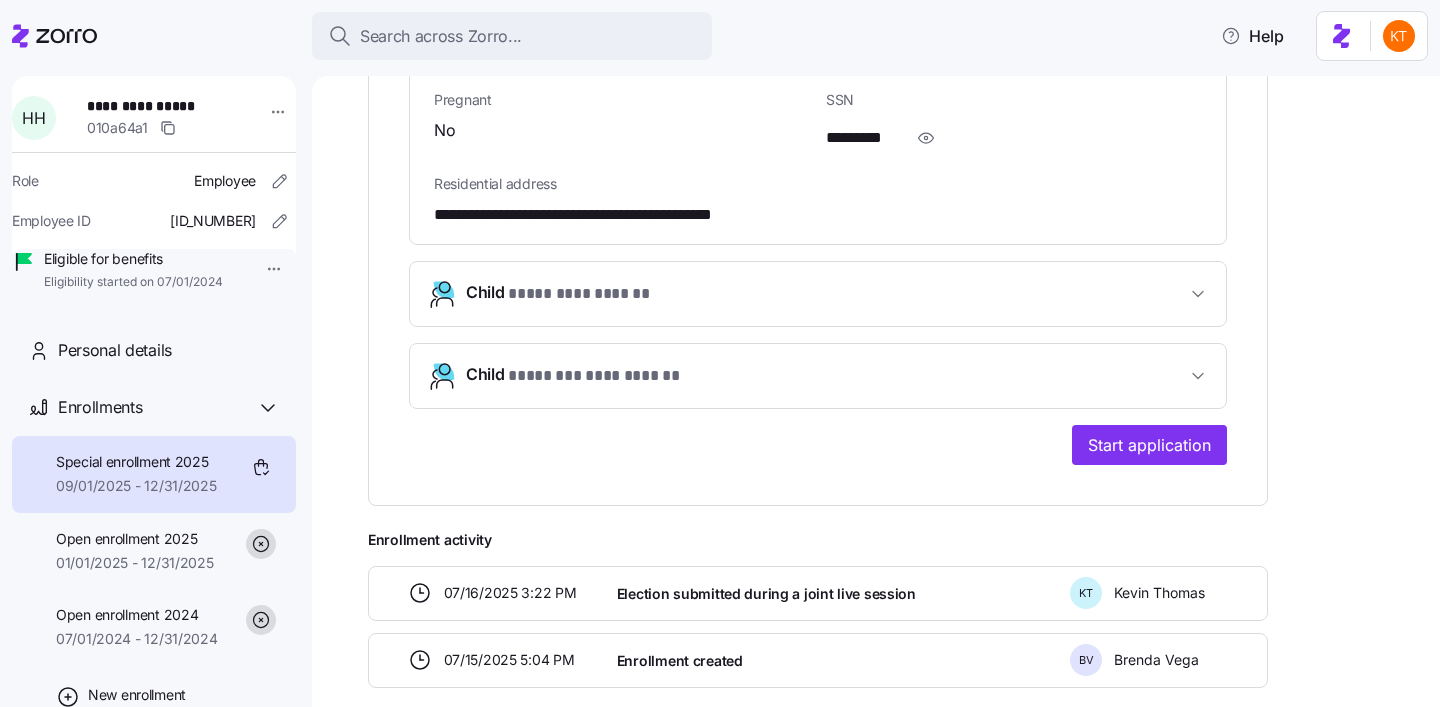 click on "**********" at bounding box center [818, -465] 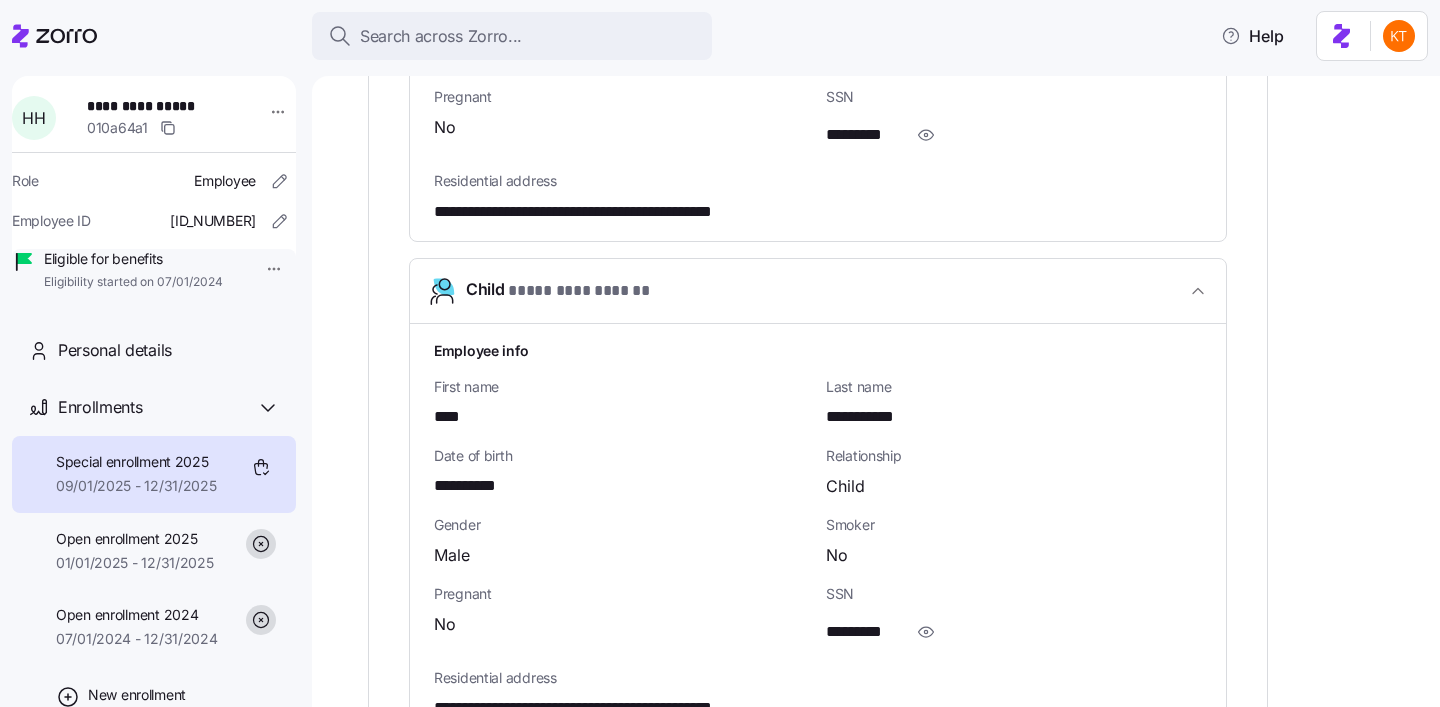 scroll, scrollTop: 2104, scrollLeft: 0, axis: vertical 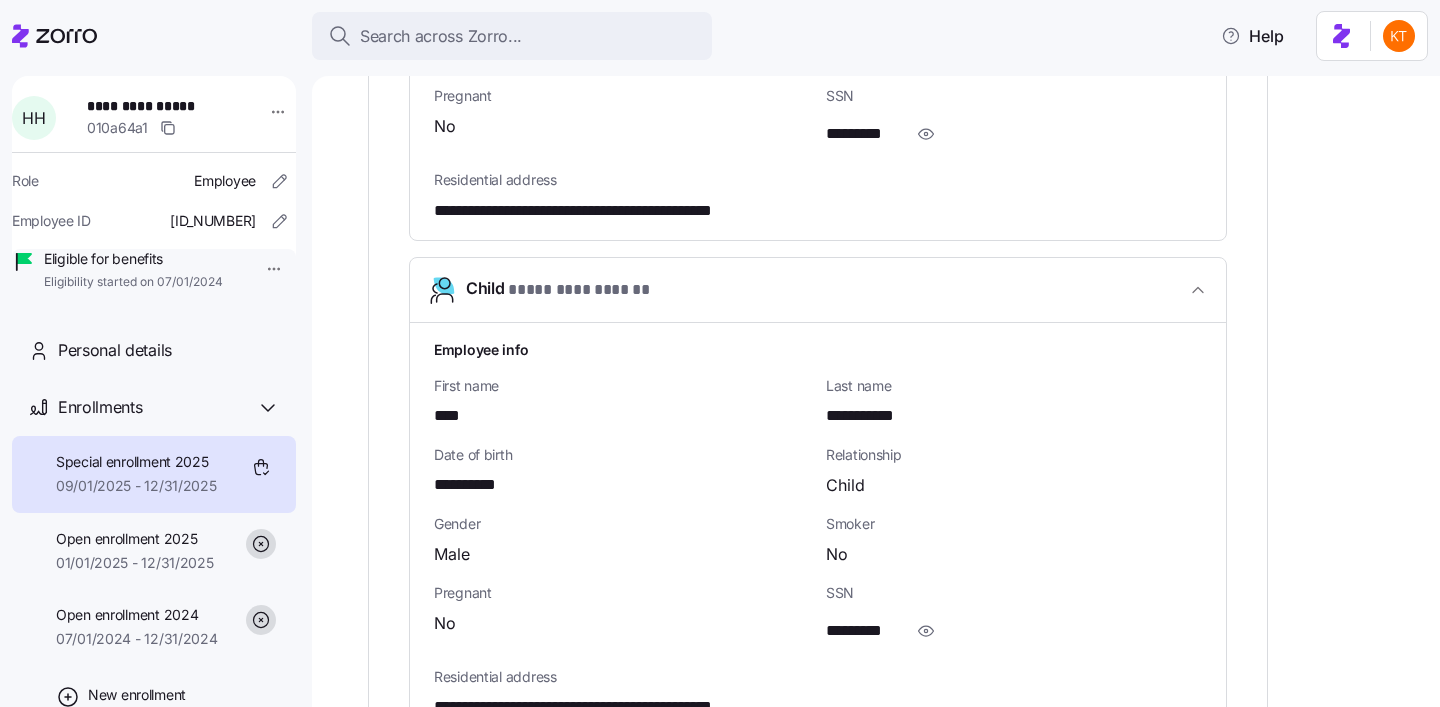 click on "**********" at bounding box center [472, 485] 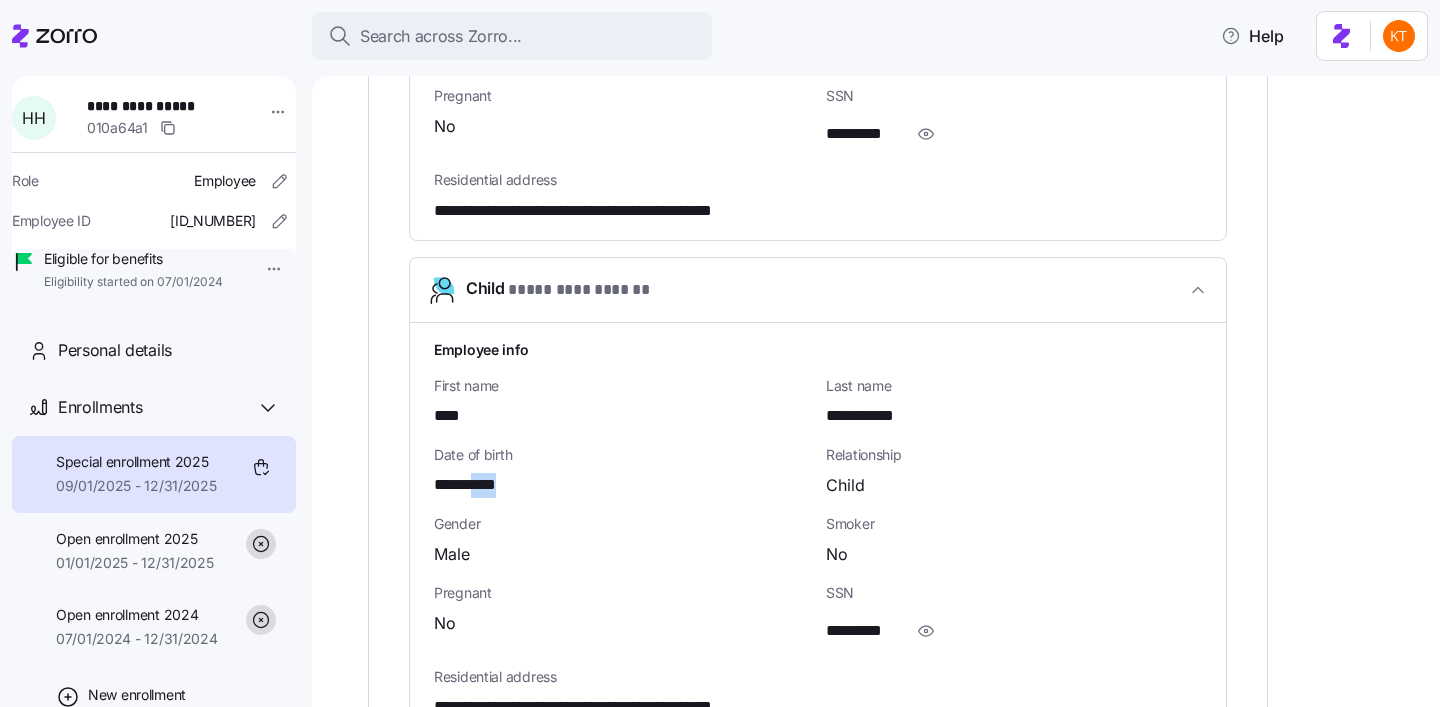 click on "**********" at bounding box center (472, 485) 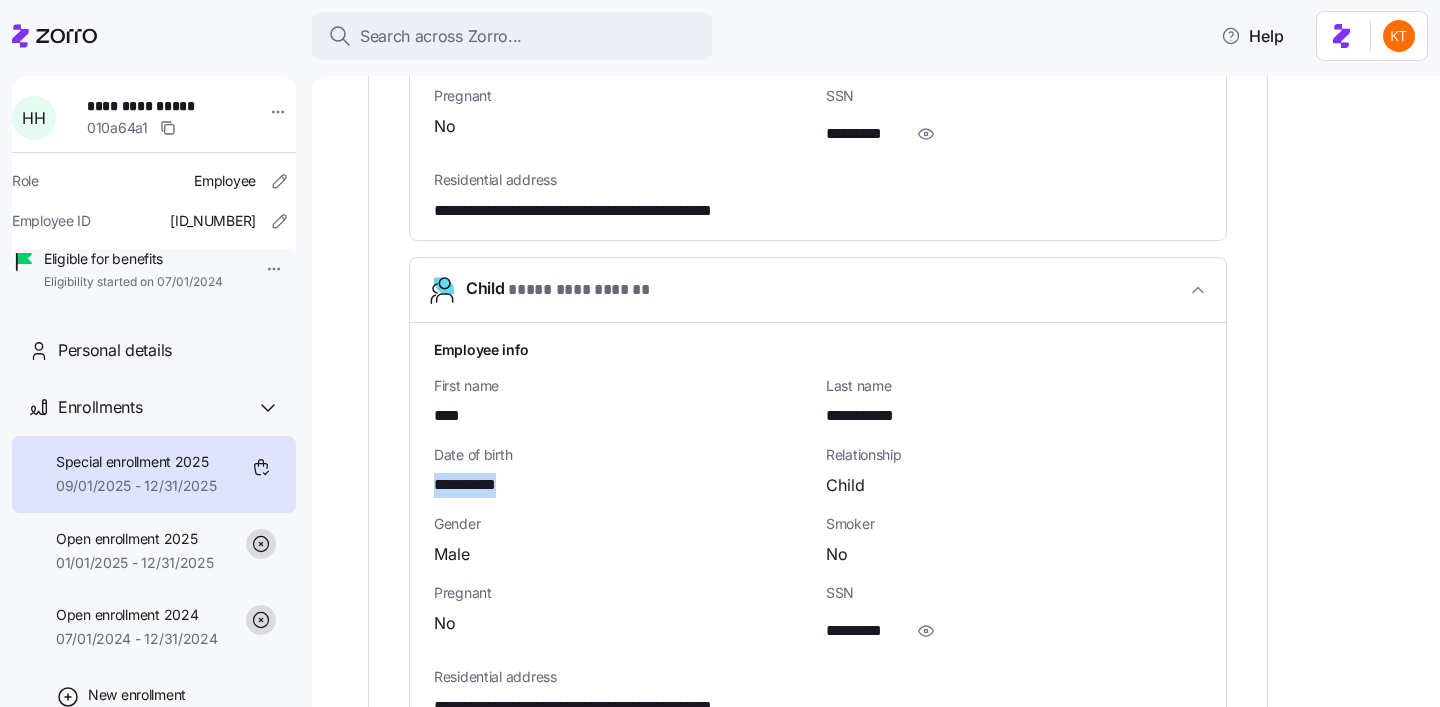 click on "**********" at bounding box center (472, 485) 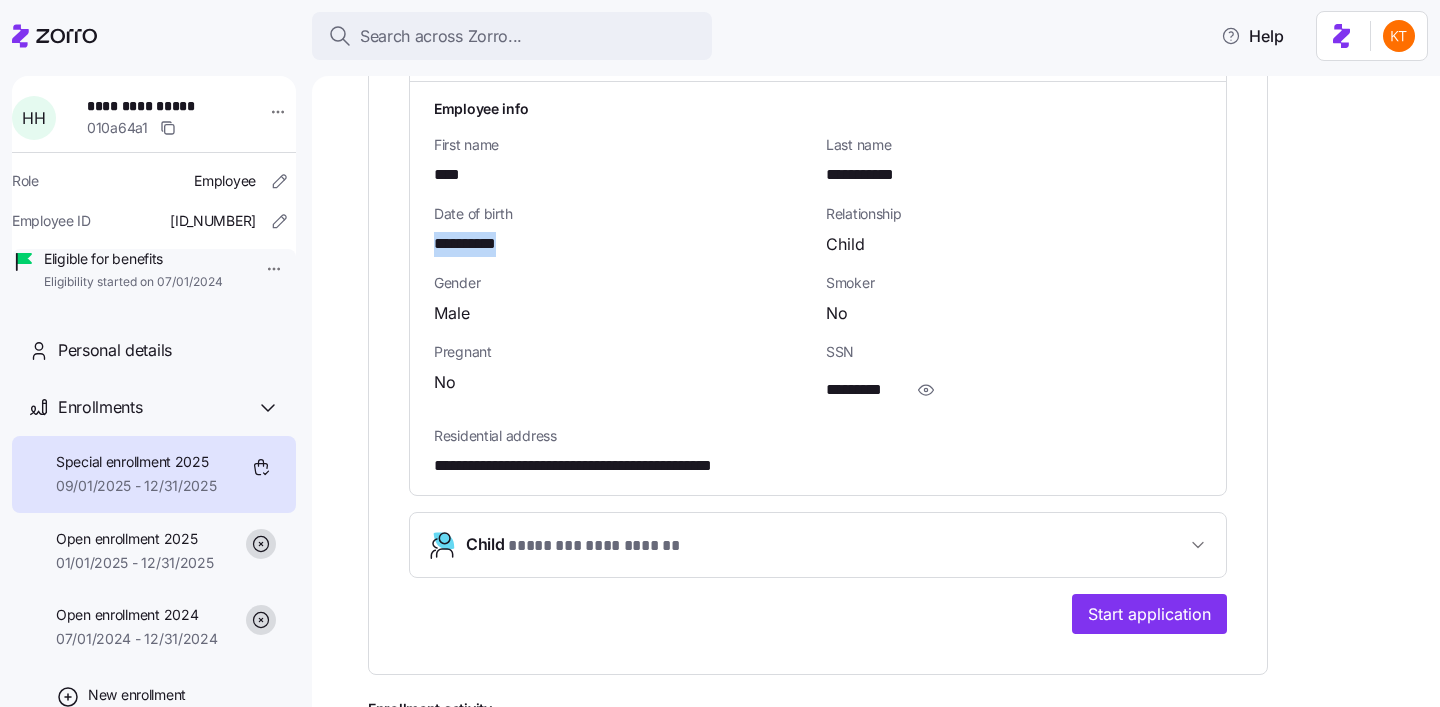 scroll, scrollTop: 2394, scrollLeft: 0, axis: vertical 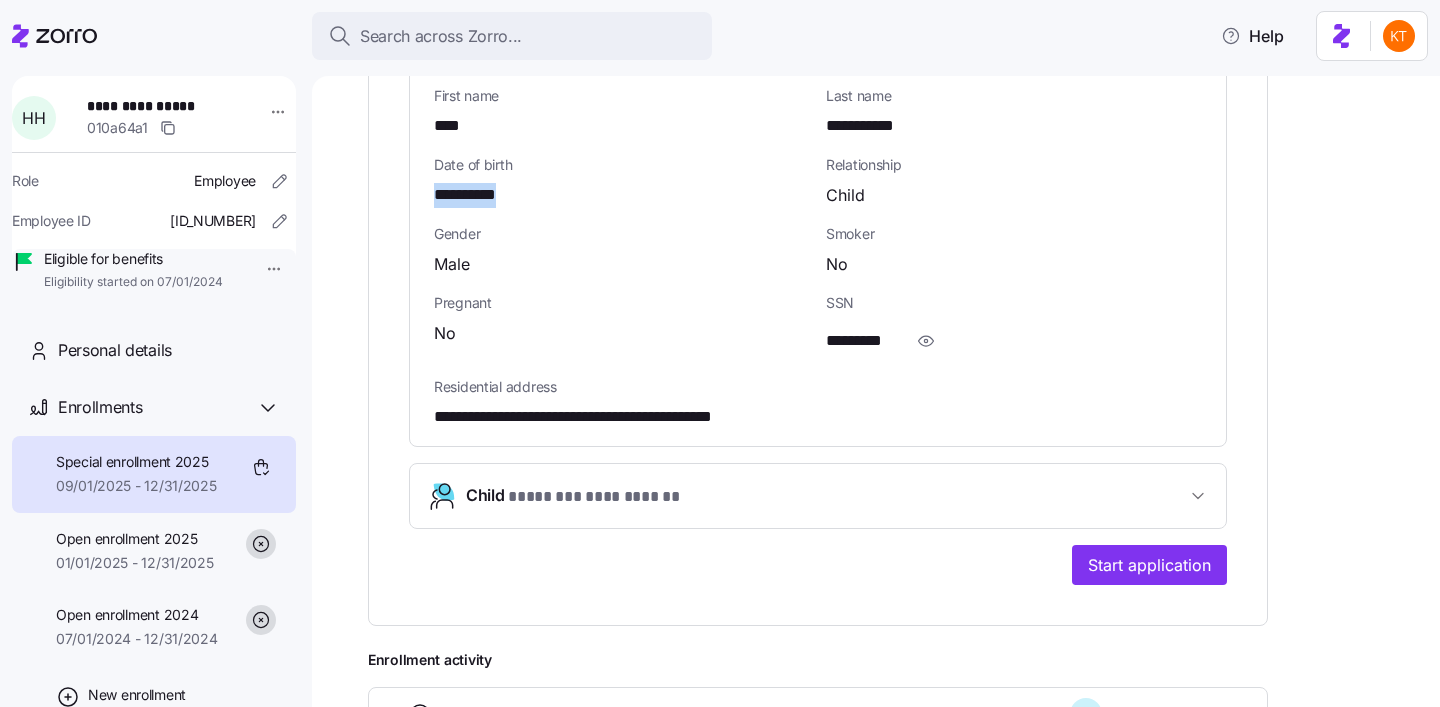 click on "**********" at bounding box center (818, 496) 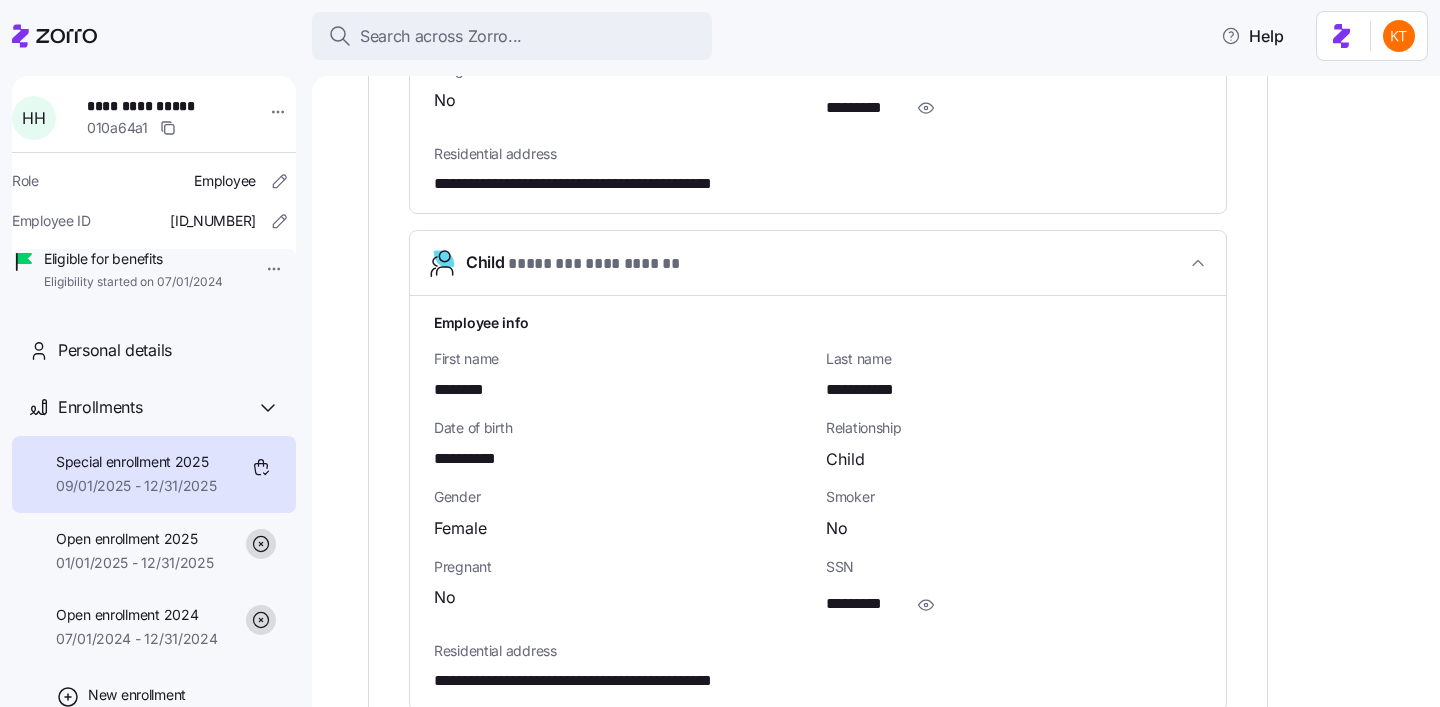scroll, scrollTop: 2744, scrollLeft: 0, axis: vertical 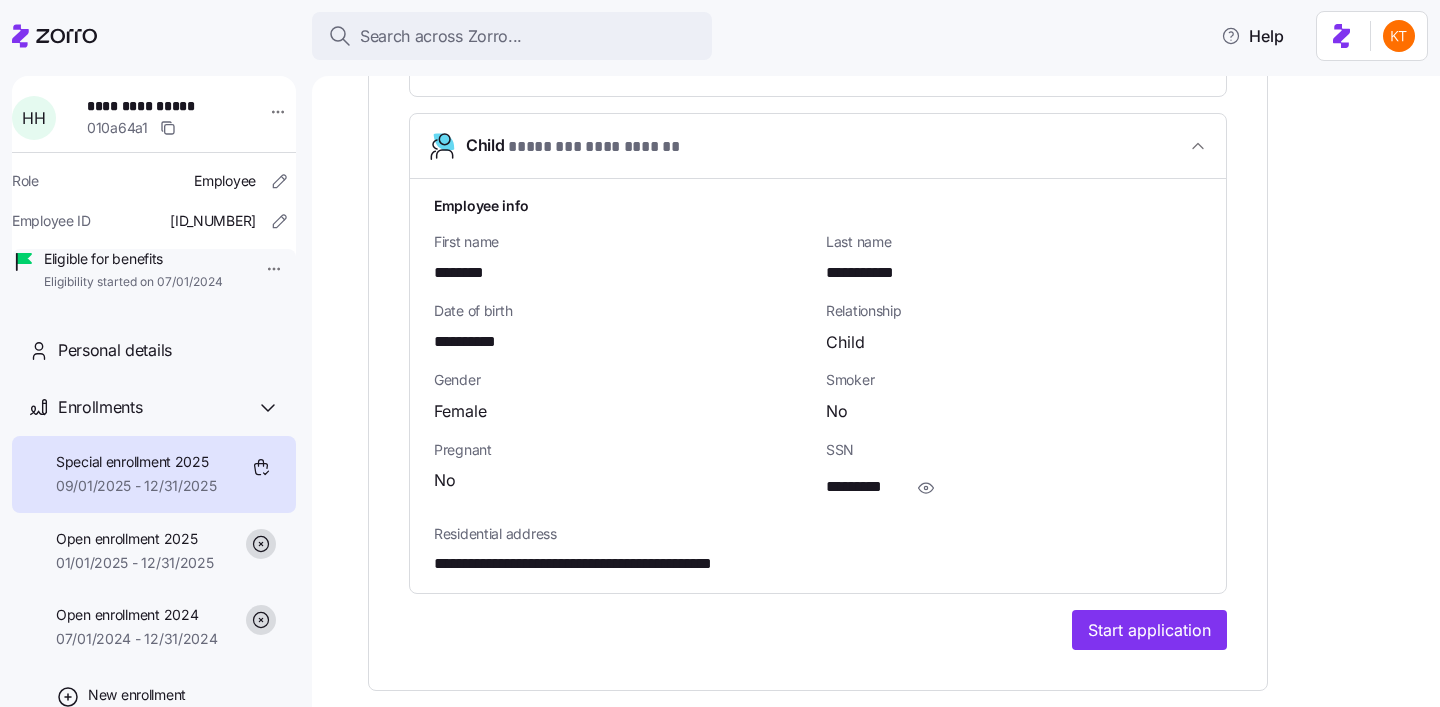 click on "********" at bounding box center (467, 273) 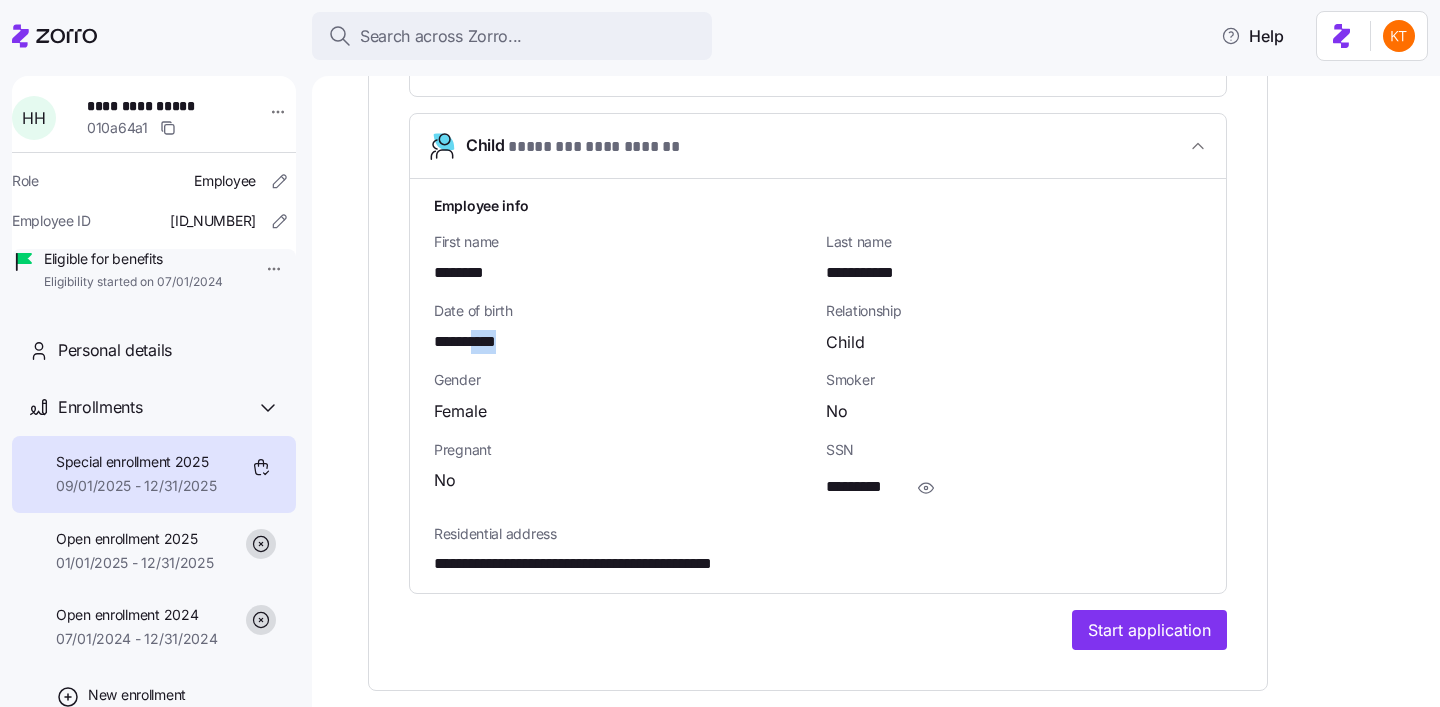 click on "**********" at bounding box center [476, 342] 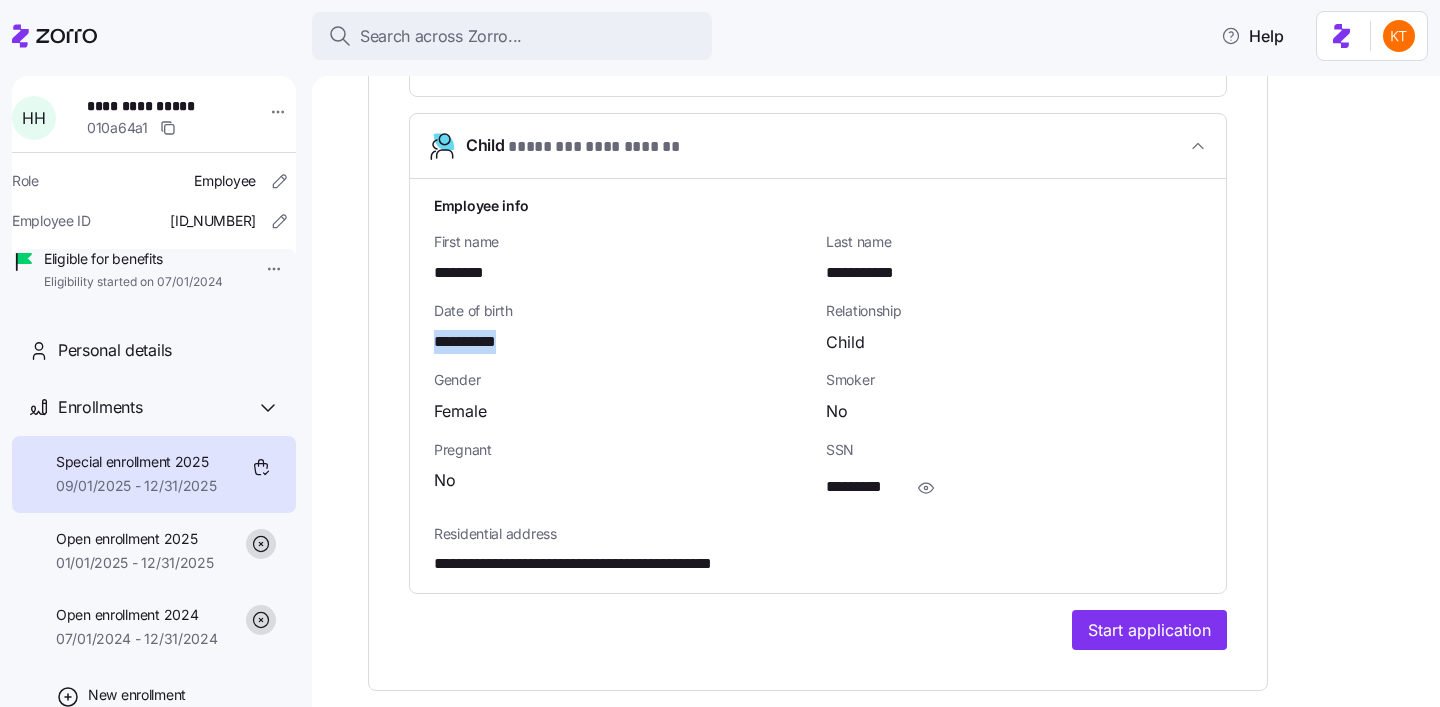 click on "**********" at bounding box center [476, 342] 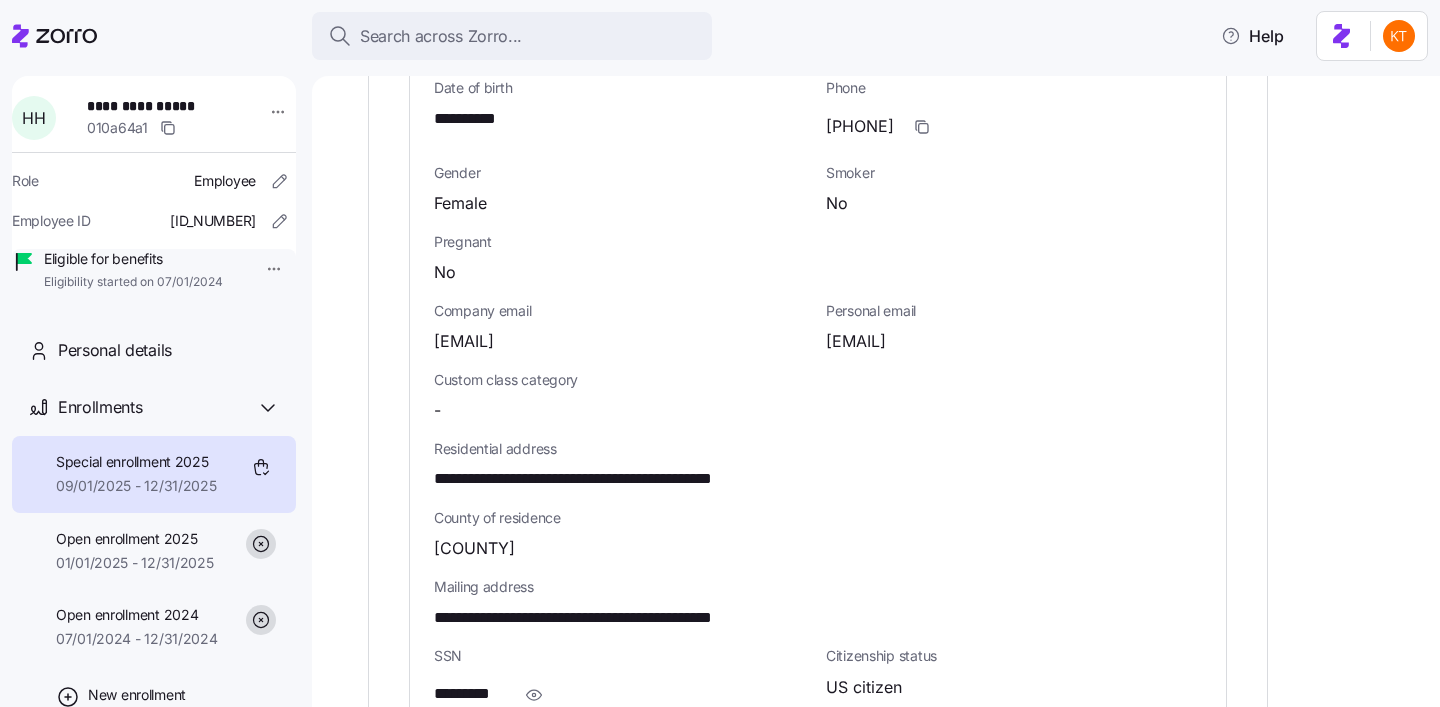 scroll, scrollTop: 530, scrollLeft: 0, axis: vertical 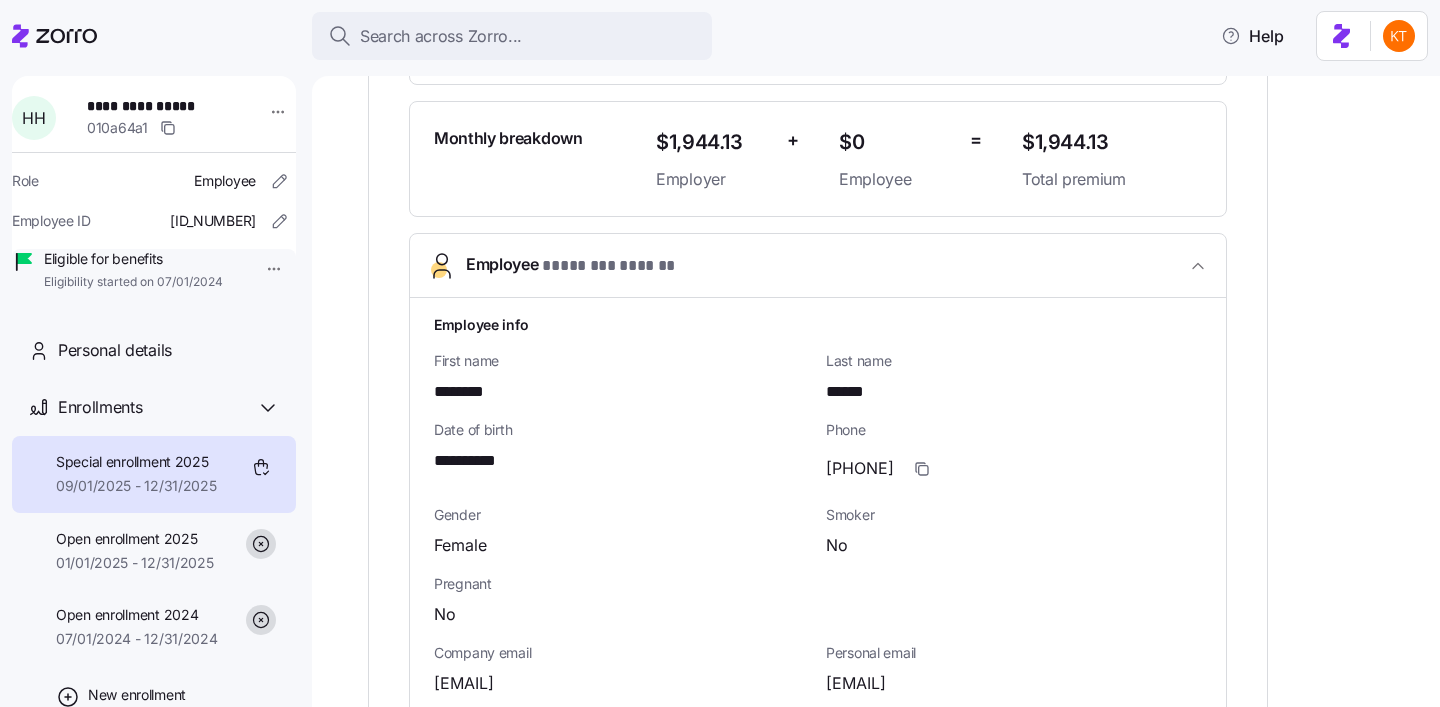 click on "********" at bounding box center [466, 392] 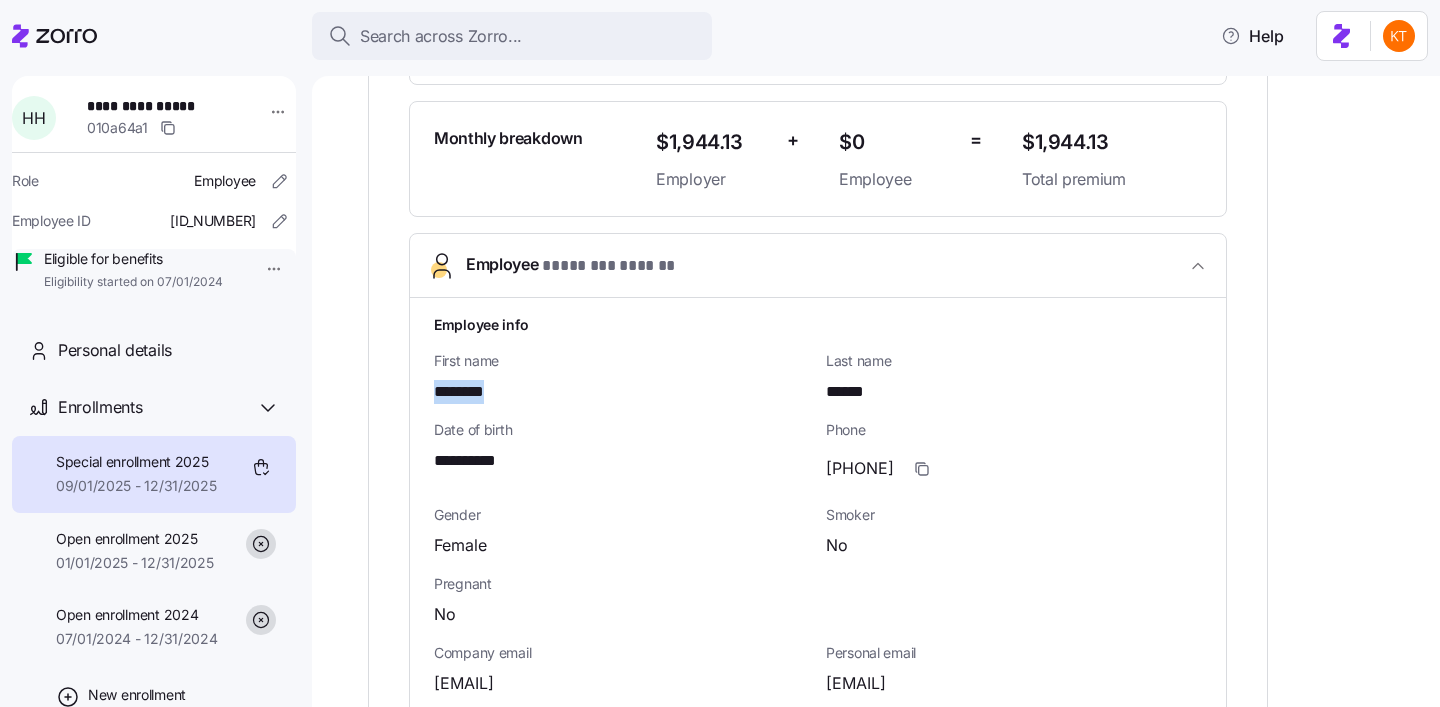 click on "********" at bounding box center [466, 392] 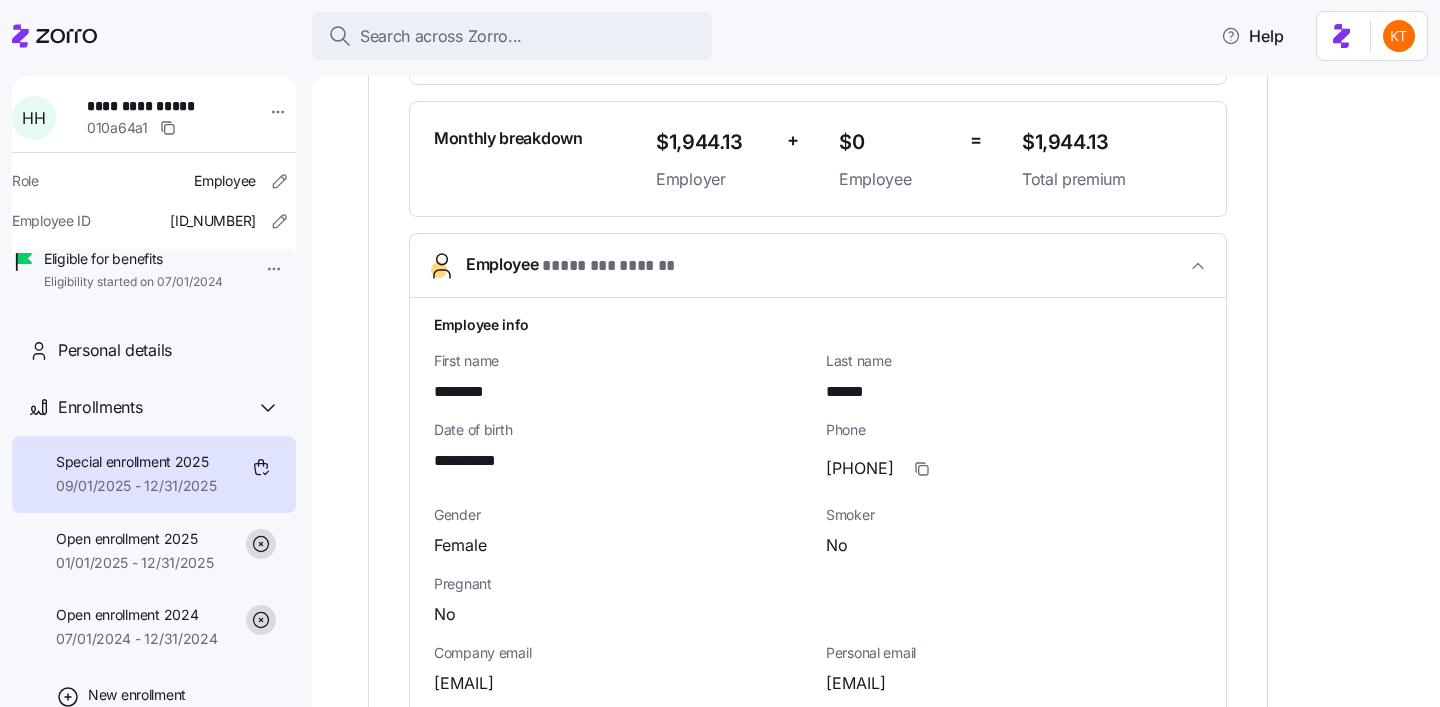 click on "******" at bounding box center [855, 392] 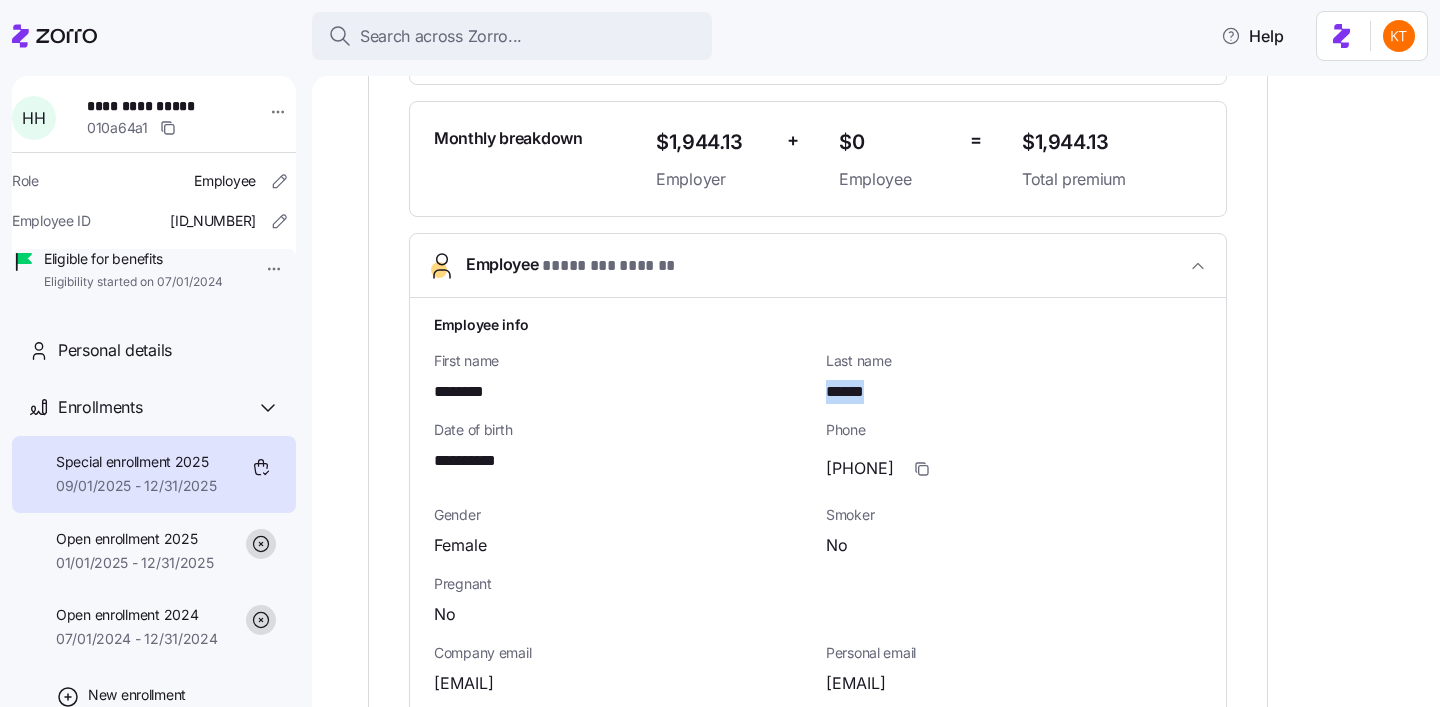 click on "******" at bounding box center [855, 392] 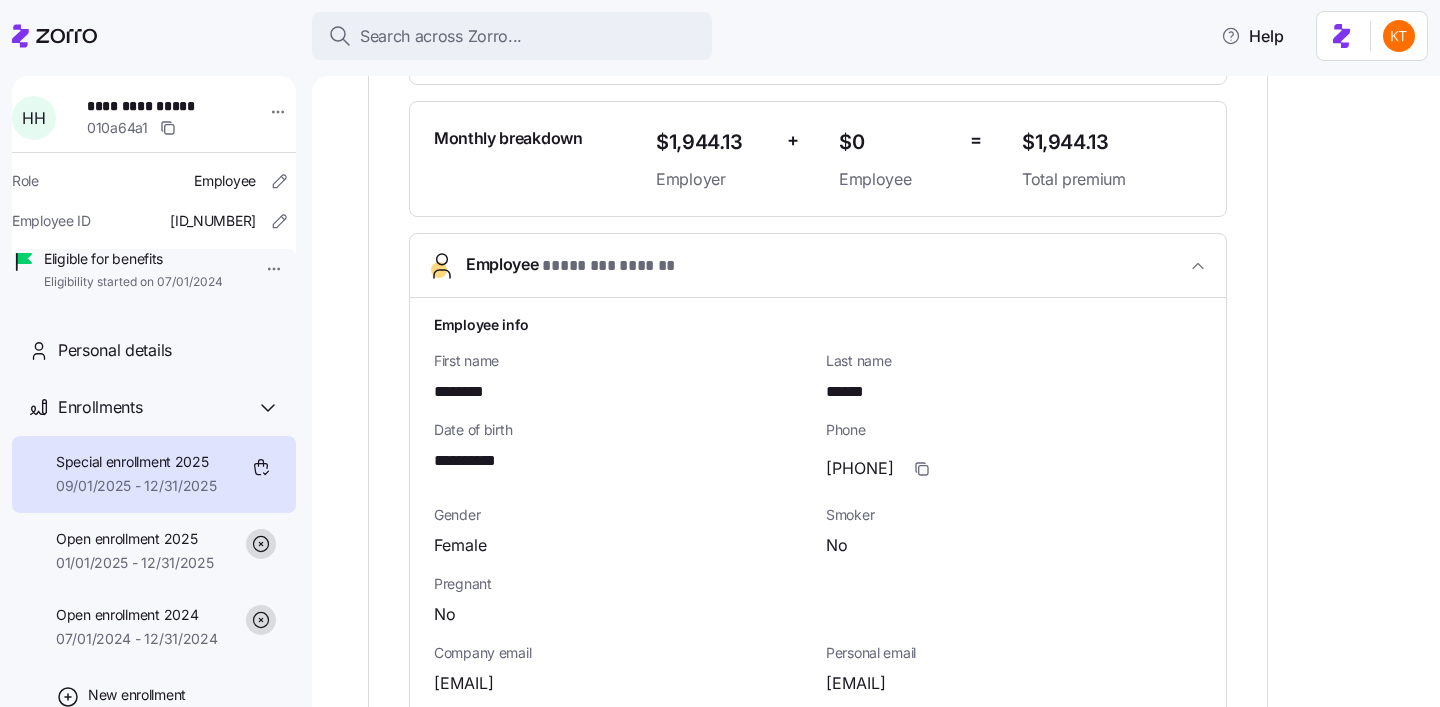 click on "********" at bounding box center (466, 392) 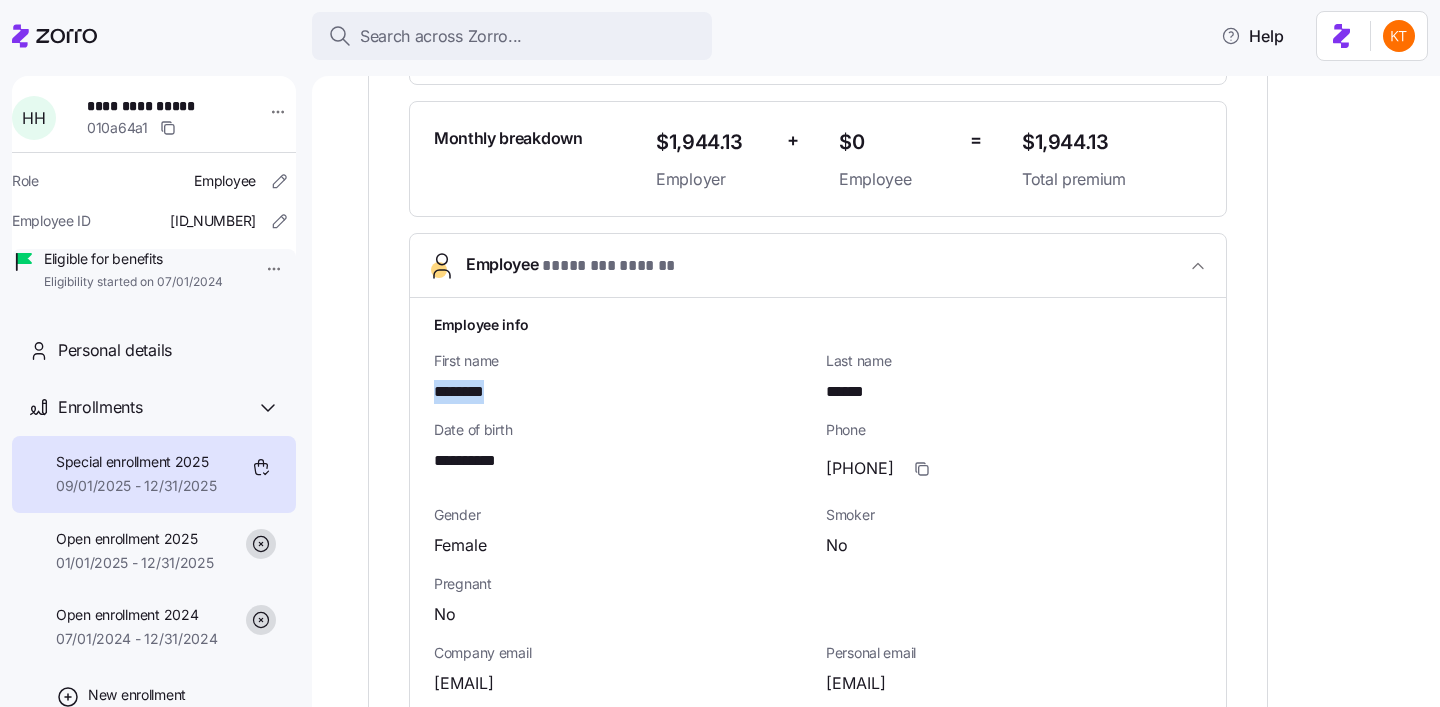 click on "********" at bounding box center (466, 392) 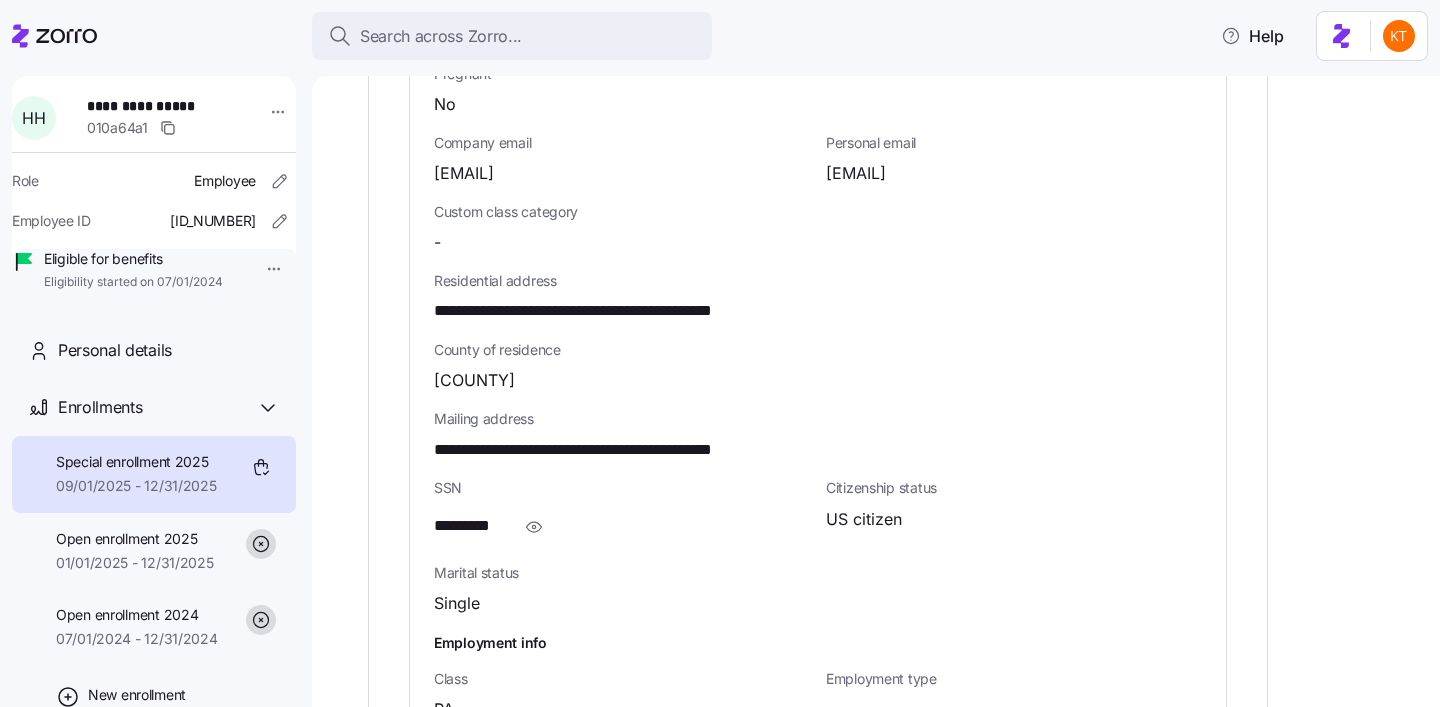 scroll, scrollTop: 1131, scrollLeft: 0, axis: vertical 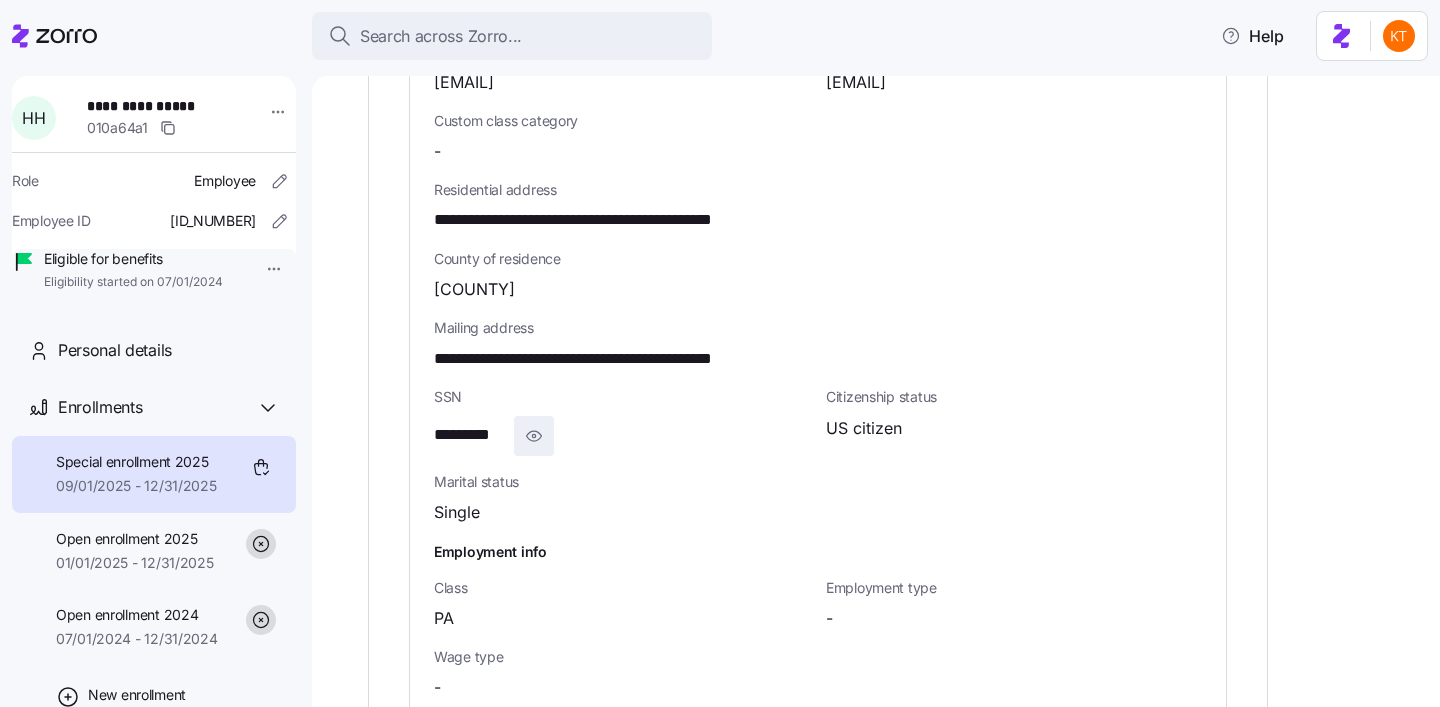 click 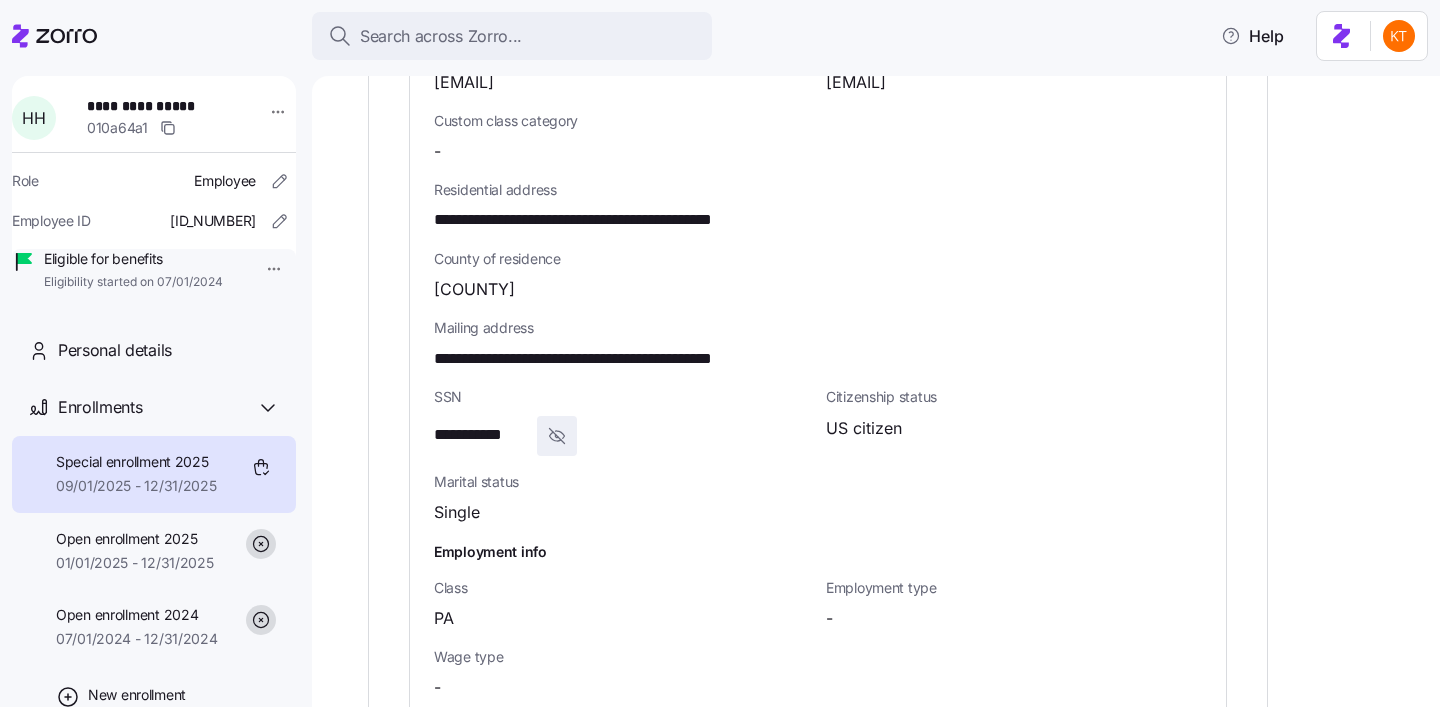 click on "**********" at bounding box center (481, 435) 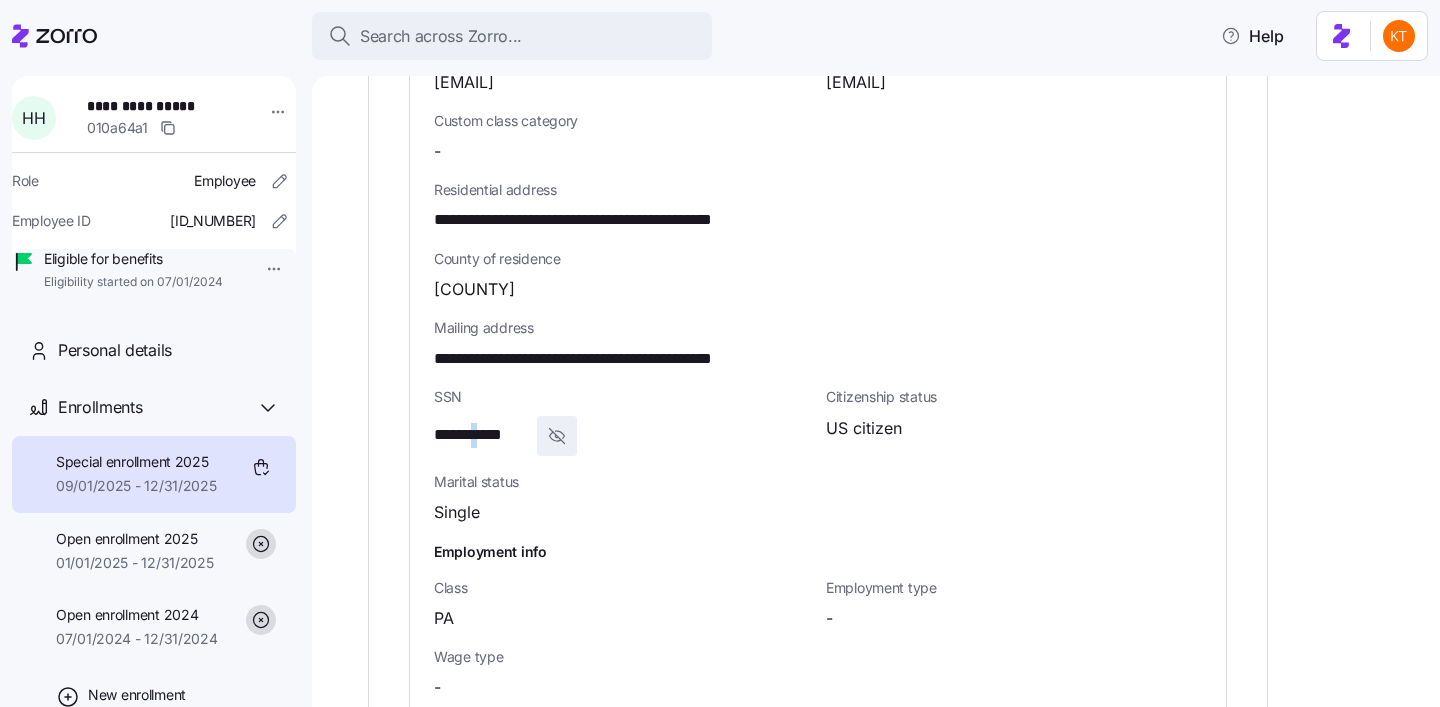 click on "**********" at bounding box center [481, 435] 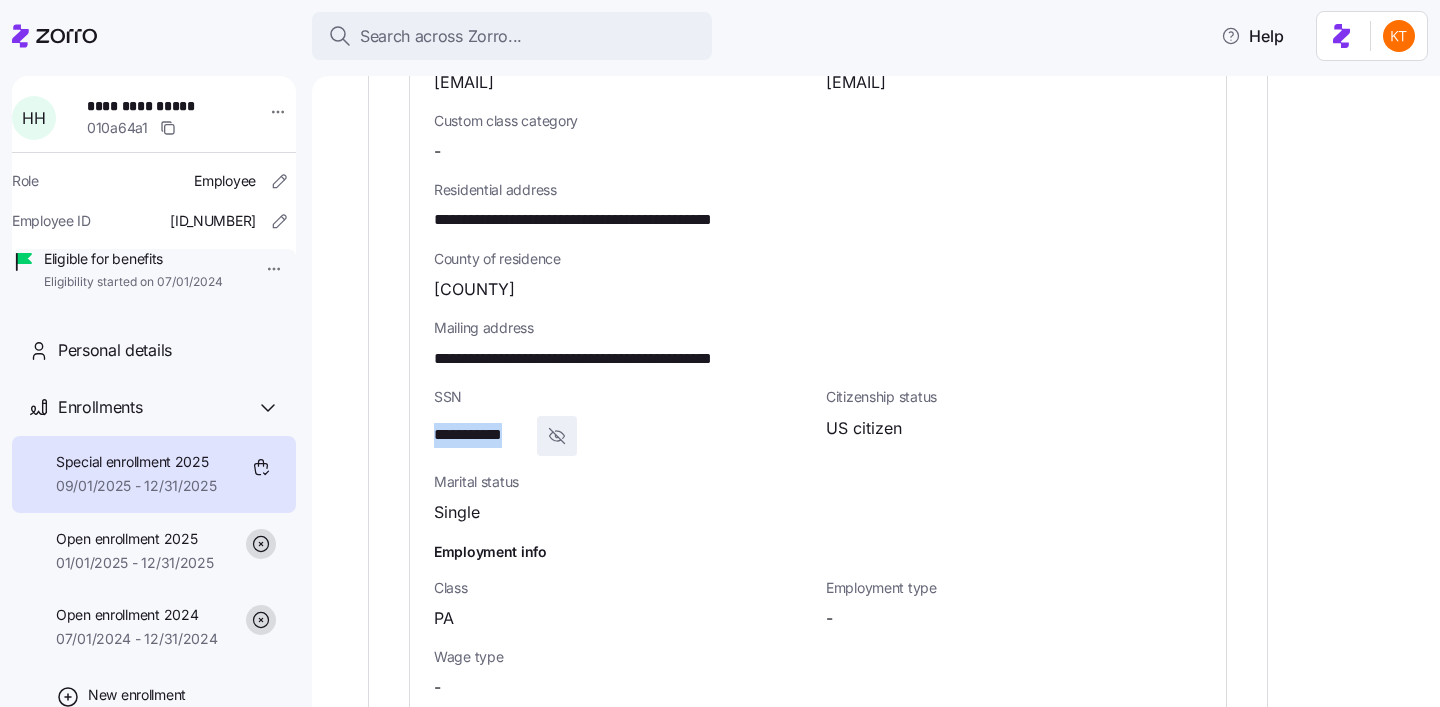 click on "**********" at bounding box center [481, 435] 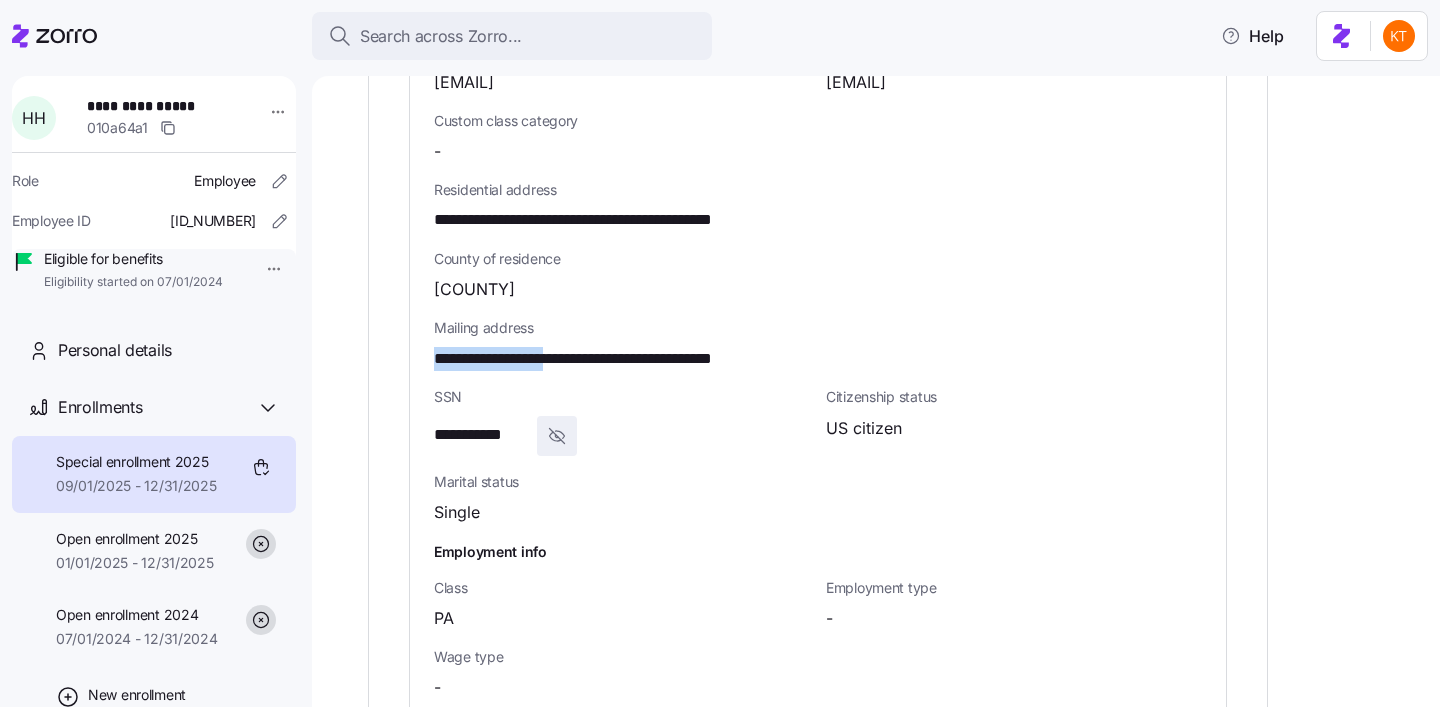 drag, startPoint x: 577, startPoint y: 357, endPoint x: 432, endPoint y: 362, distance: 145.08618 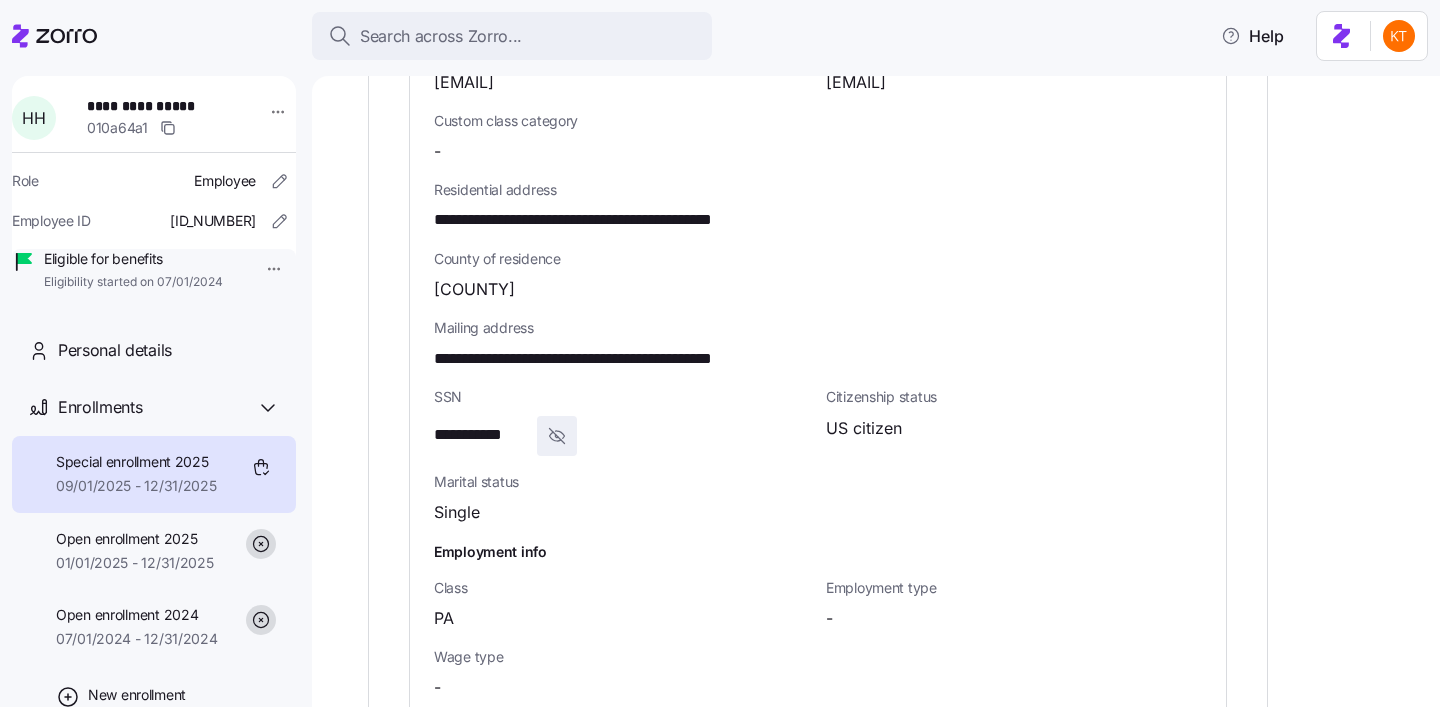 click on "**********" at bounding box center [620, 359] 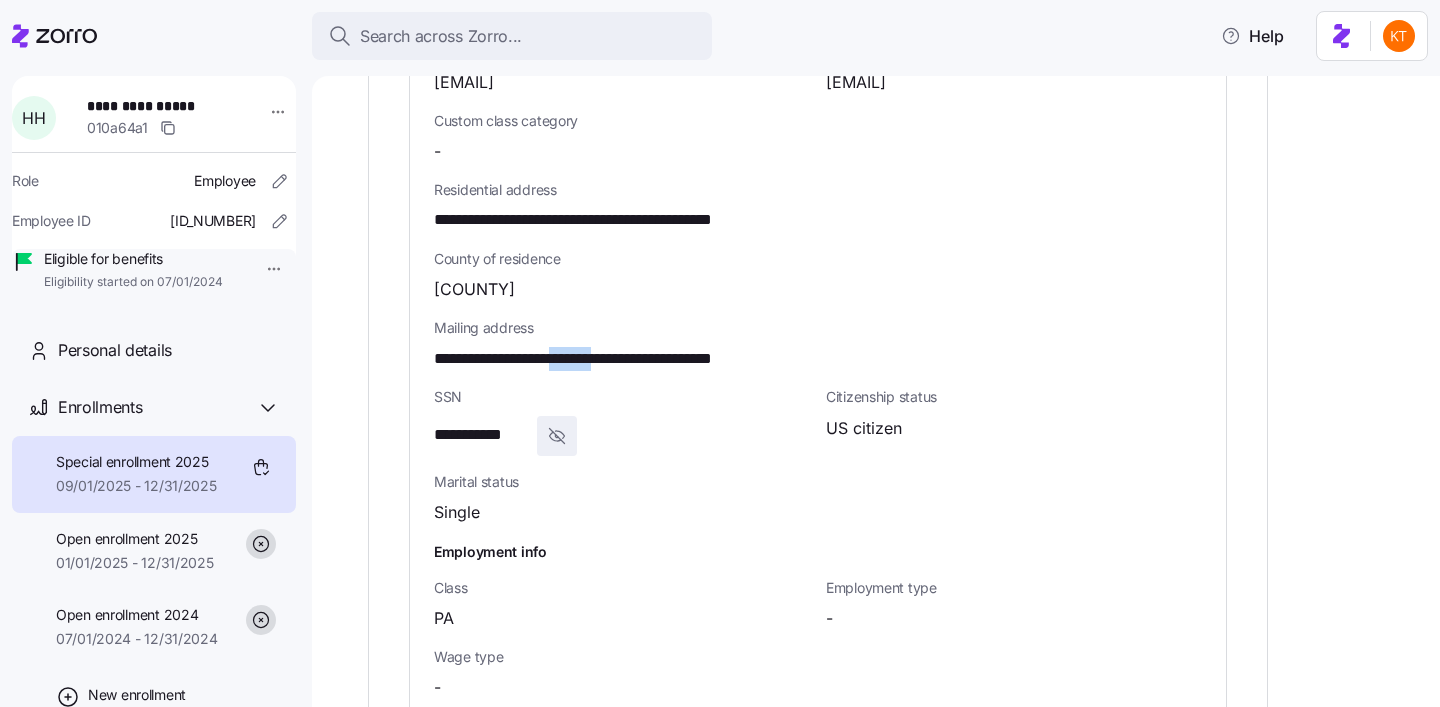 click on "**********" at bounding box center [620, 359] 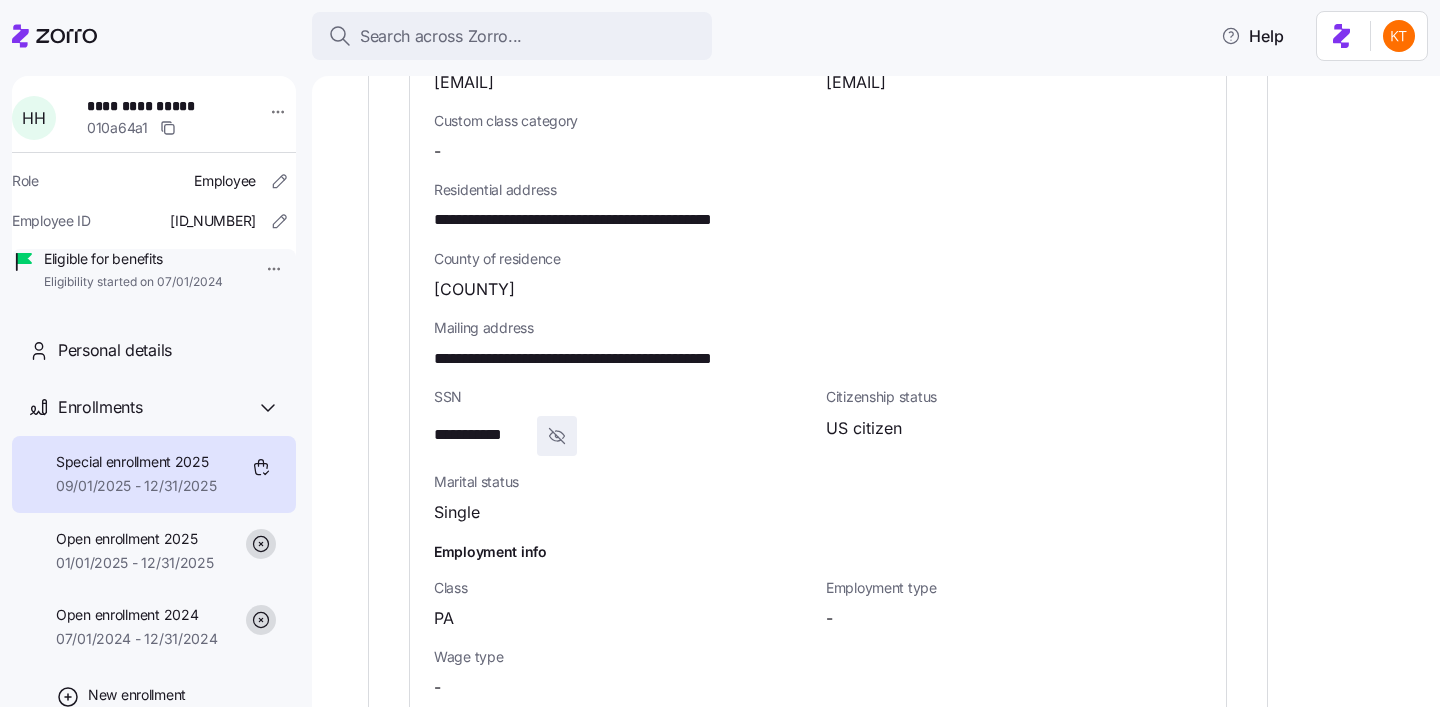 click on "**********" at bounding box center (620, 359) 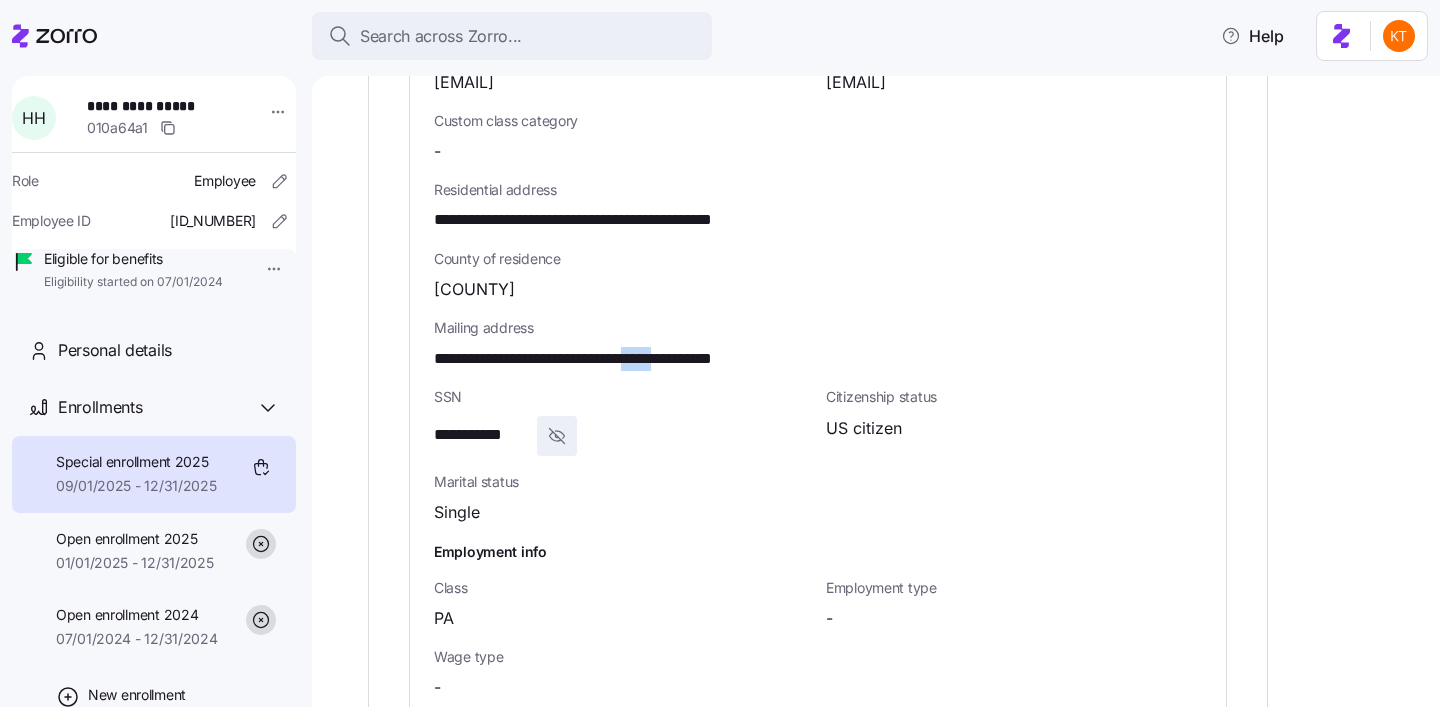 click on "**********" at bounding box center [620, 359] 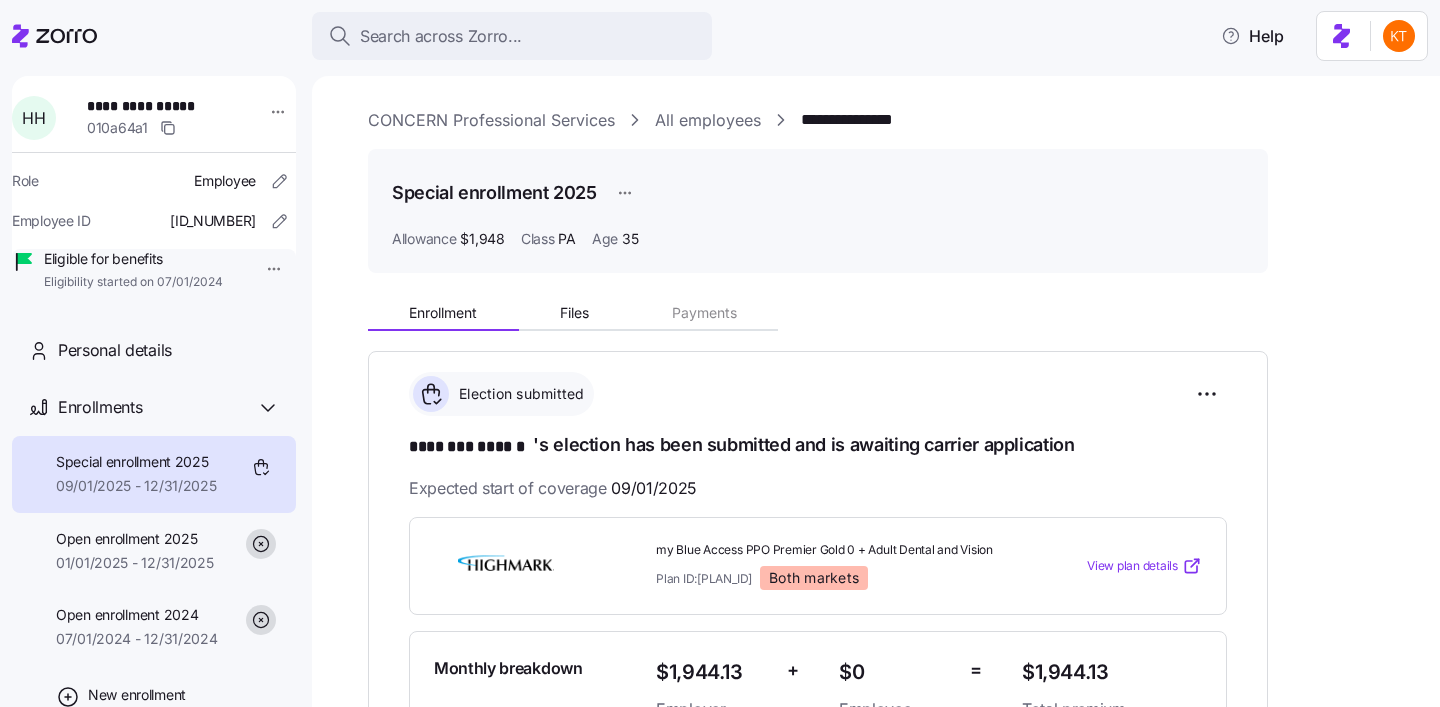 scroll, scrollTop: 320, scrollLeft: 0, axis: vertical 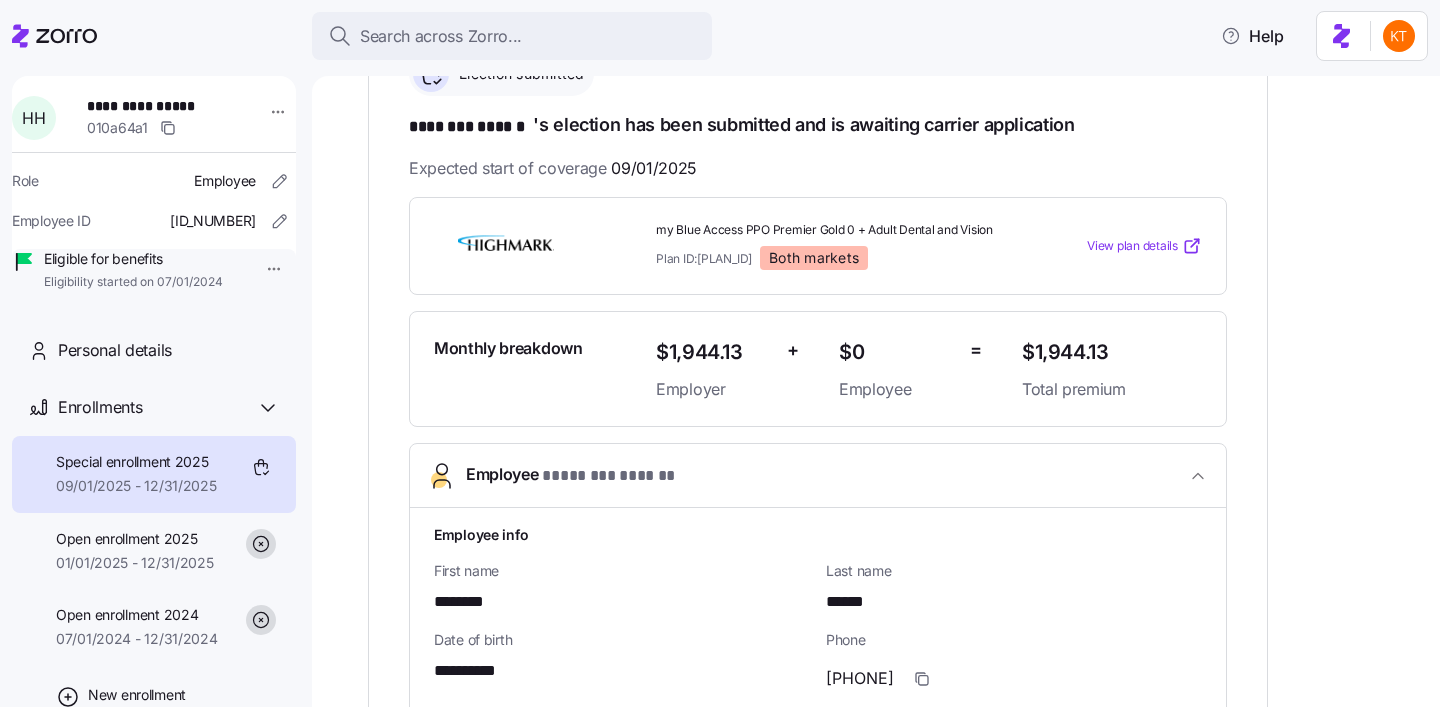 click on "********" at bounding box center [466, 602] 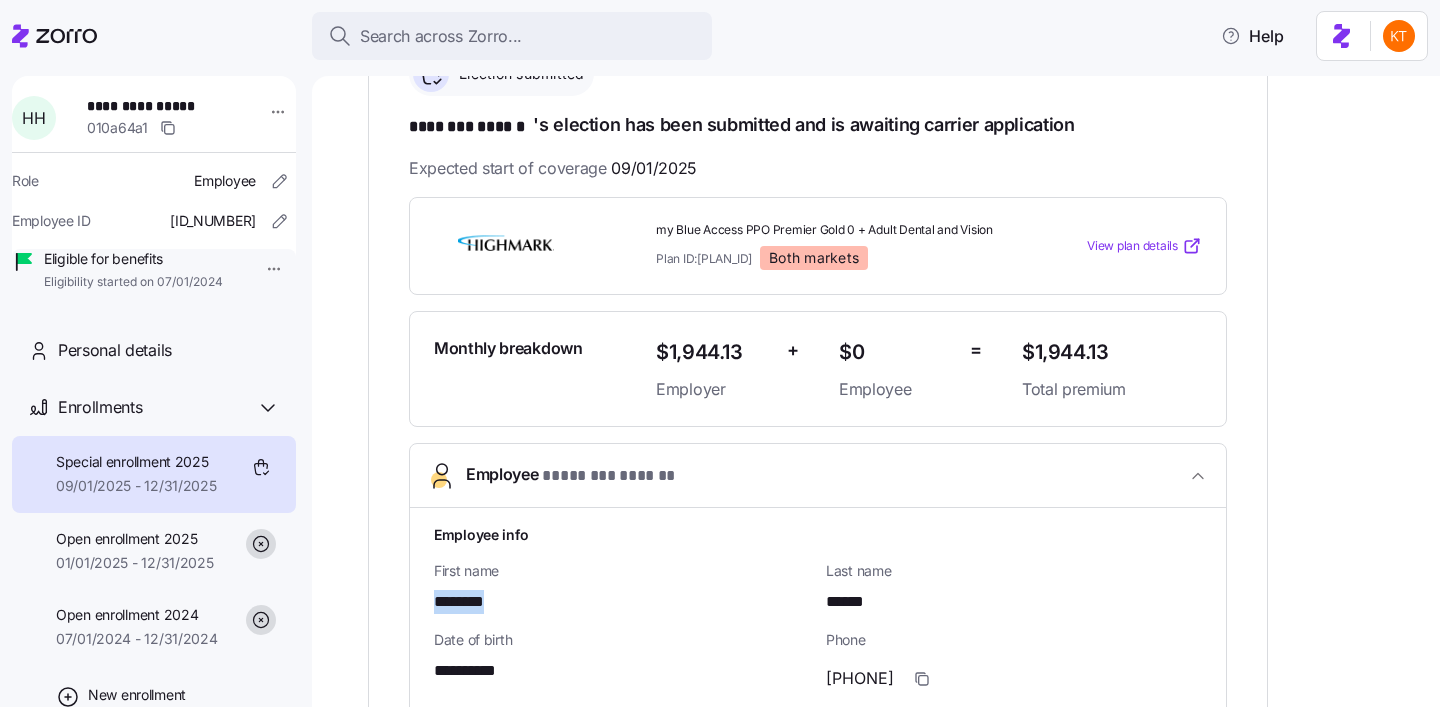 click on "********" at bounding box center [466, 602] 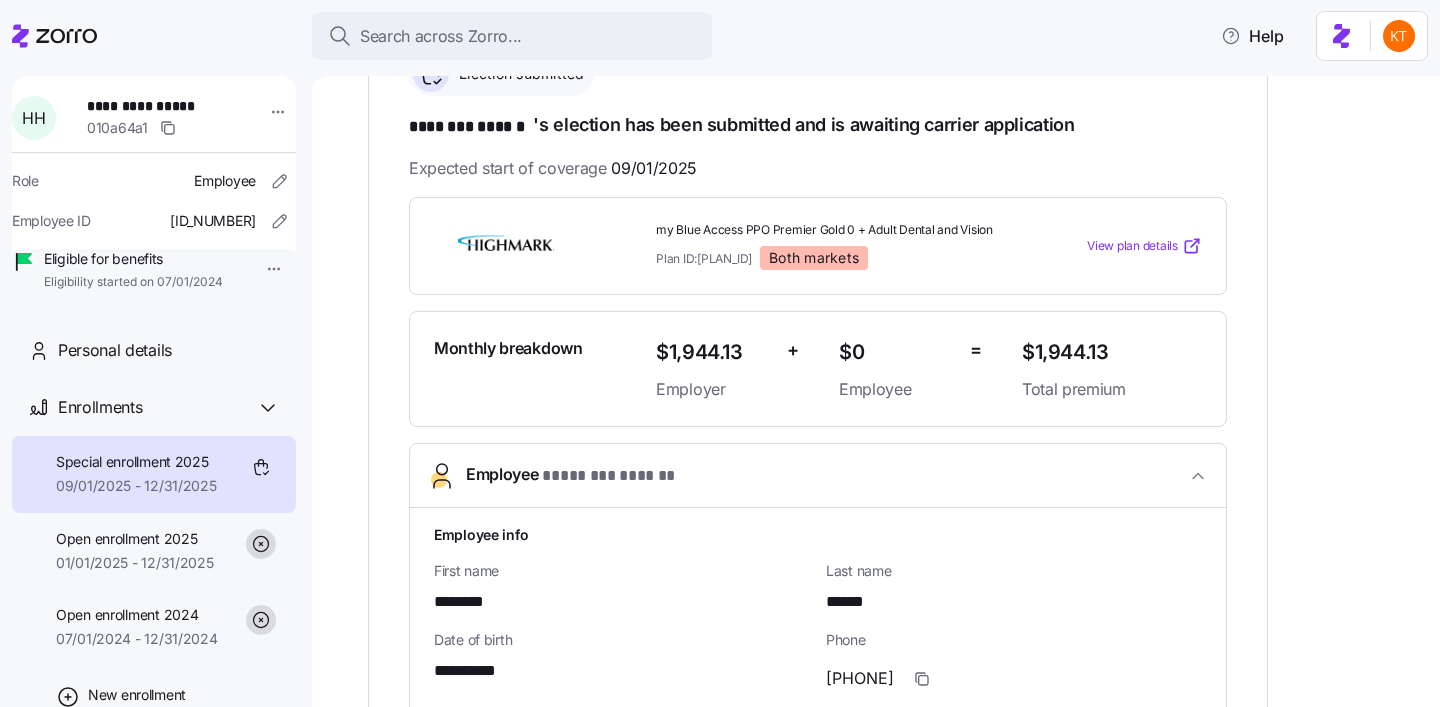 click on "******" at bounding box center (855, 602) 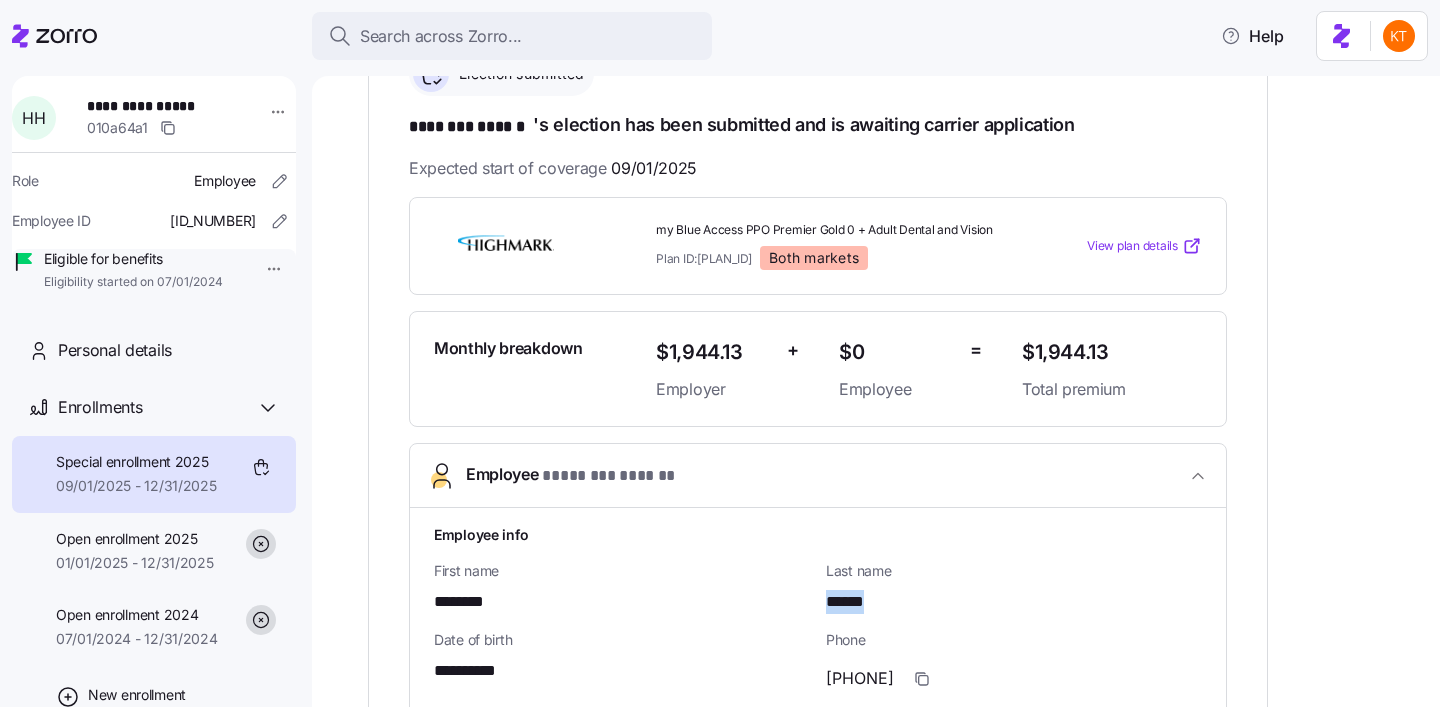 click on "******" at bounding box center (855, 602) 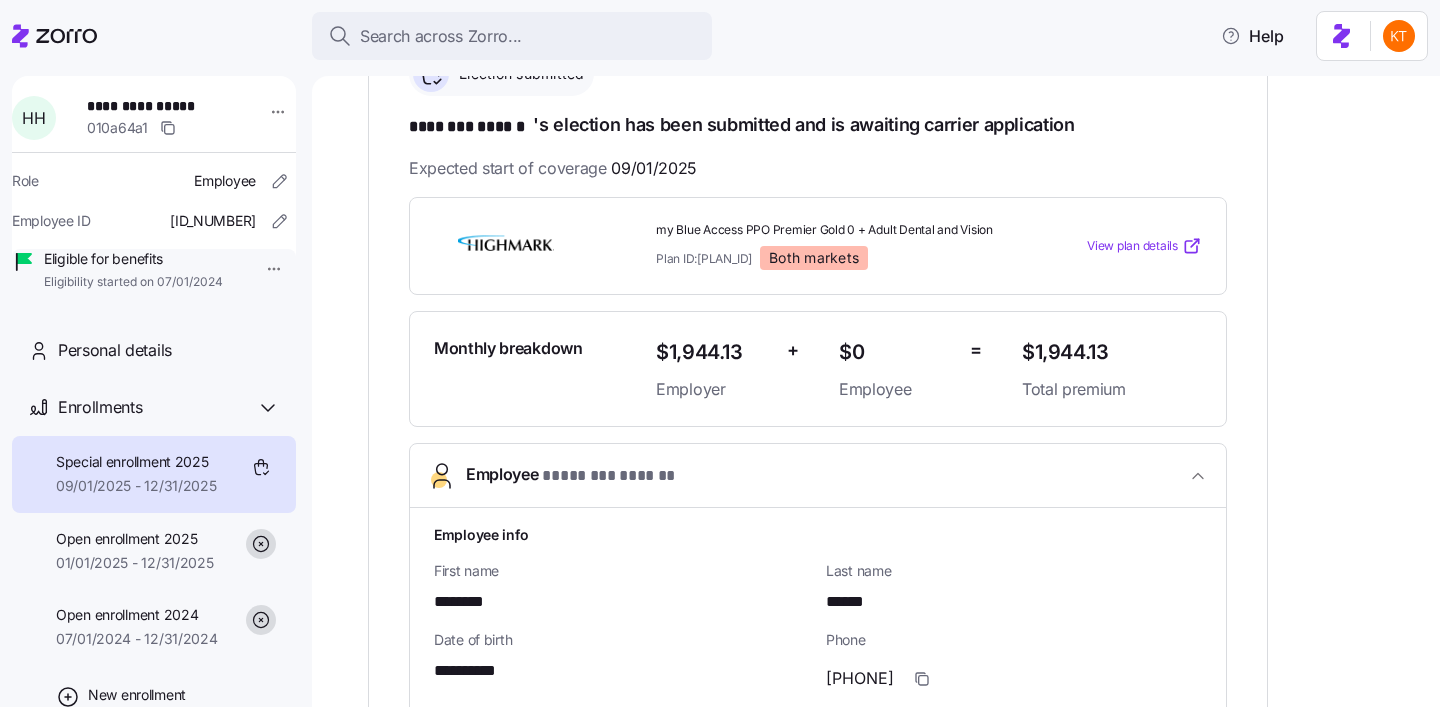 click on "**********" at bounding box center (153, 106) 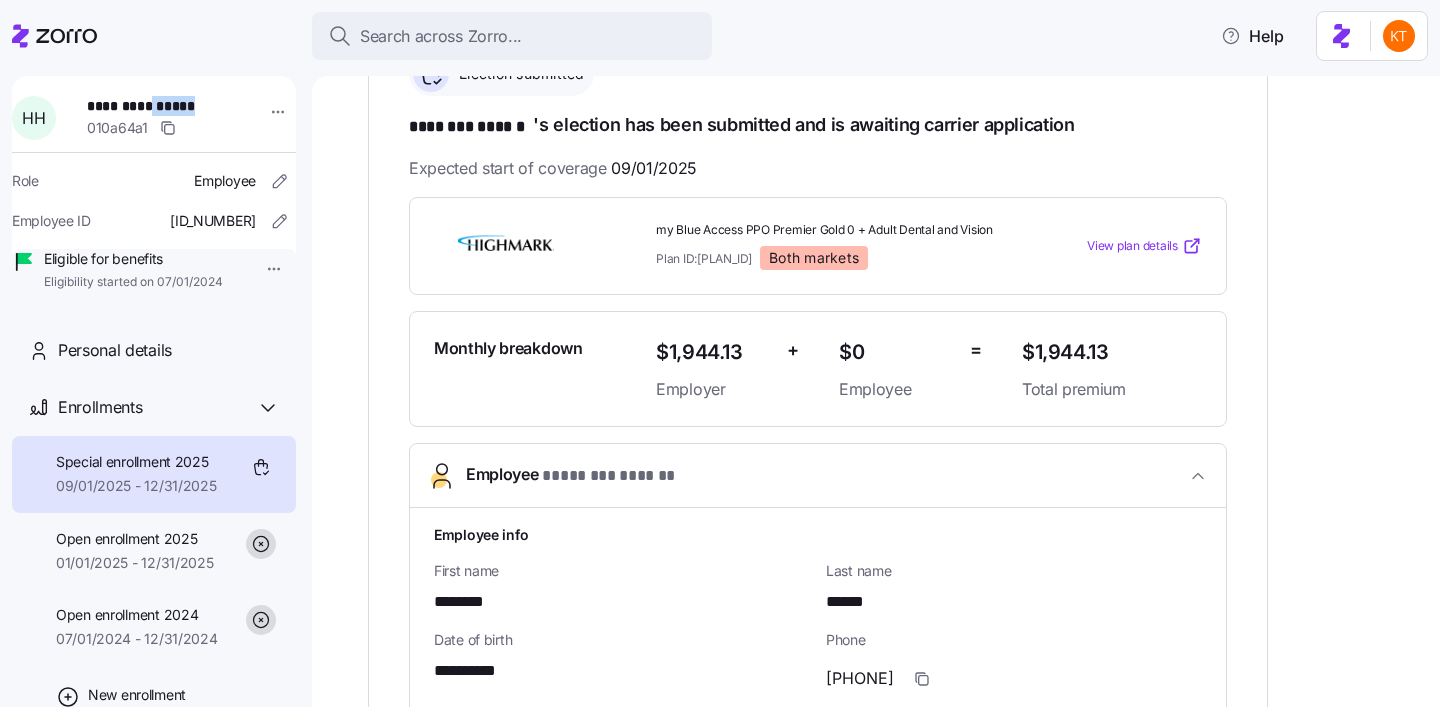 click on "**********" at bounding box center (153, 106) 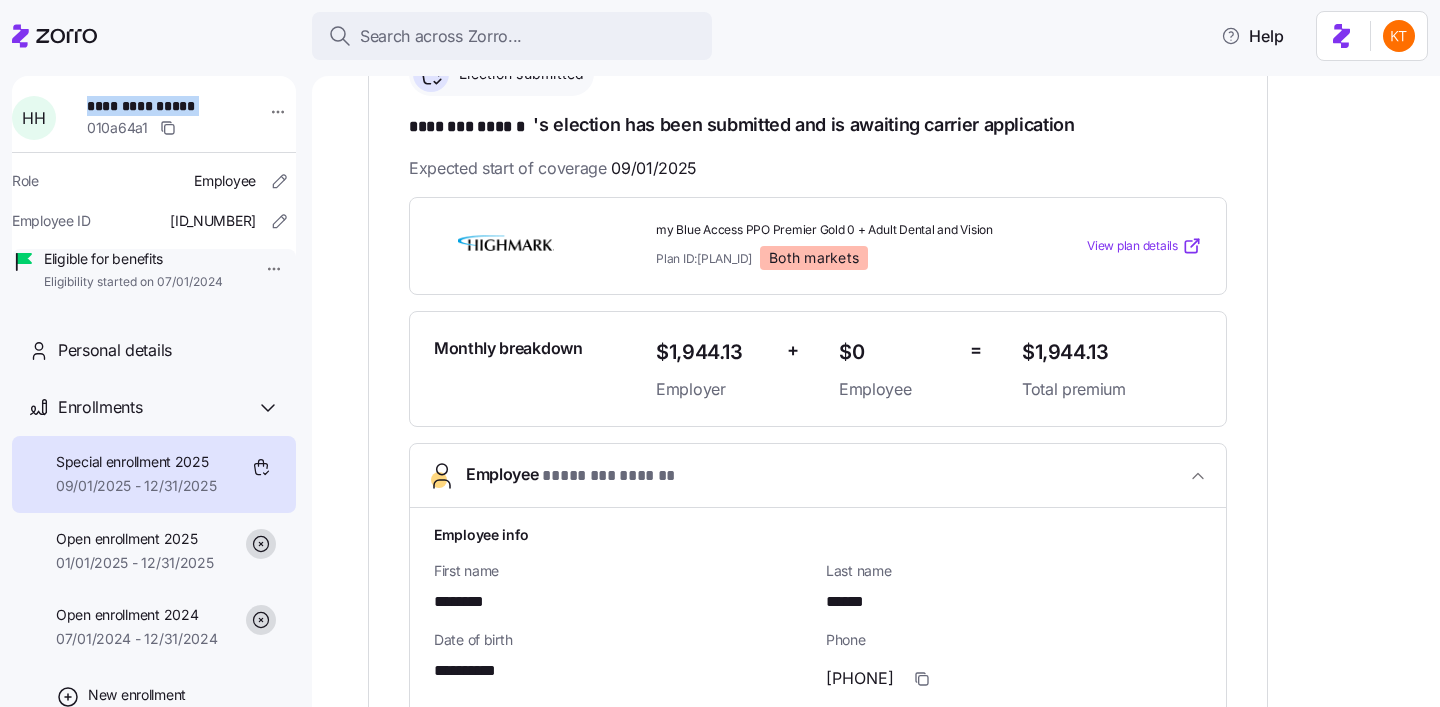 click on "**********" at bounding box center (153, 106) 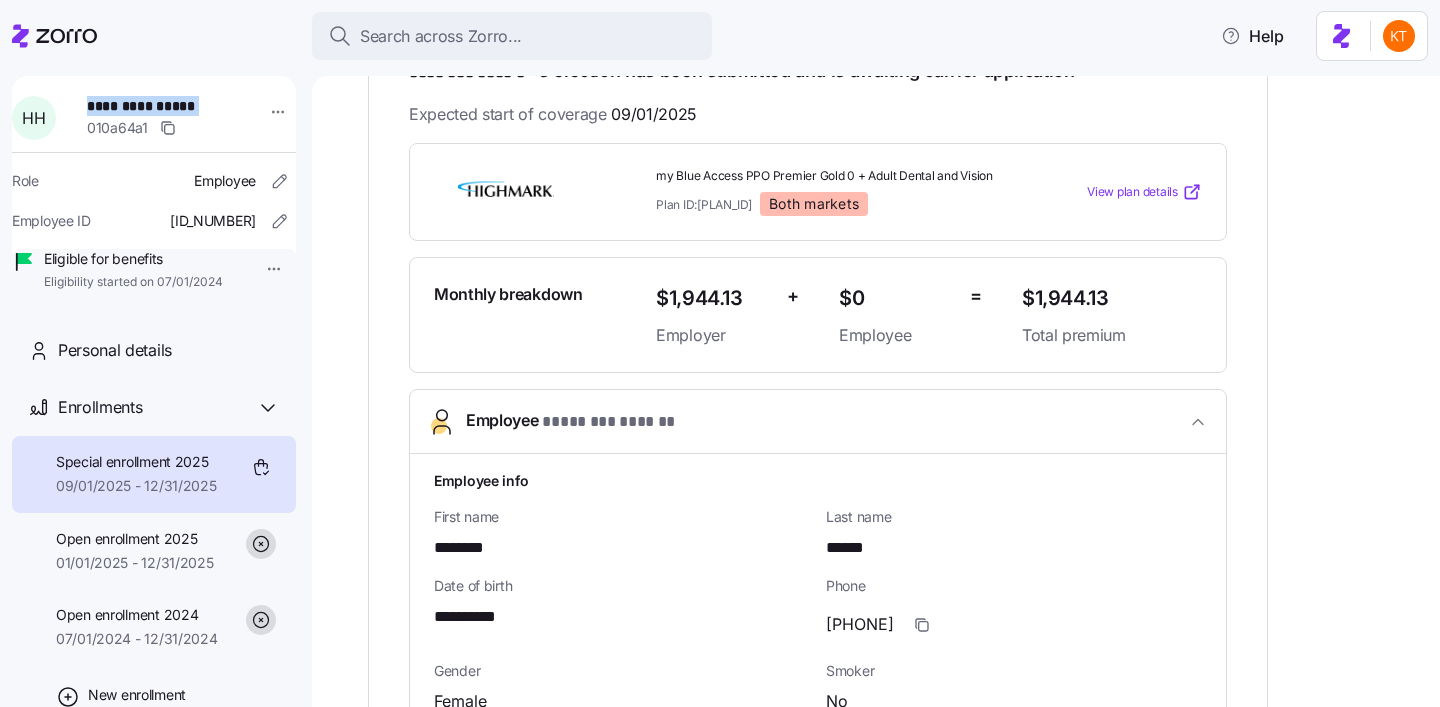 scroll, scrollTop: 385, scrollLeft: 0, axis: vertical 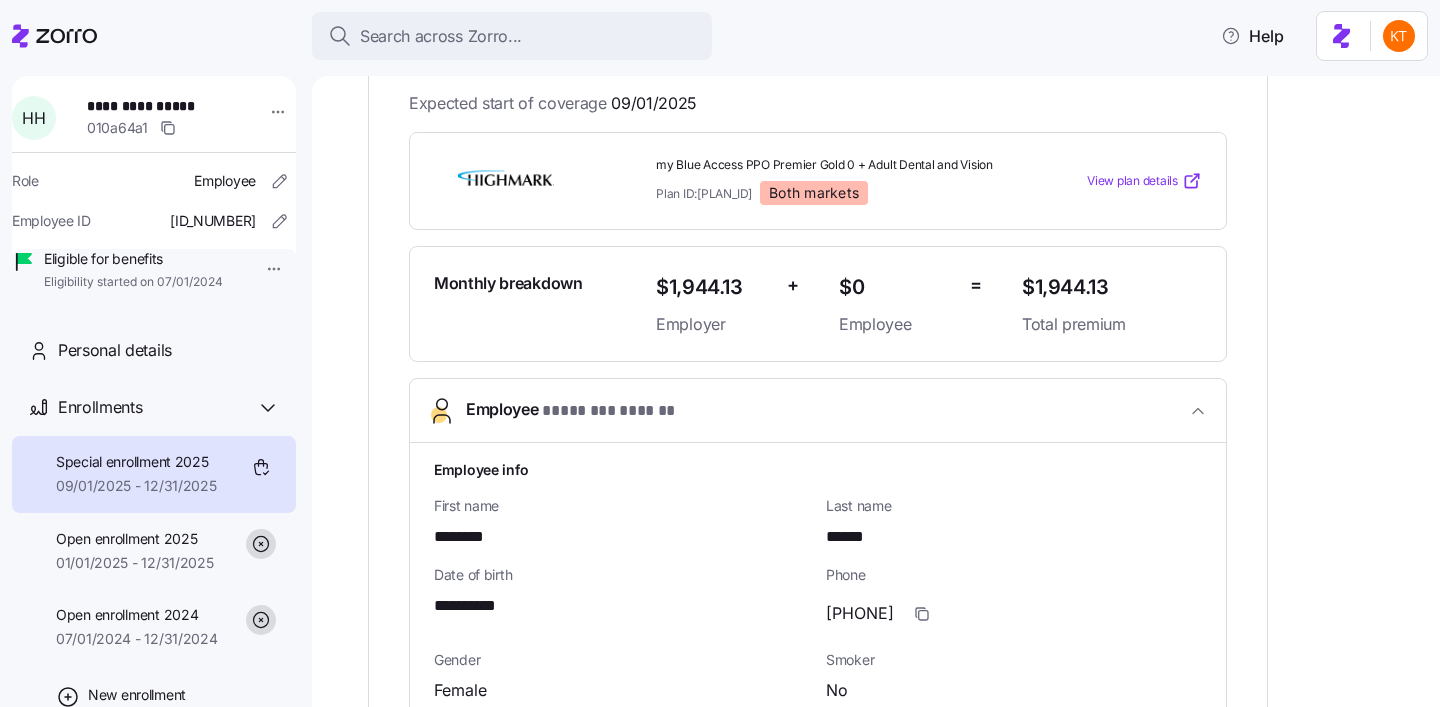 click on "********" at bounding box center (466, 537) 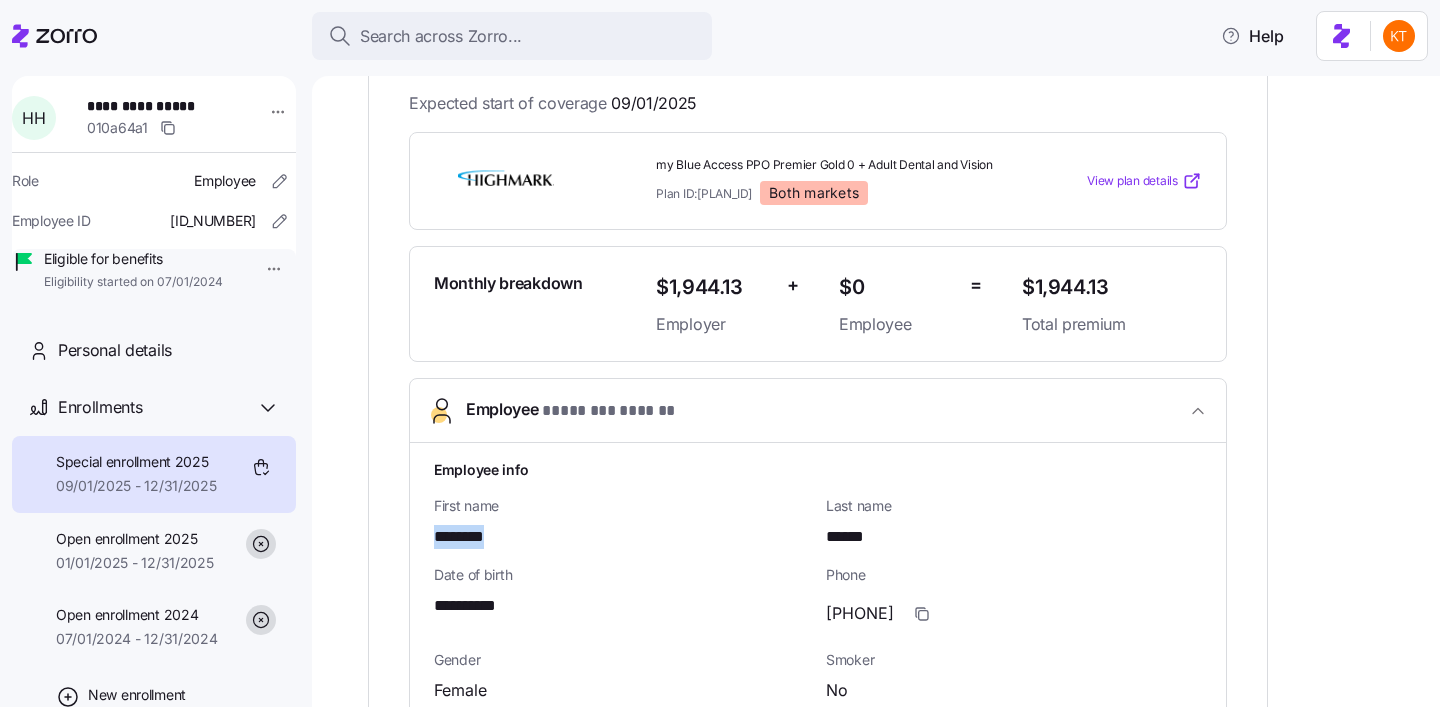 click on "********" at bounding box center (466, 537) 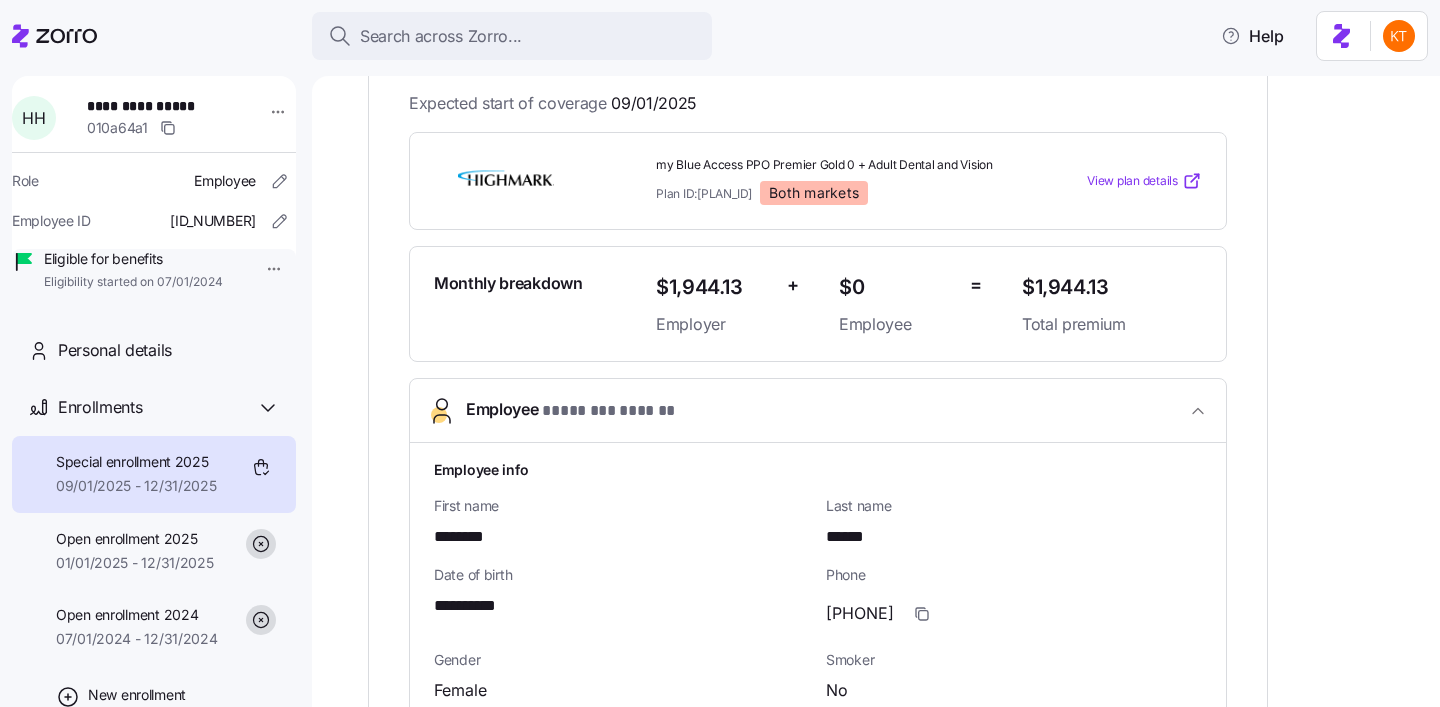 click on "Last name ******" at bounding box center (1014, 522) 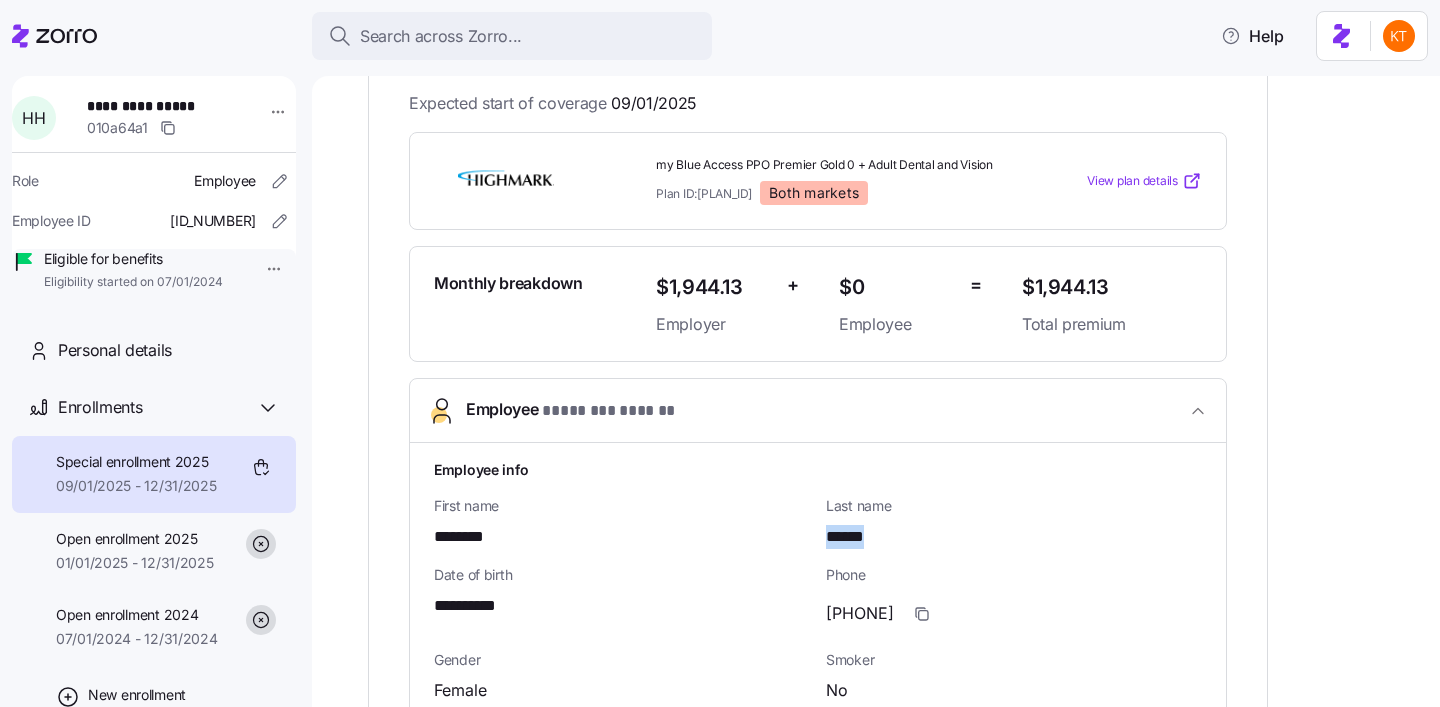 click on "Last name ******" at bounding box center (1014, 522) 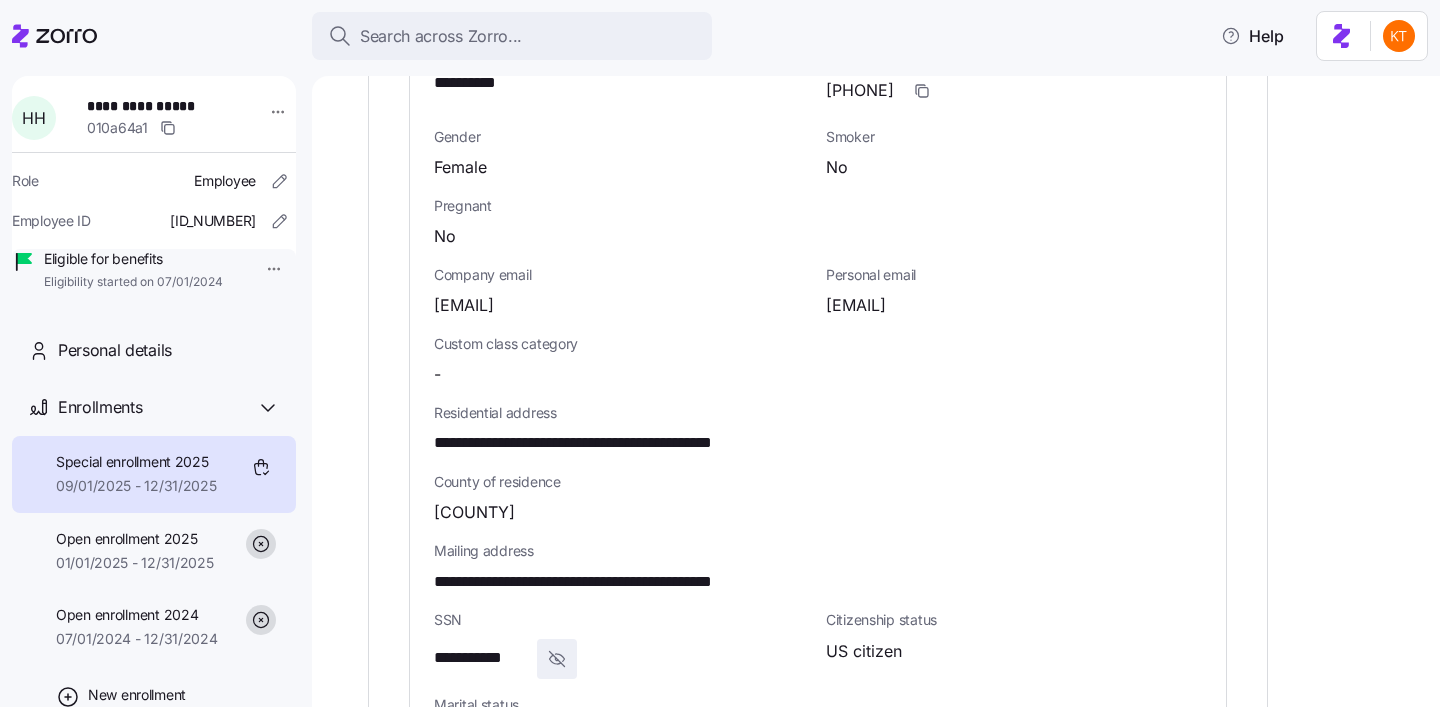 scroll, scrollTop: 937, scrollLeft: 0, axis: vertical 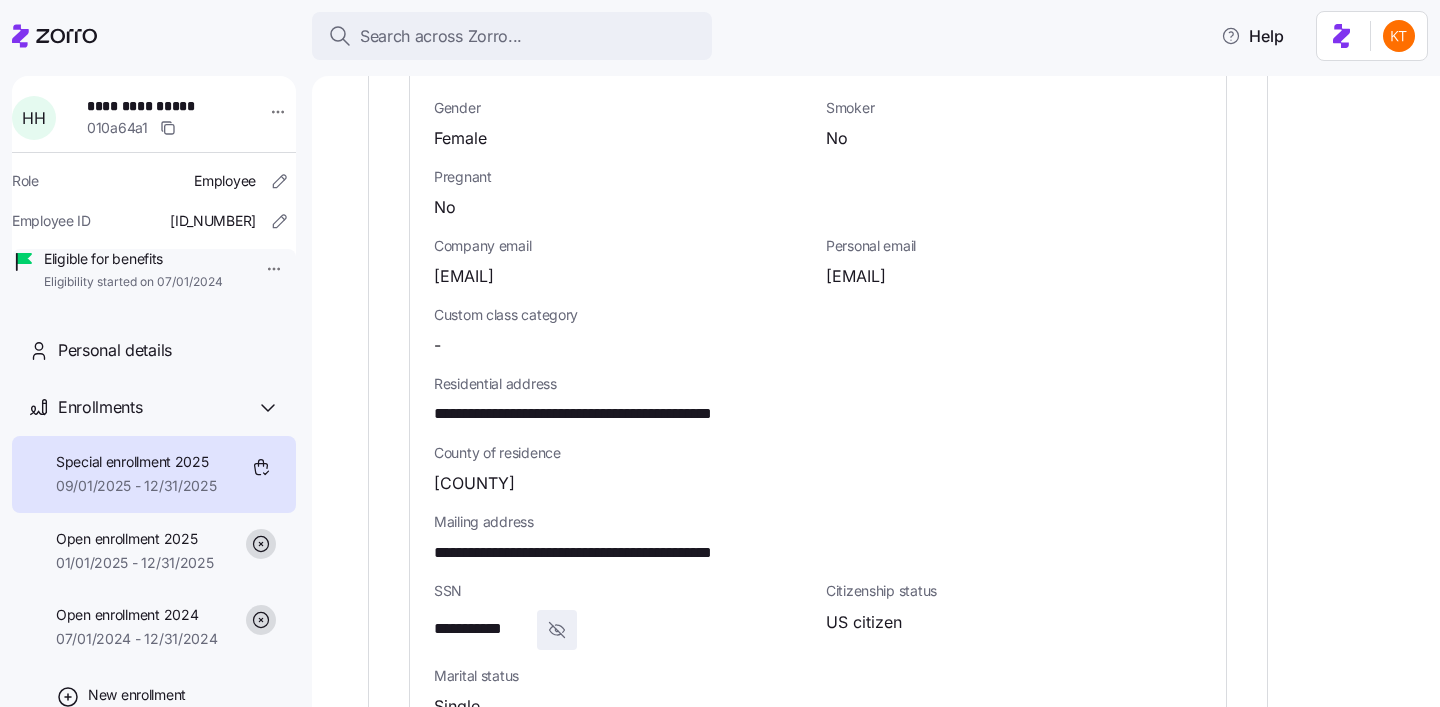 click on "**********" at bounding box center [481, 629] 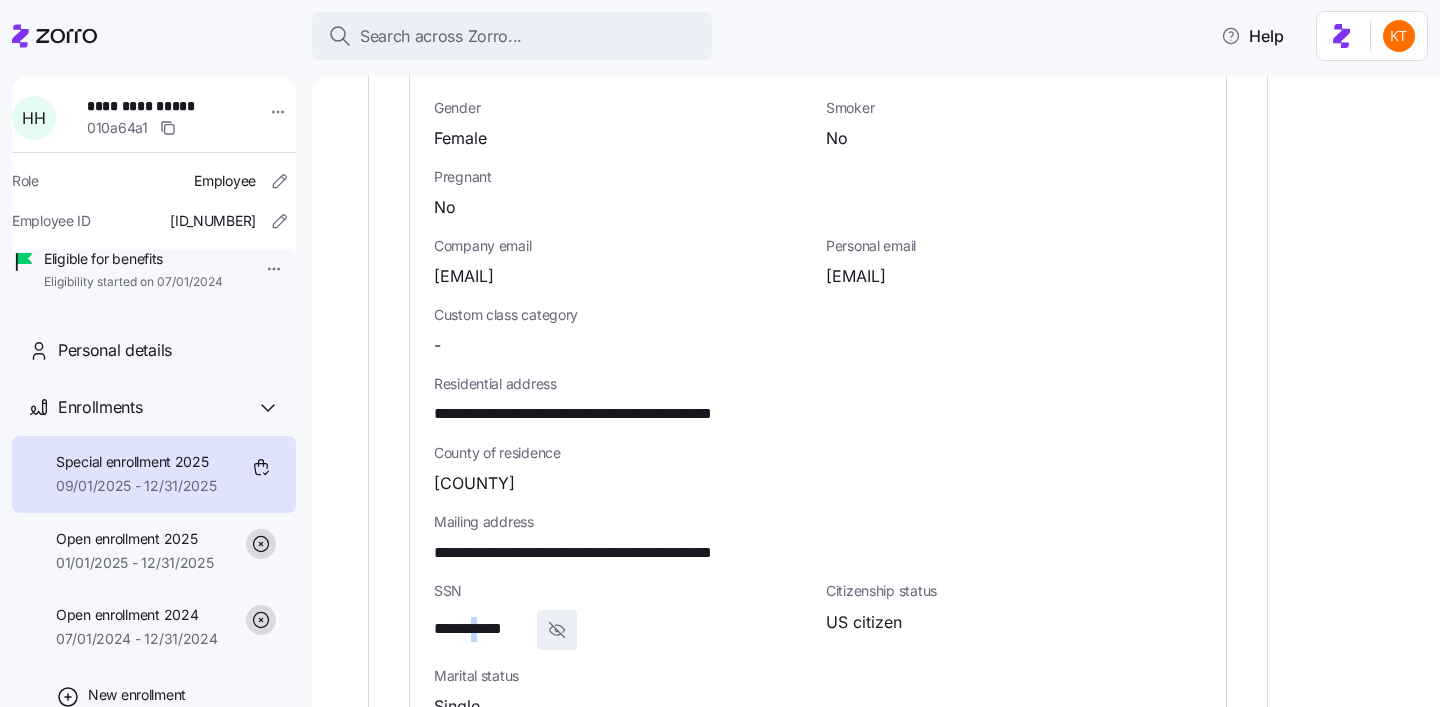 click on "**********" at bounding box center [481, 629] 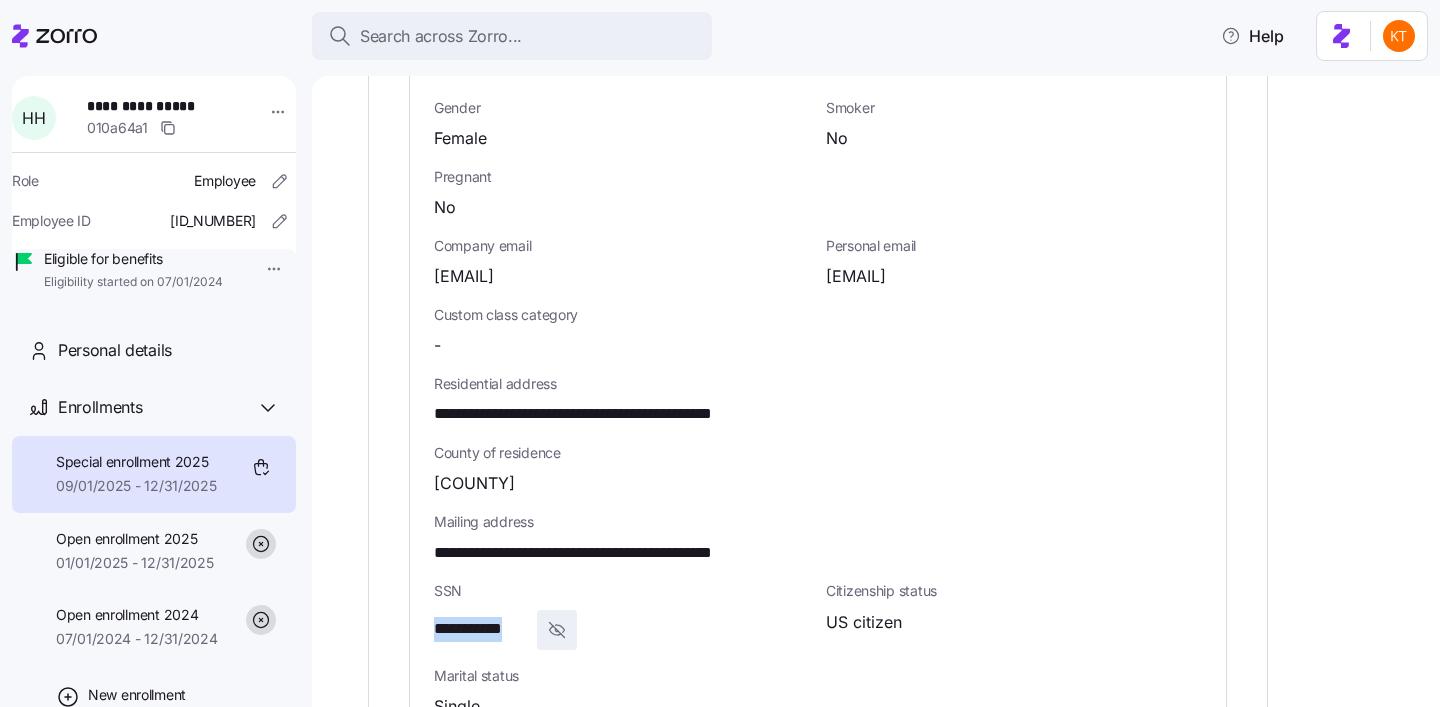 click on "**********" at bounding box center (481, 629) 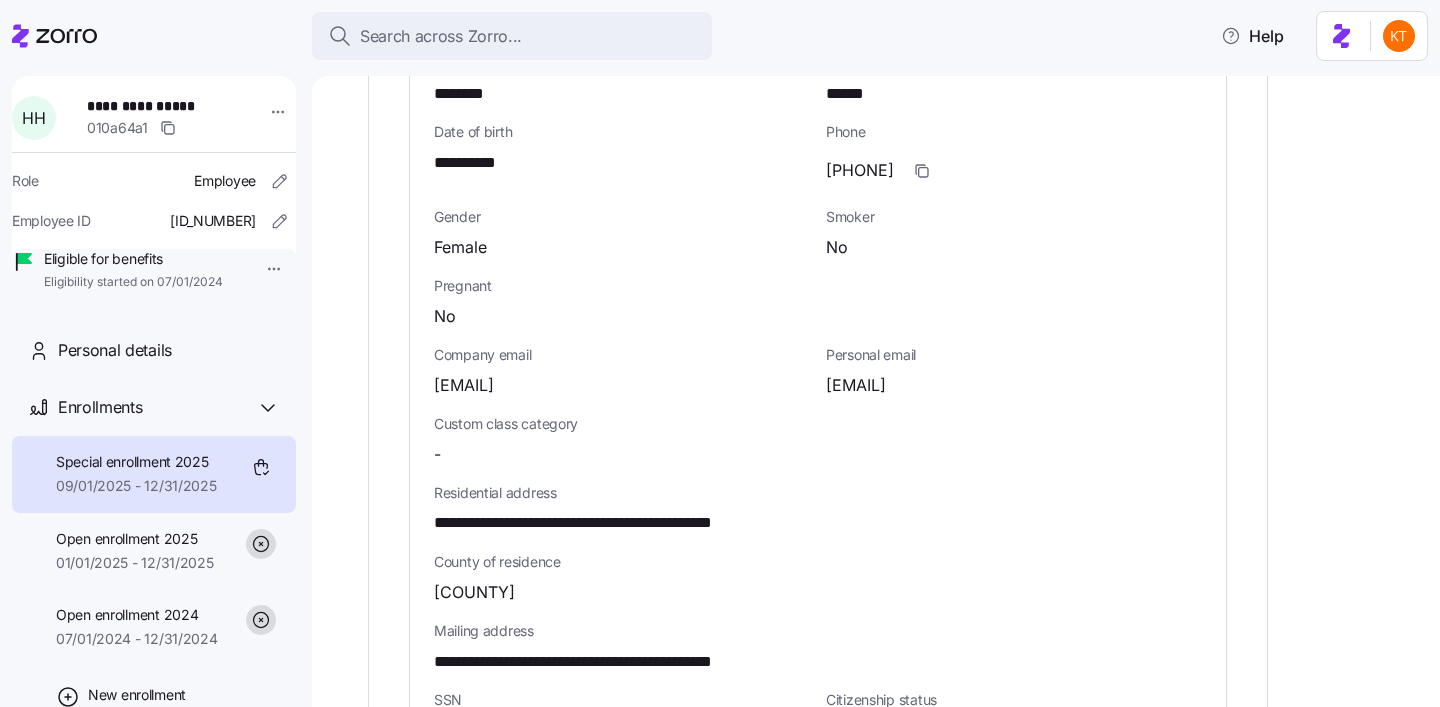 scroll, scrollTop: 935, scrollLeft: 0, axis: vertical 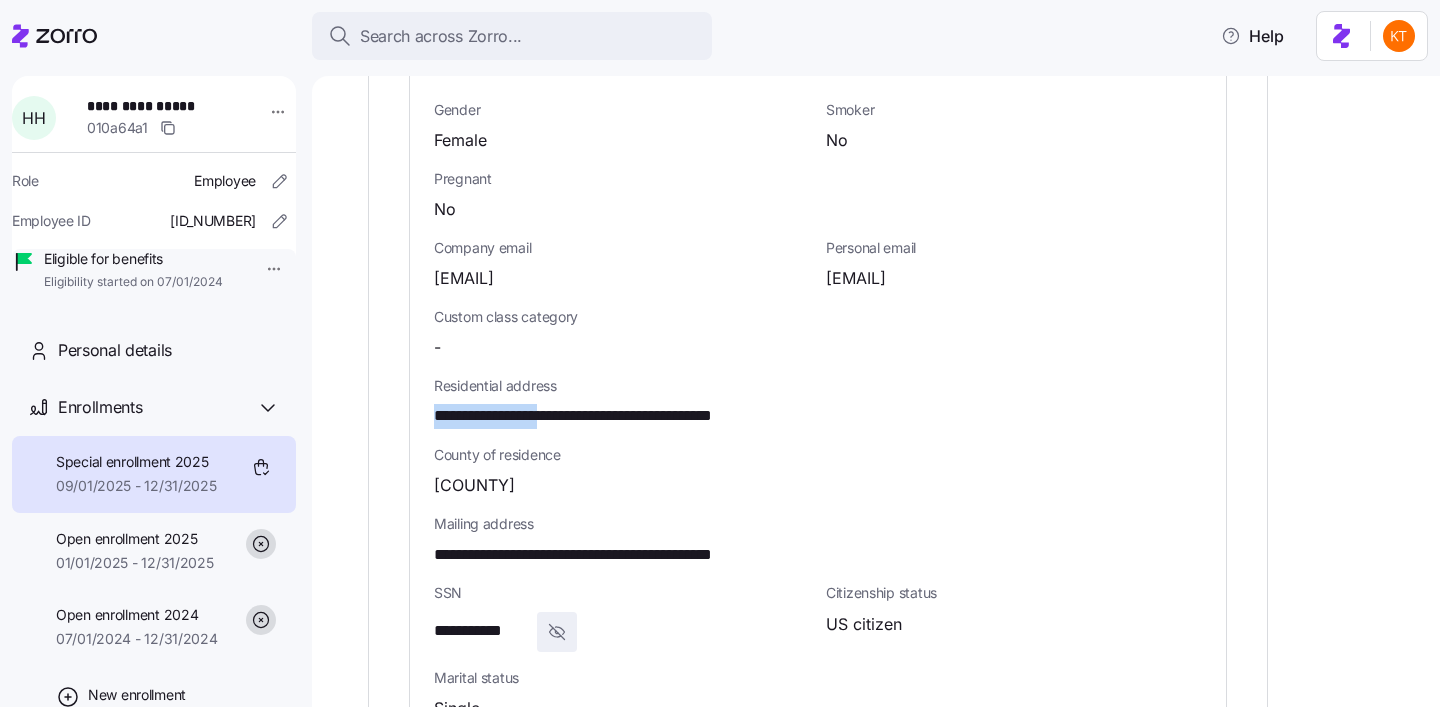 drag, startPoint x: 575, startPoint y: 414, endPoint x: 414, endPoint y: 418, distance: 161.04968 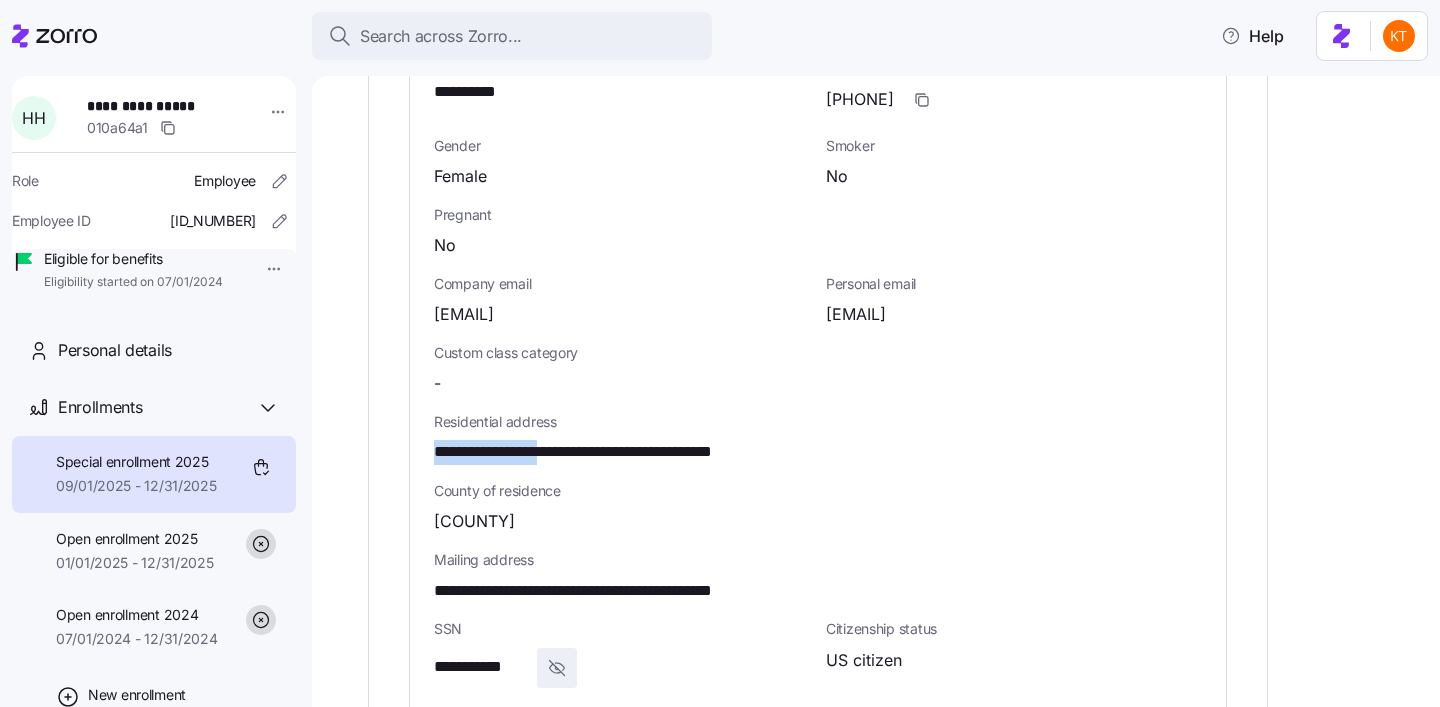 scroll, scrollTop: 851, scrollLeft: 0, axis: vertical 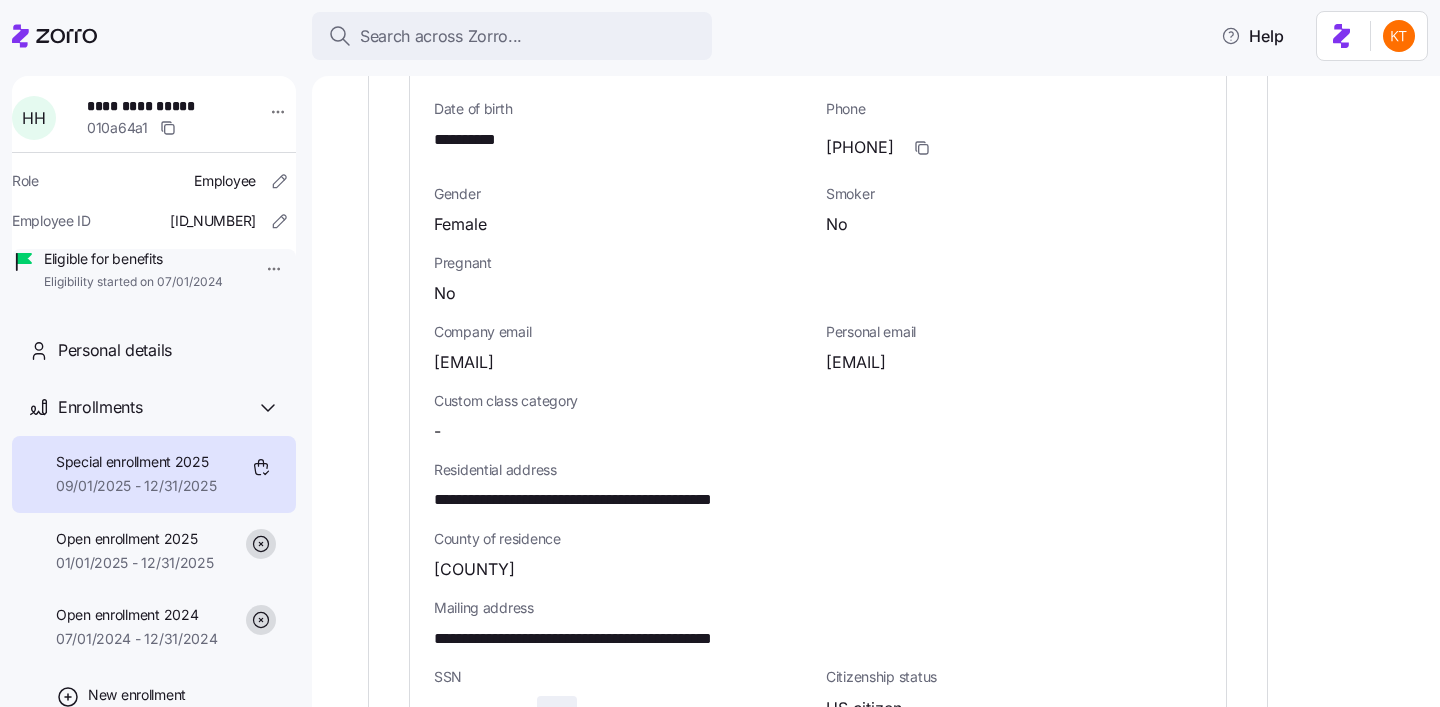 click on "(570)651-0576" at bounding box center [860, 147] 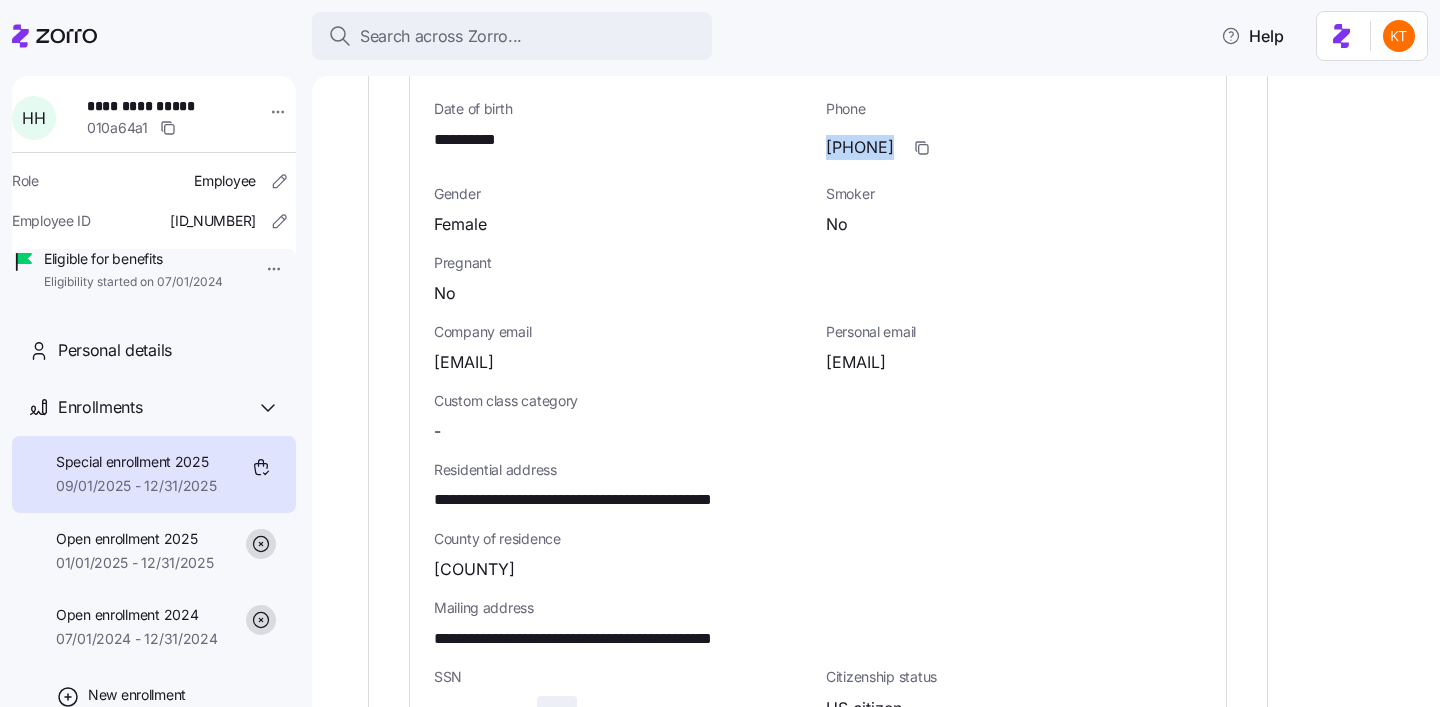 click on "(570)651-0576" at bounding box center [860, 147] 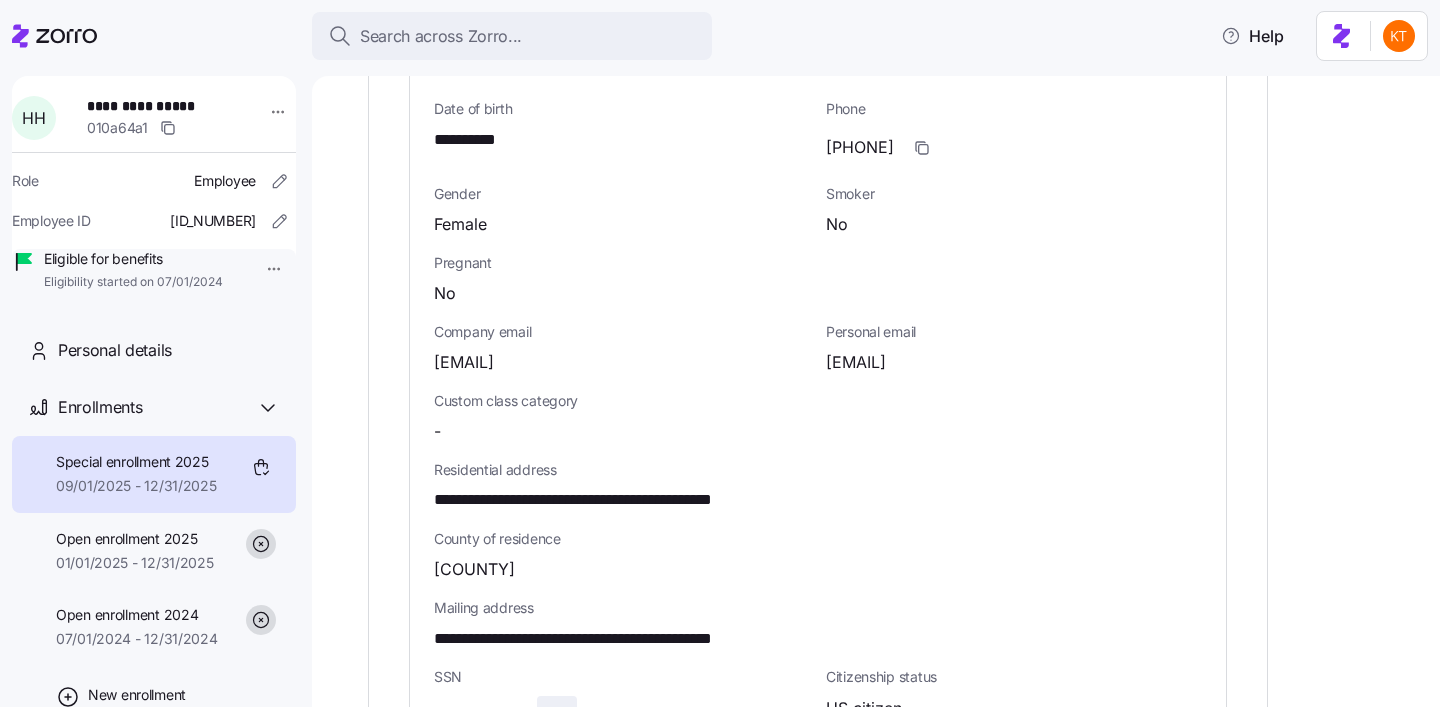 click on "harleighshae@gmail.com" at bounding box center [856, 362] 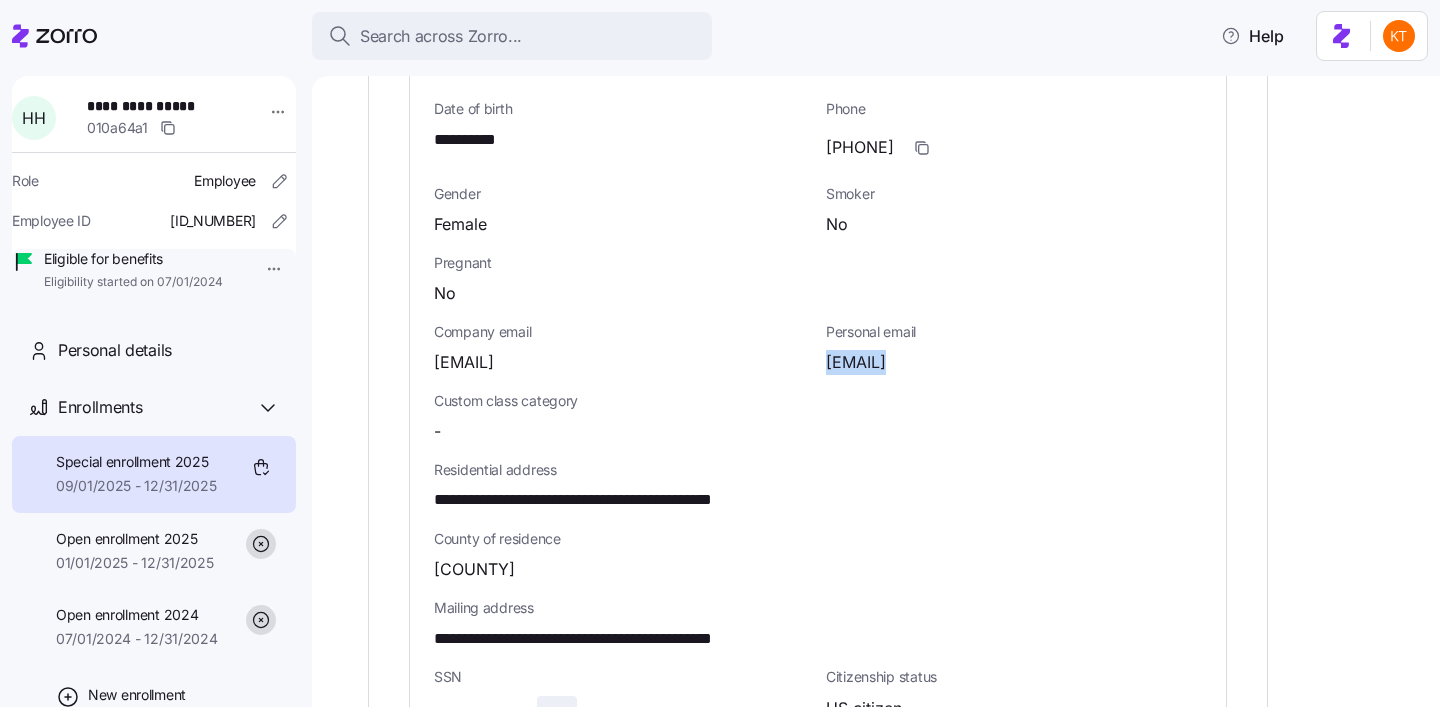 click on "harleighshae@gmail.com" at bounding box center (856, 362) 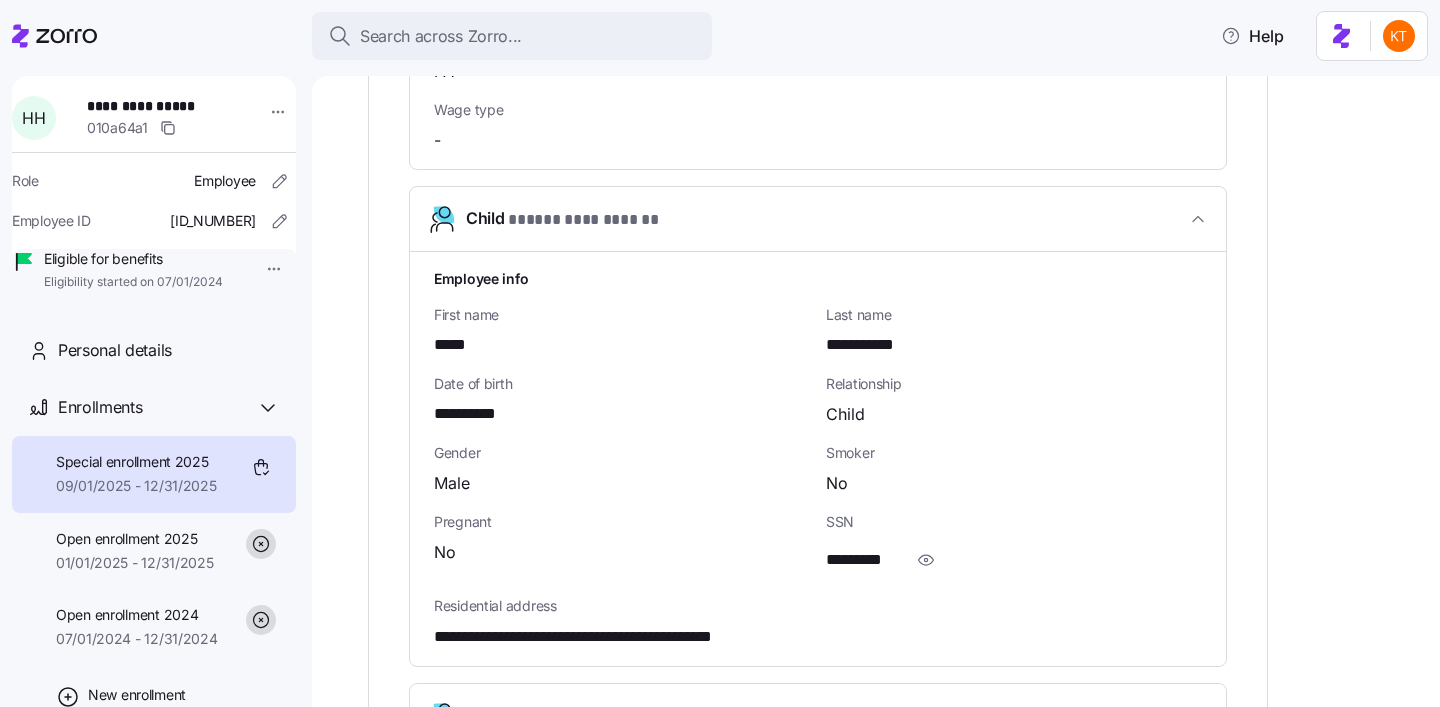 scroll, scrollTop: 1781, scrollLeft: 0, axis: vertical 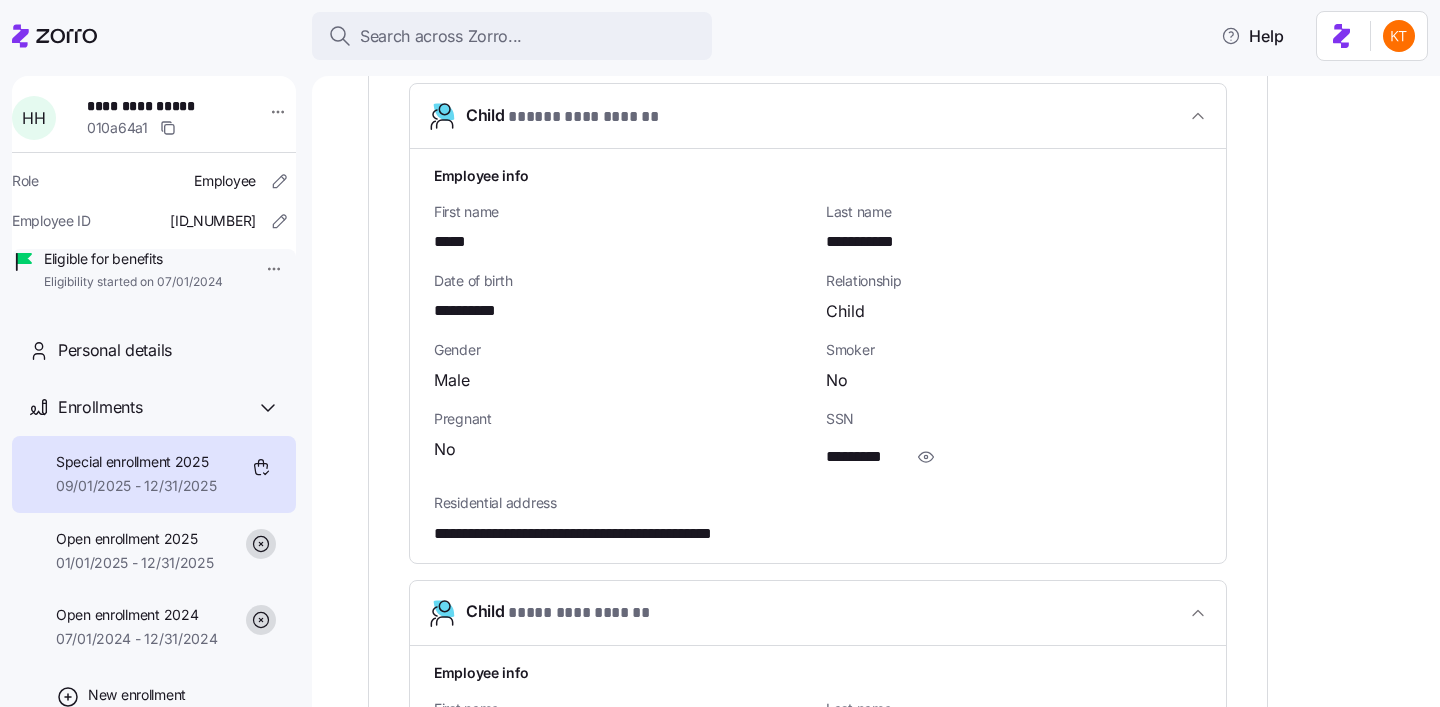 click on "*****" at bounding box center [459, 242] 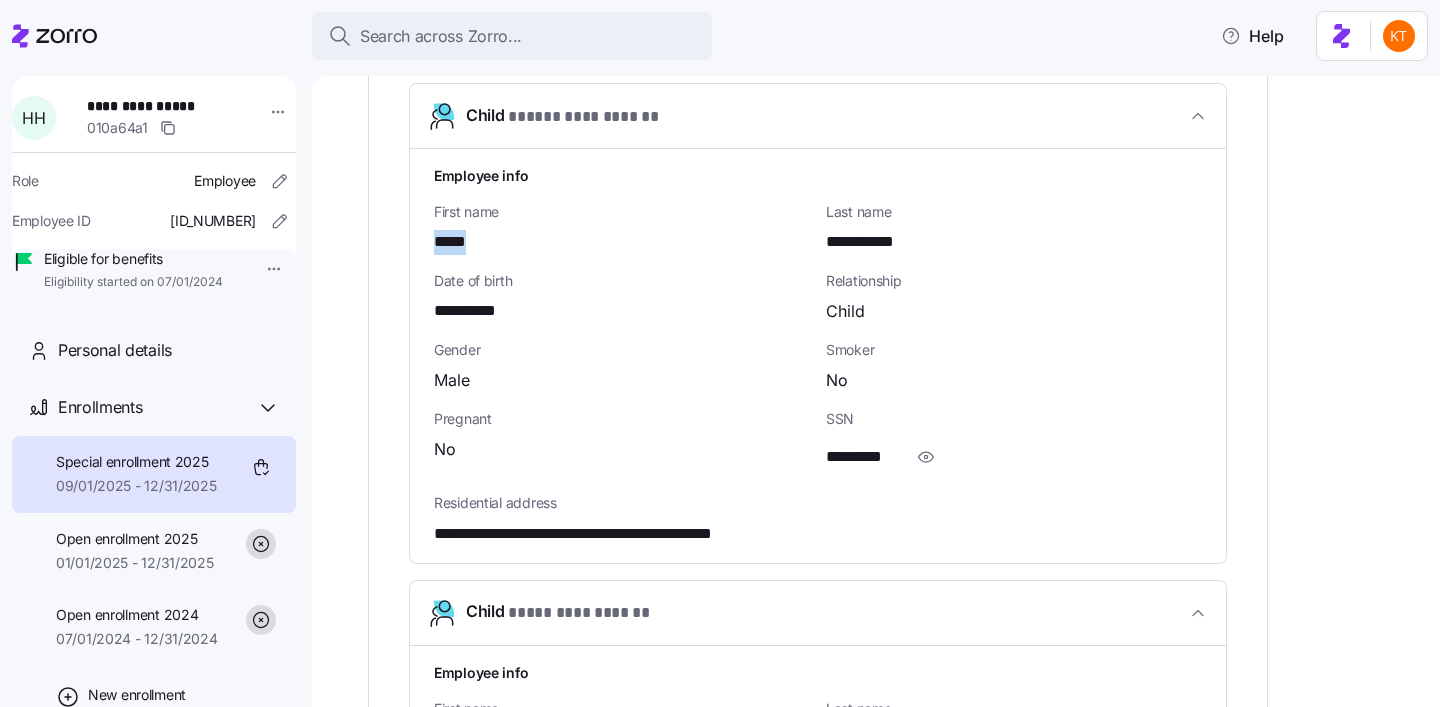 click on "*****" at bounding box center [459, 242] 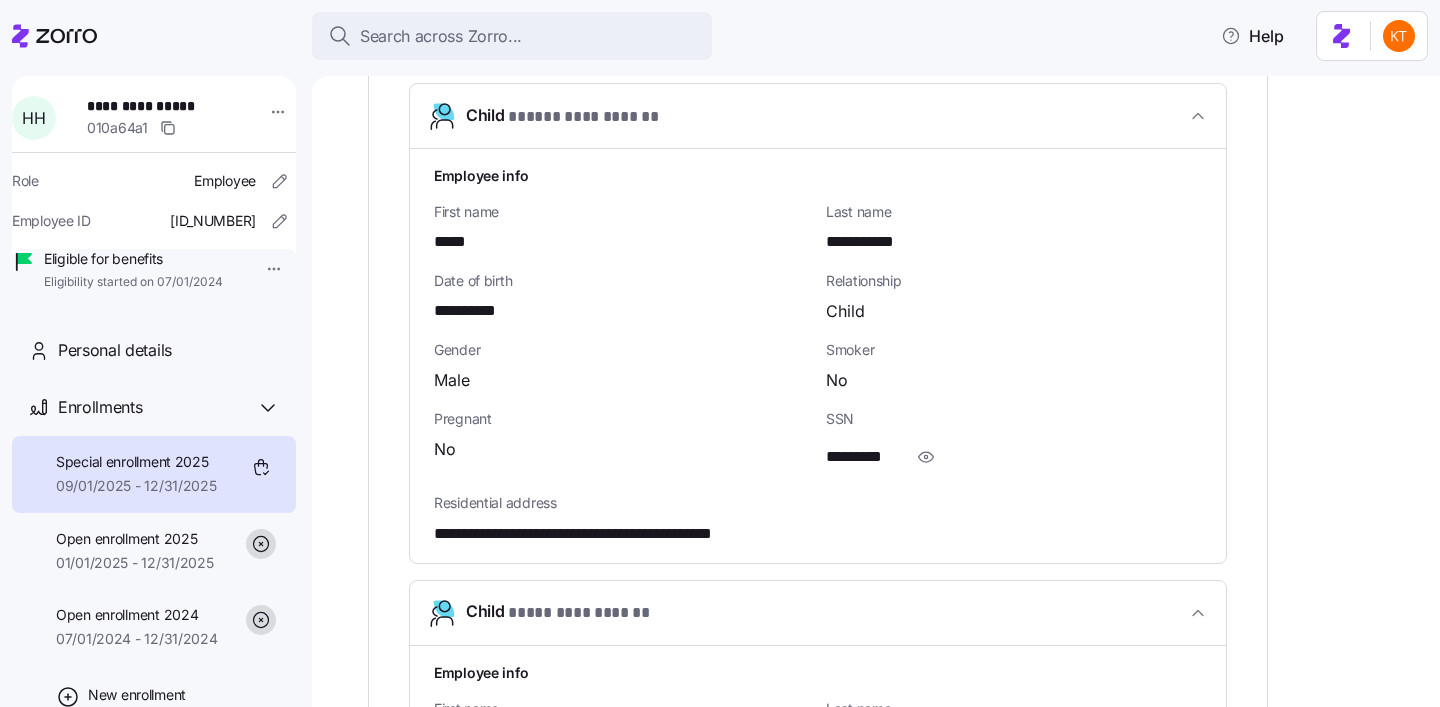 click on "**********" at bounding box center [874, 242] 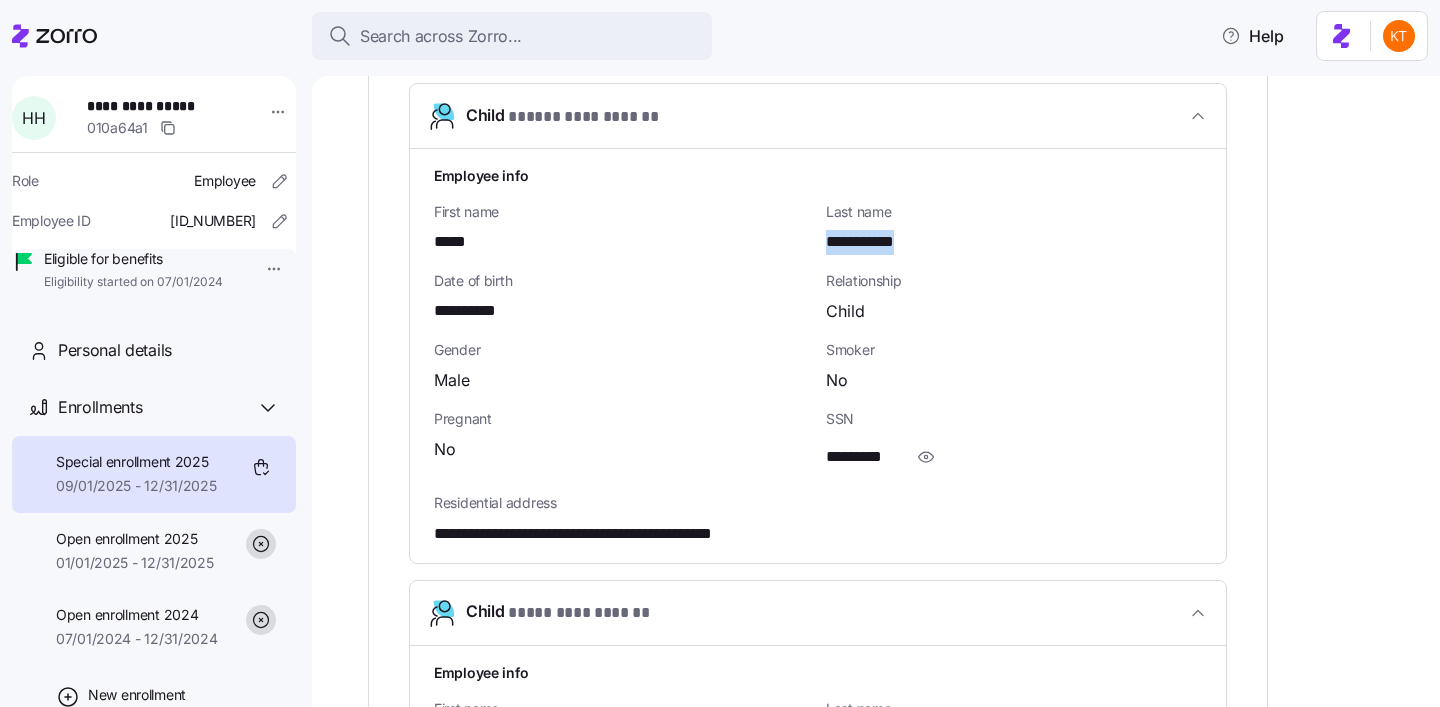 click on "**********" at bounding box center (874, 242) 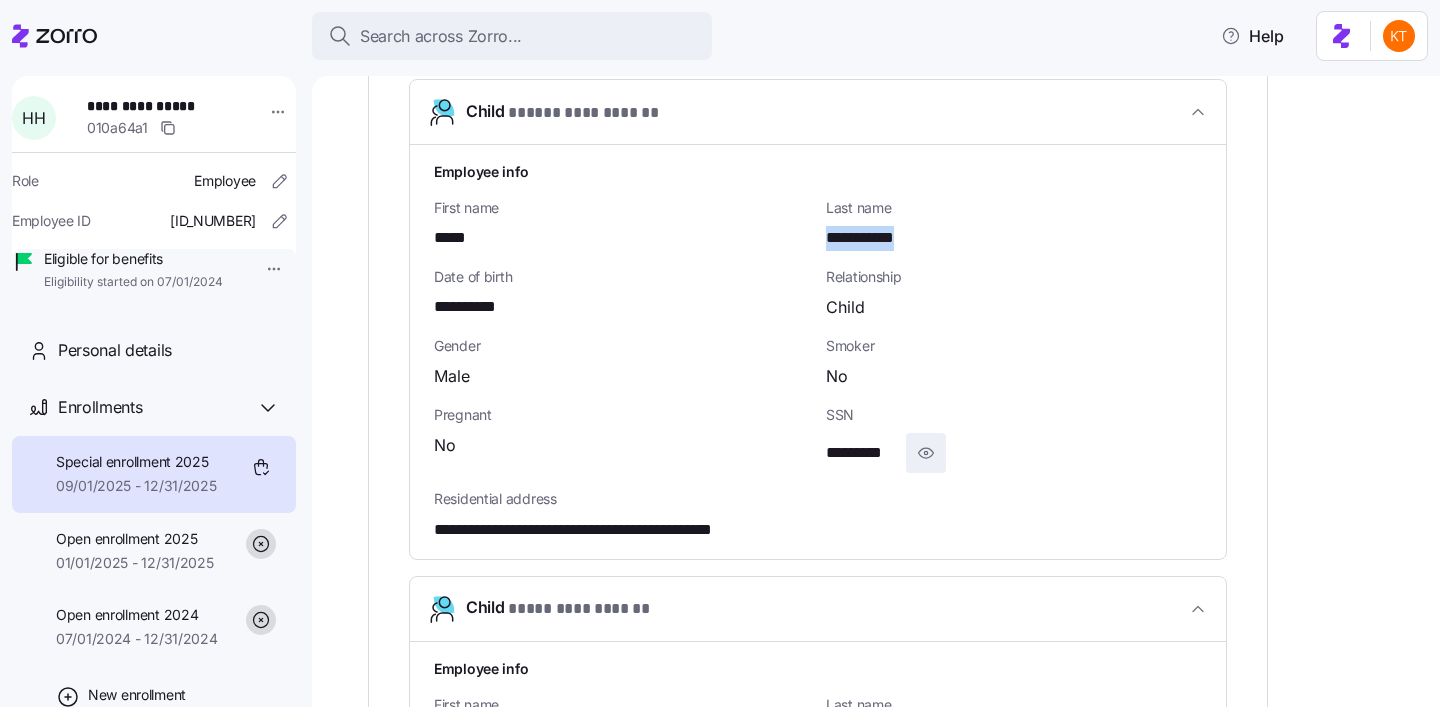 click at bounding box center (926, 453) 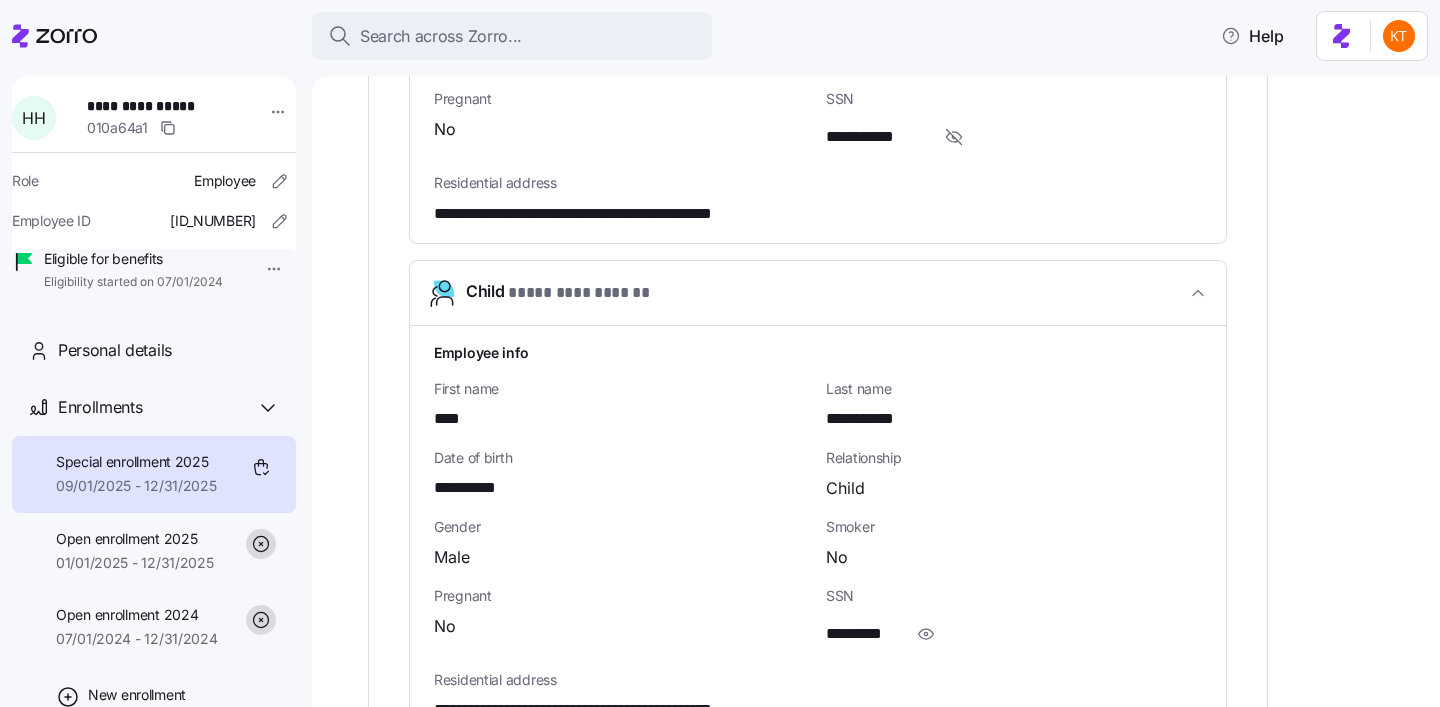scroll, scrollTop: 2106, scrollLeft: 0, axis: vertical 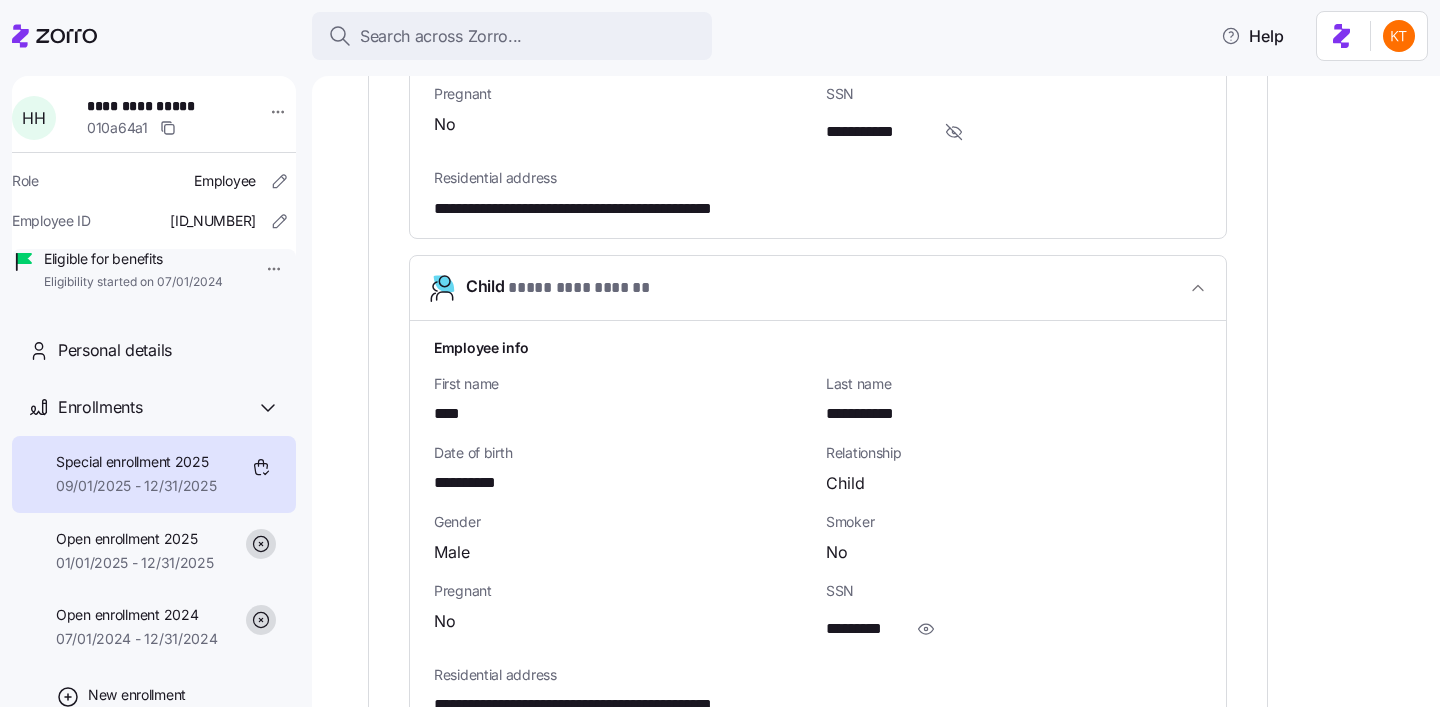 click on "****" at bounding box center [453, 414] 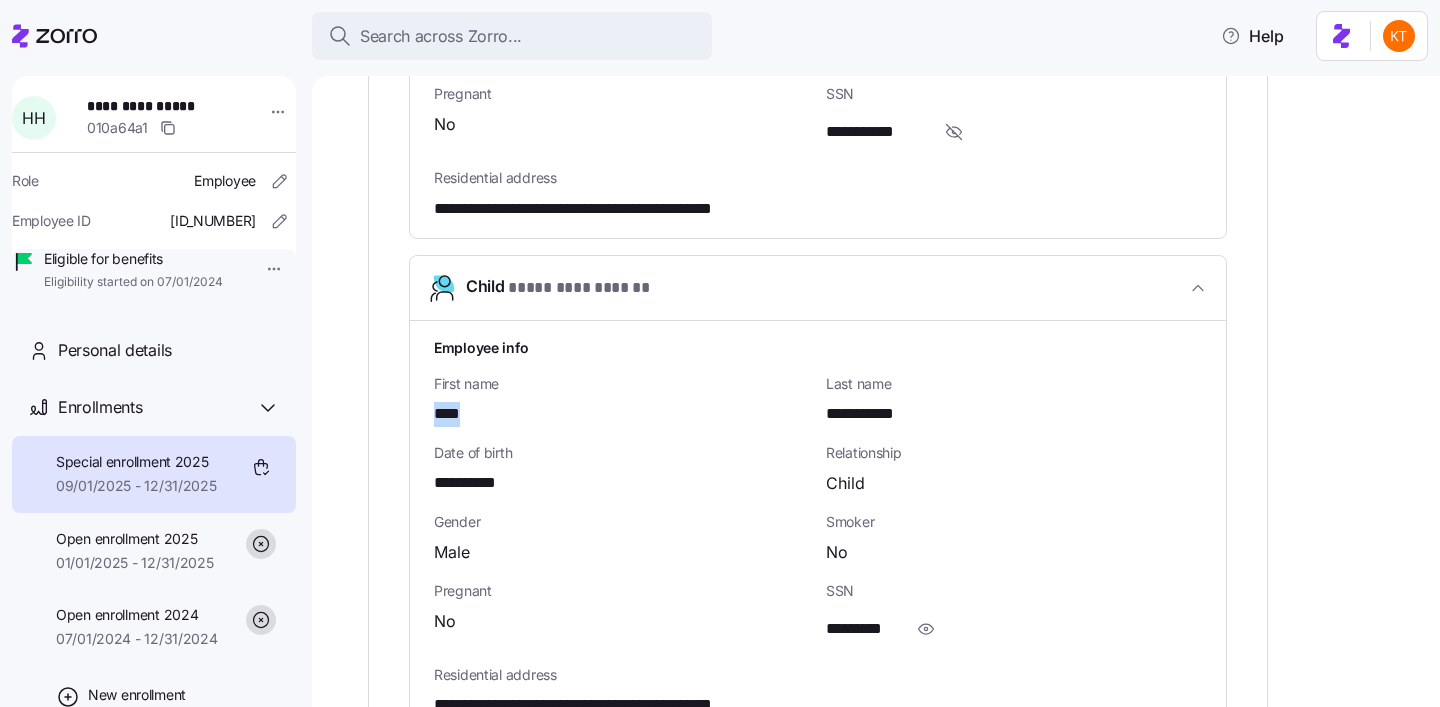 click on "****" at bounding box center (453, 414) 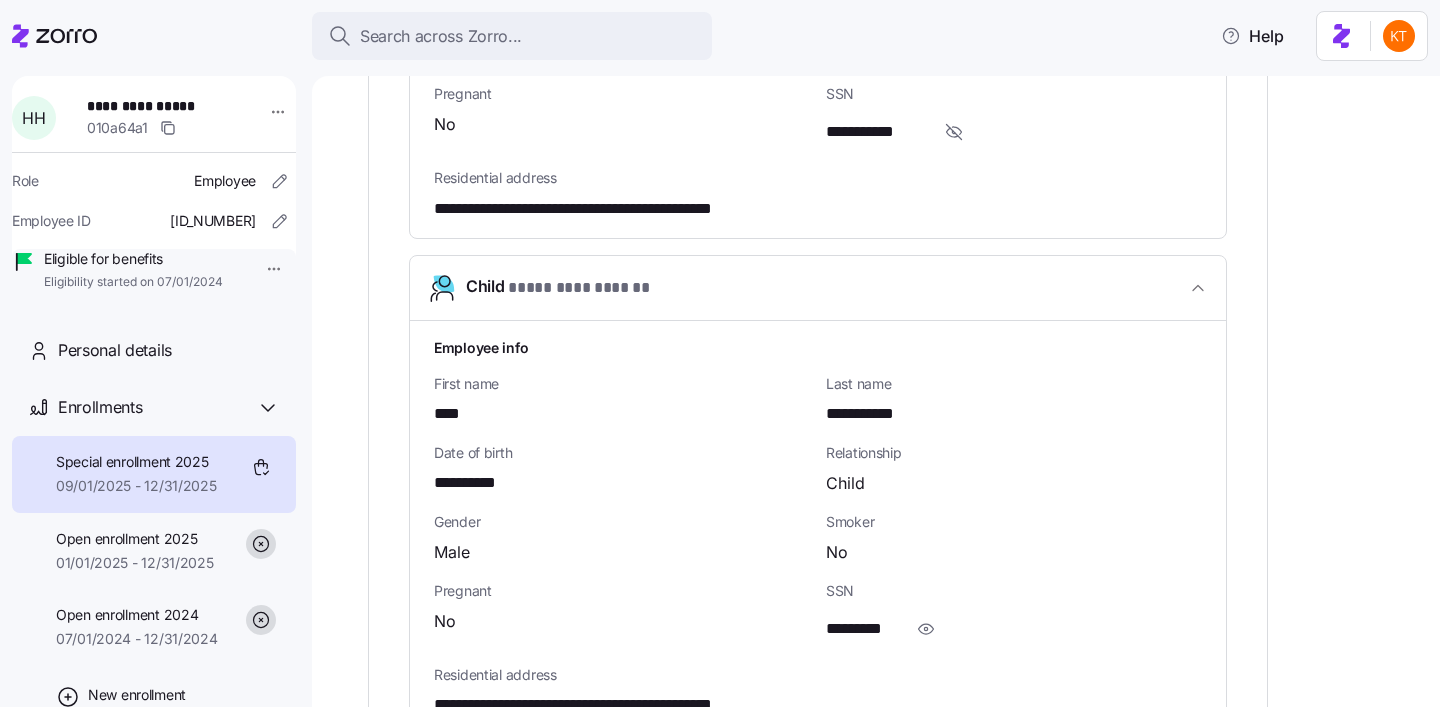 click on "**********" at bounding box center (874, 414) 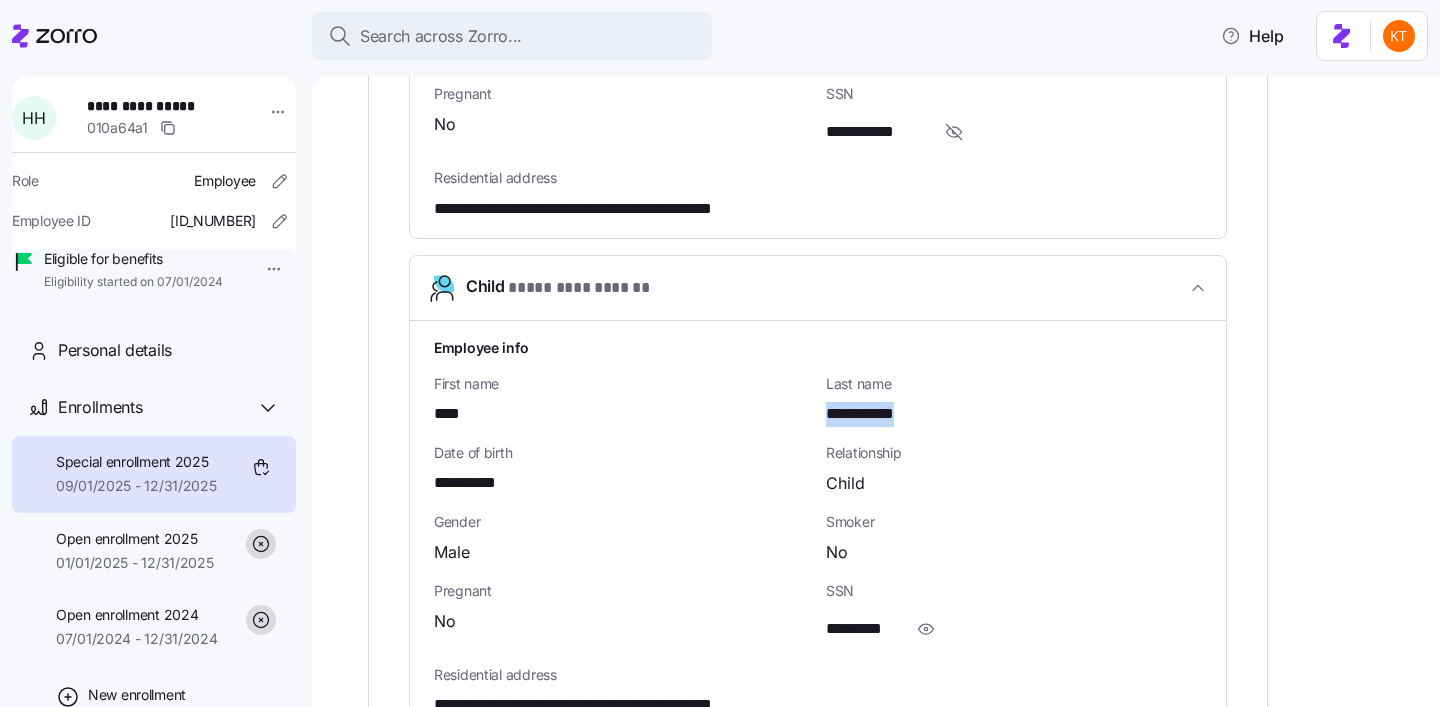 click on "**********" at bounding box center (874, 414) 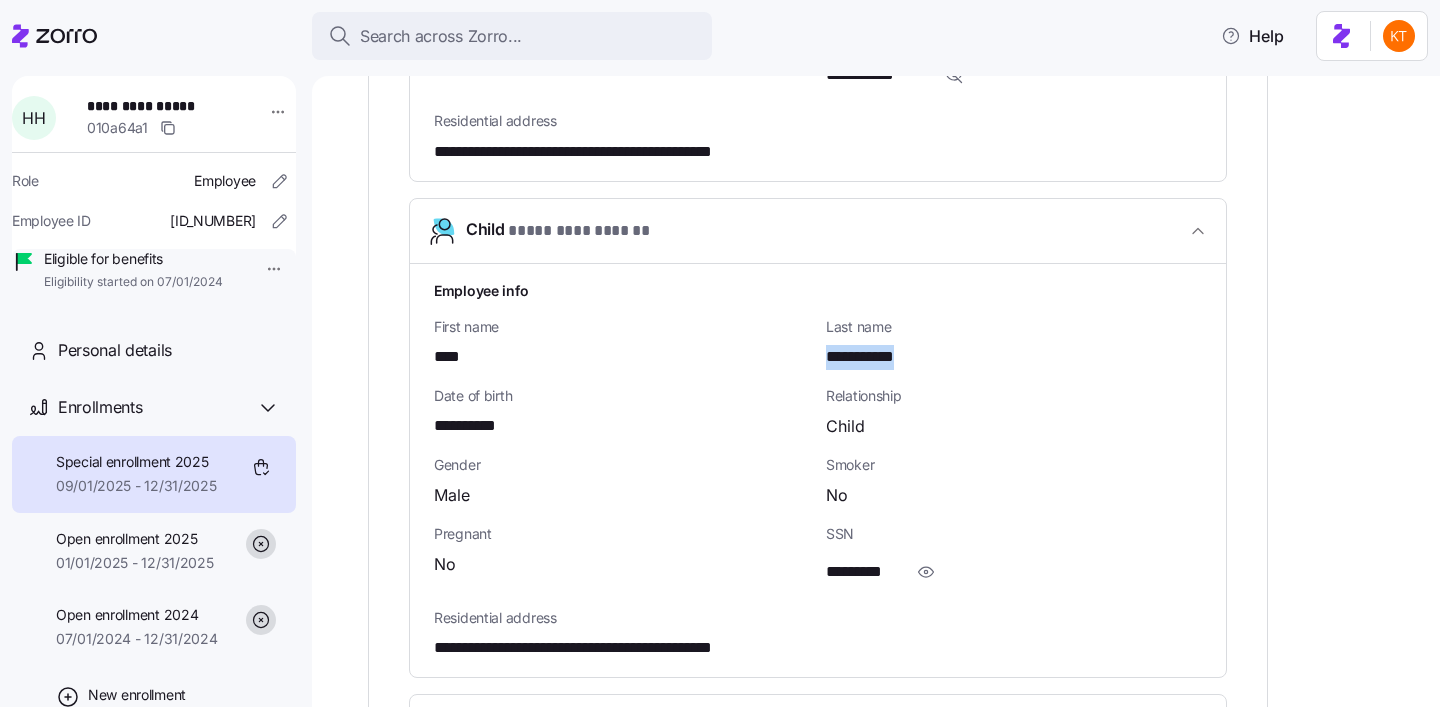 scroll, scrollTop: 2165, scrollLeft: 0, axis: vertical 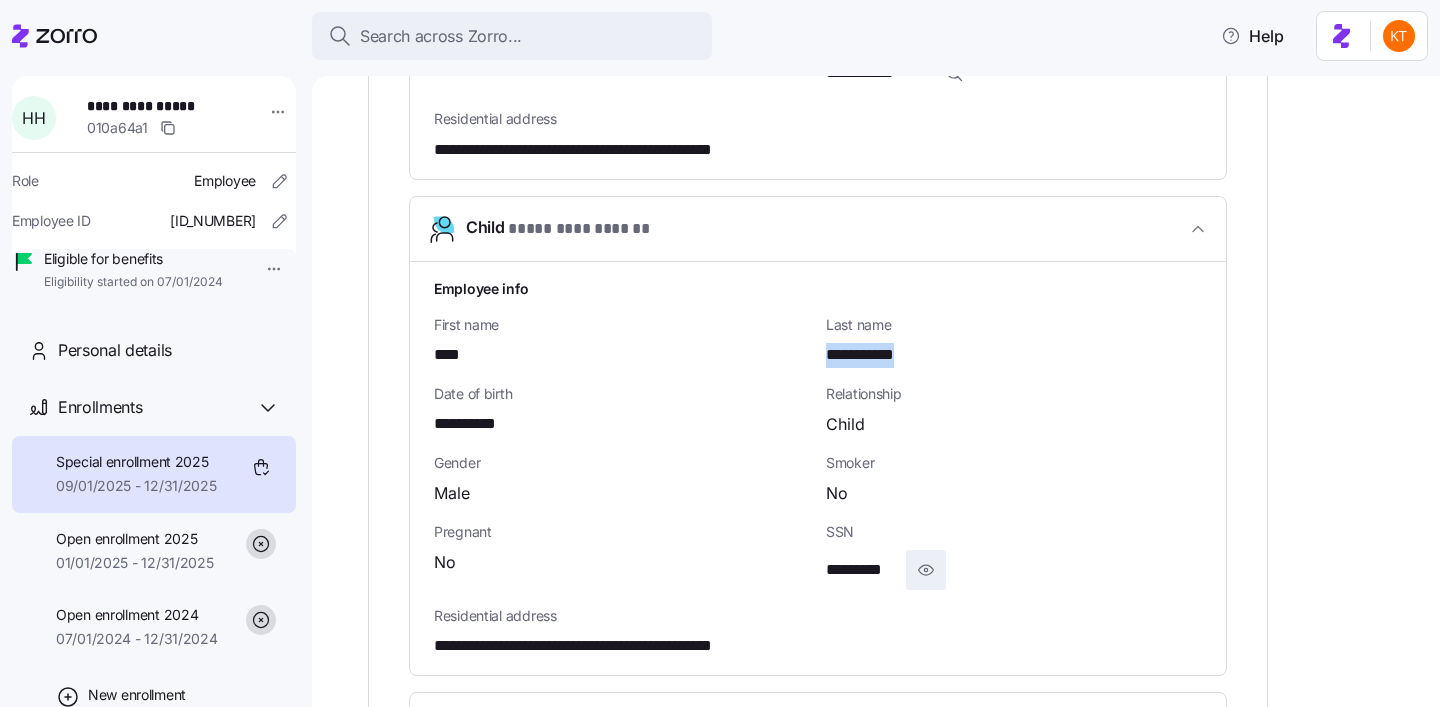 click 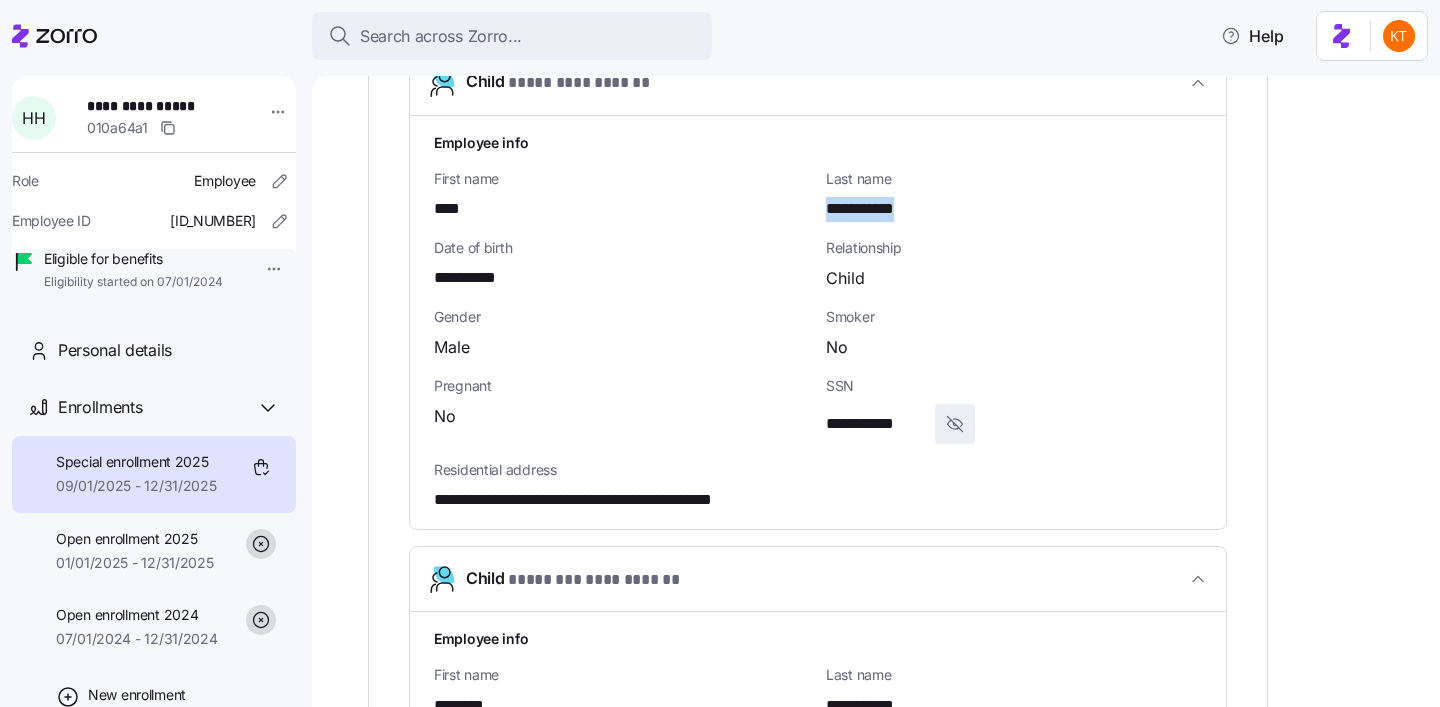 scroll, scrollTop: 2410, scrollLeft: 0, axis: vertical 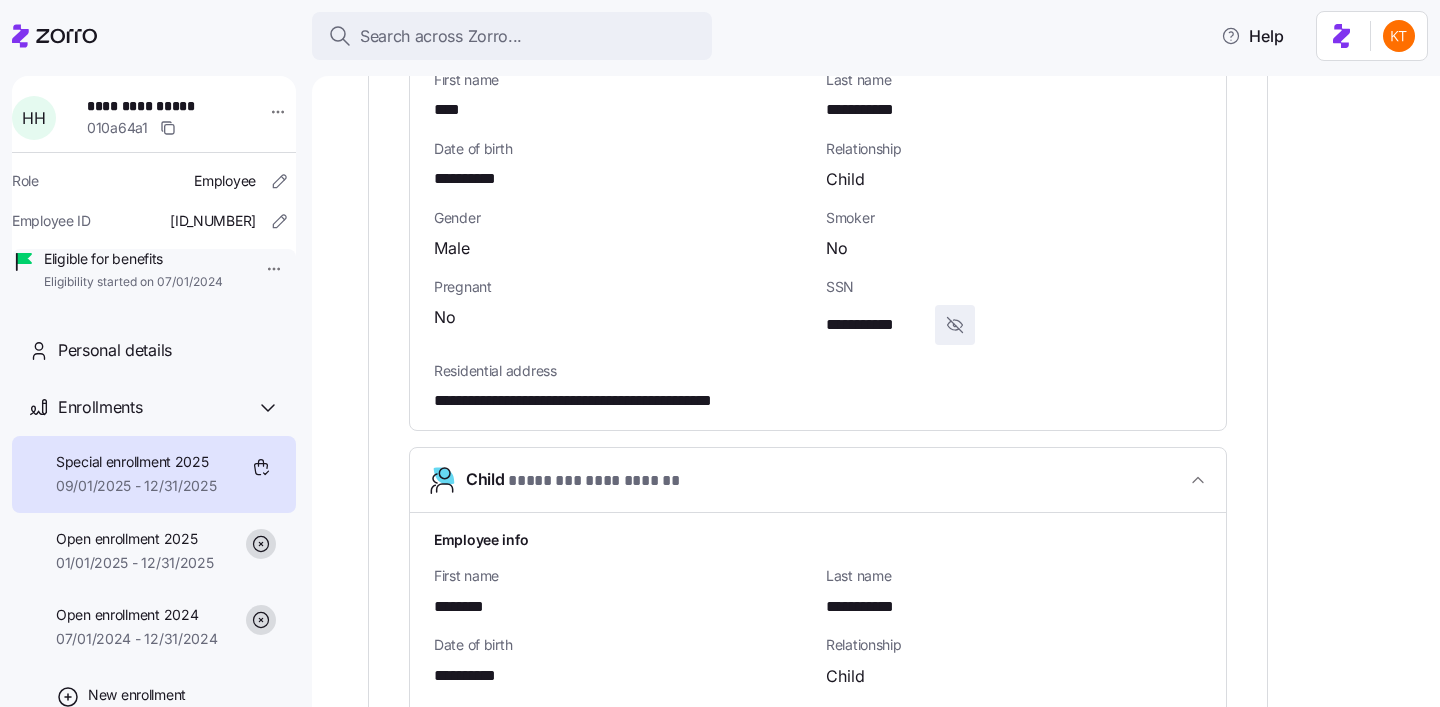 click on "********" at bounding box center (467, 607) 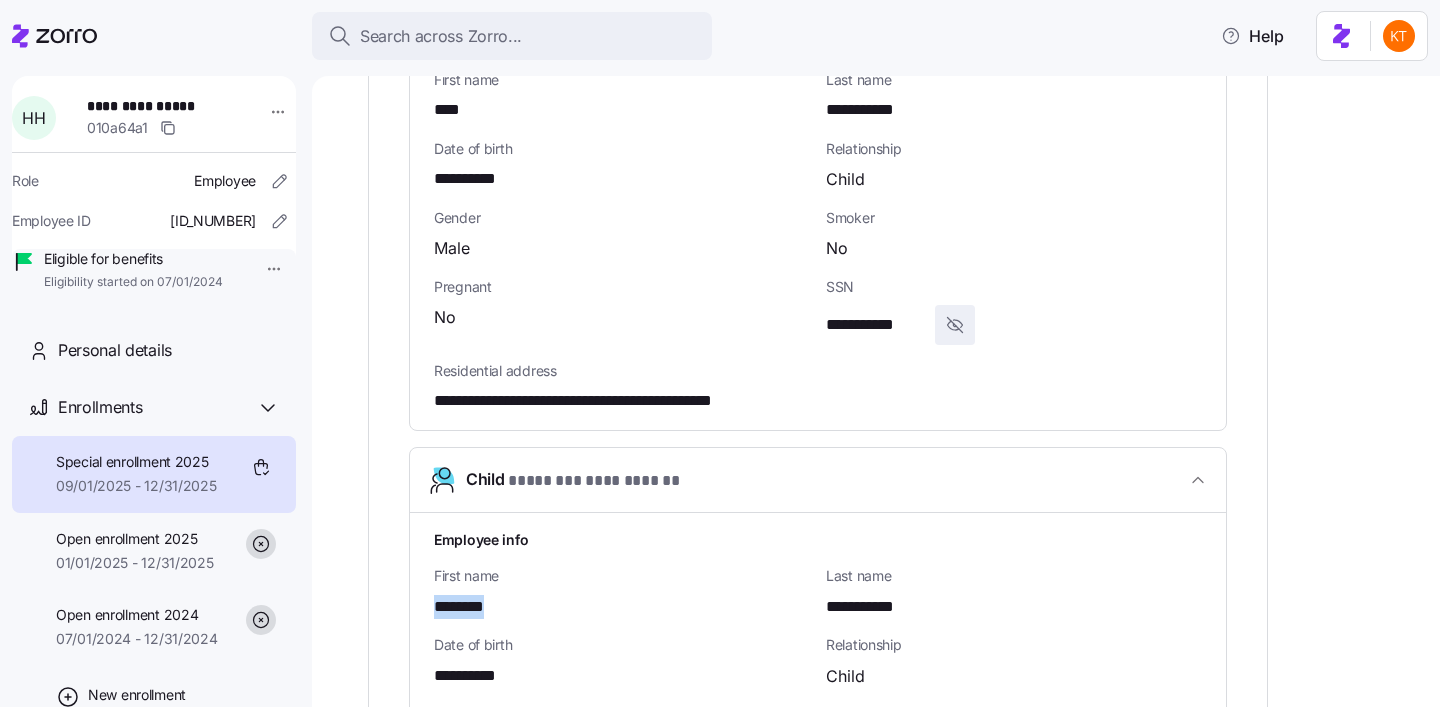 click on "********" at bounding box center [467, 607] 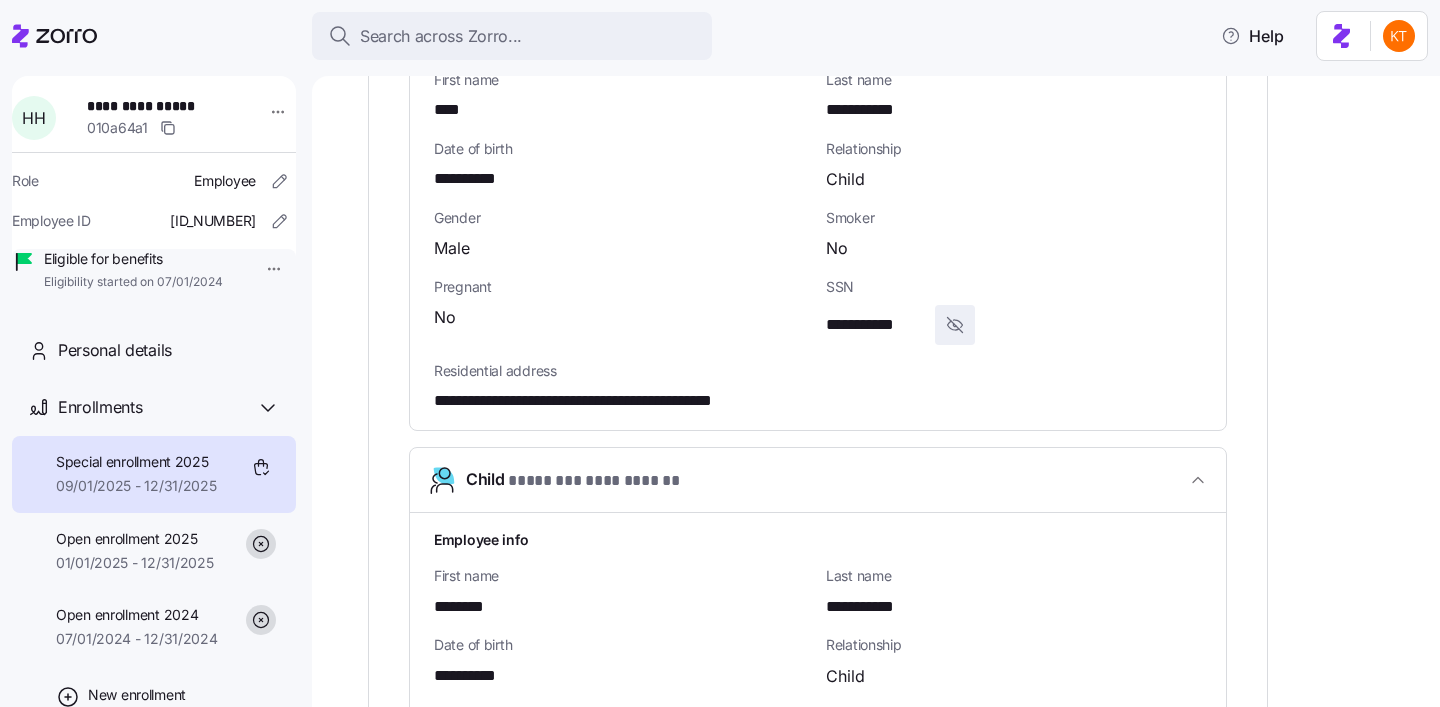 click on "**********" at bounding box center [874, 607] 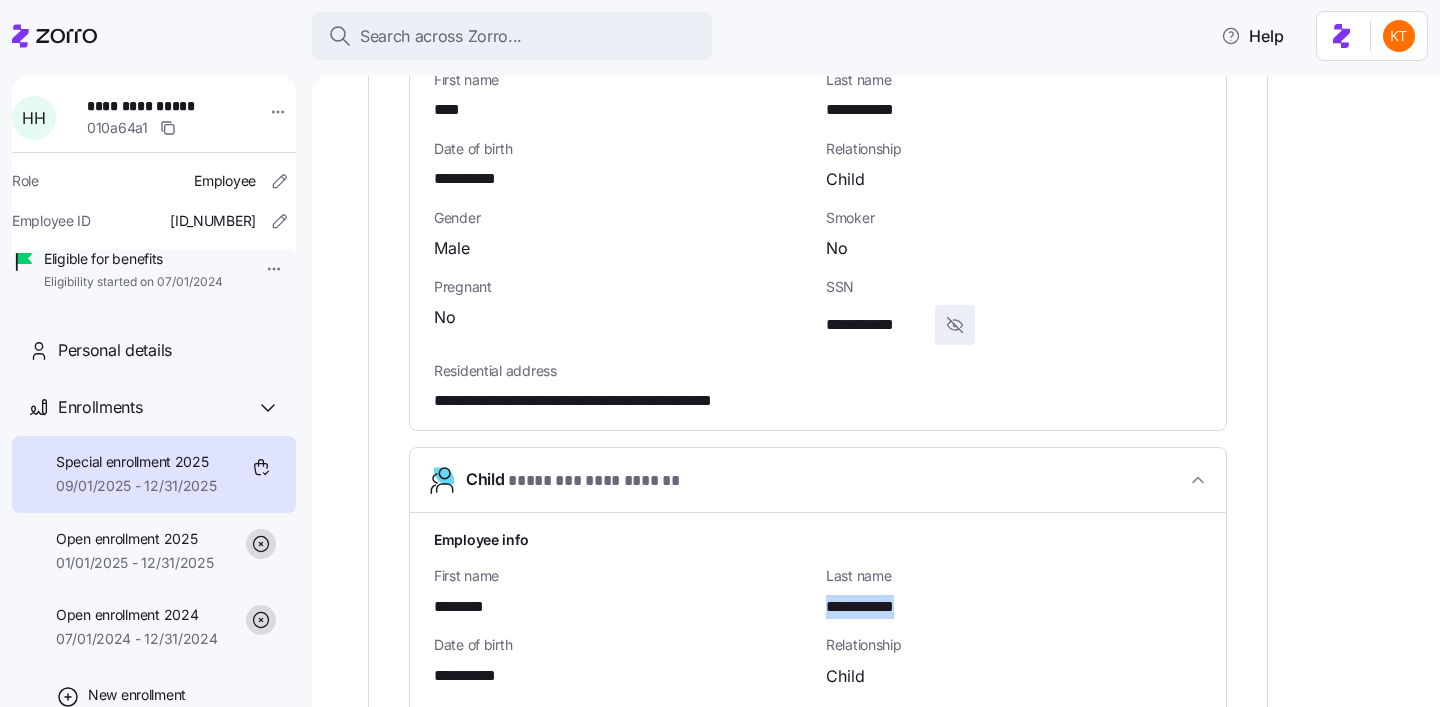 click on "**********" at bounding box center (874, 607) 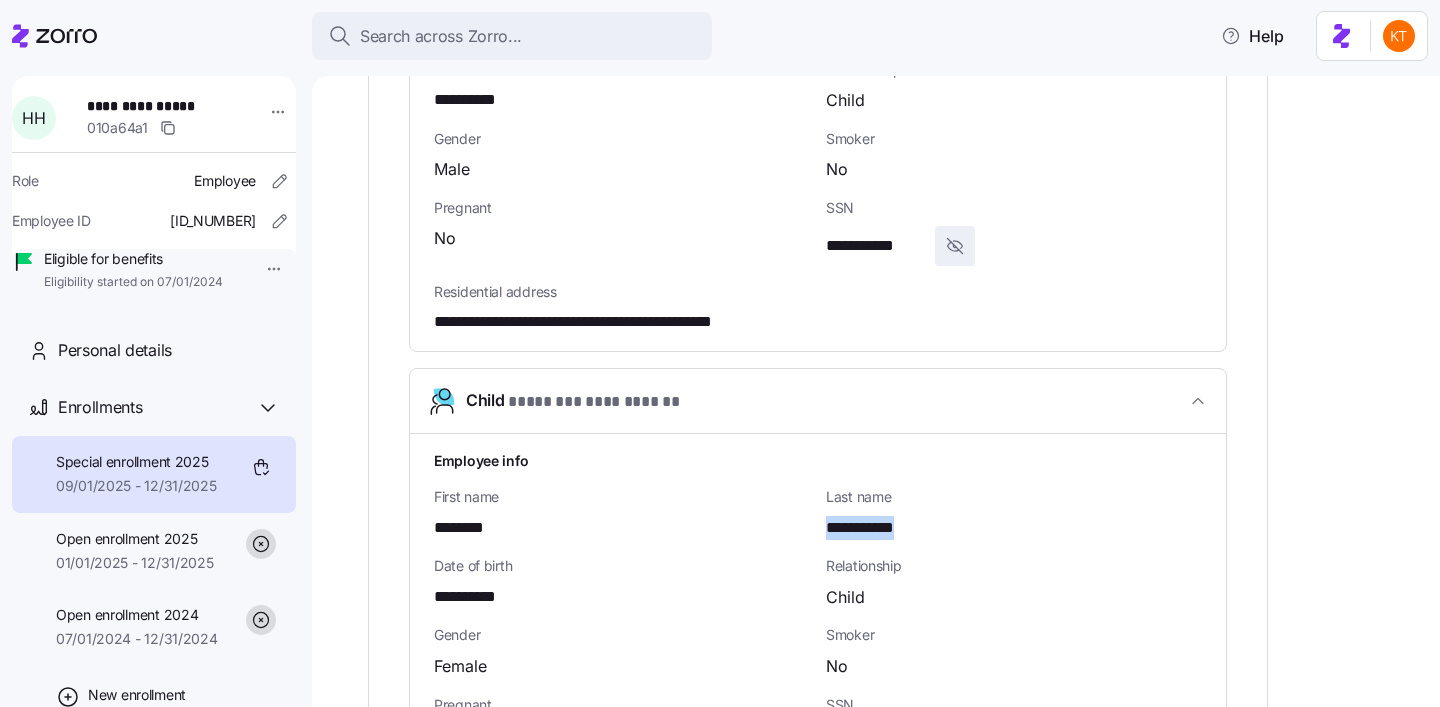 scroll, scrollTop: 2538, scrollLeft: 0, axis: vertical 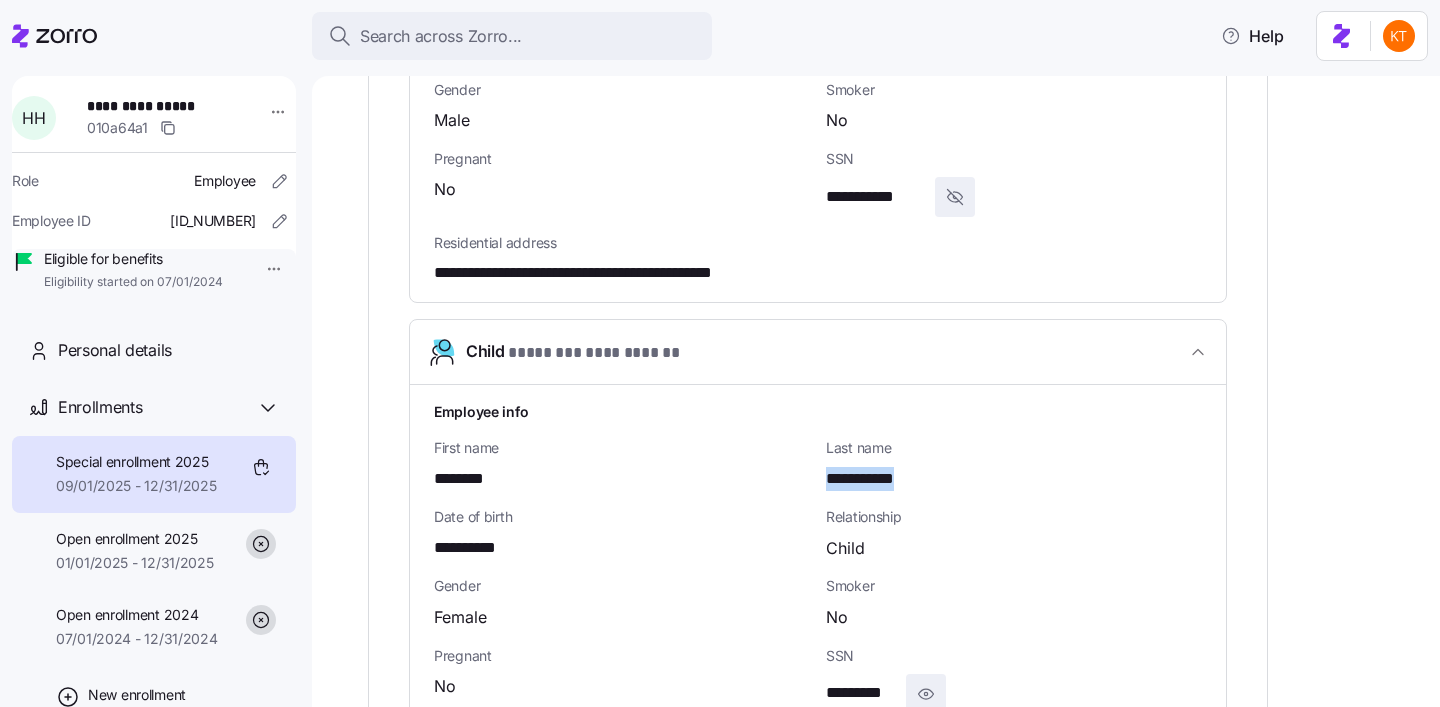 click 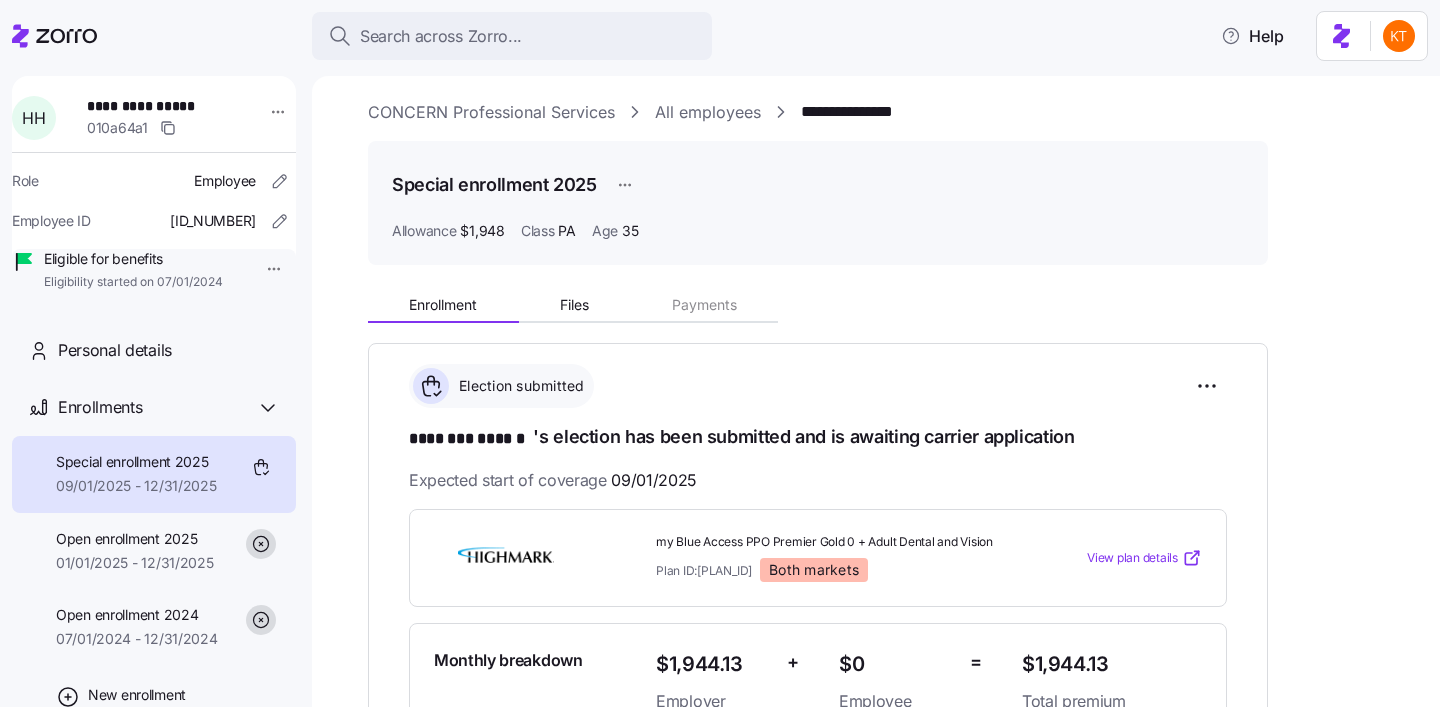 scroll, scrollTop: 0, scrollLeft: 0, axis: both 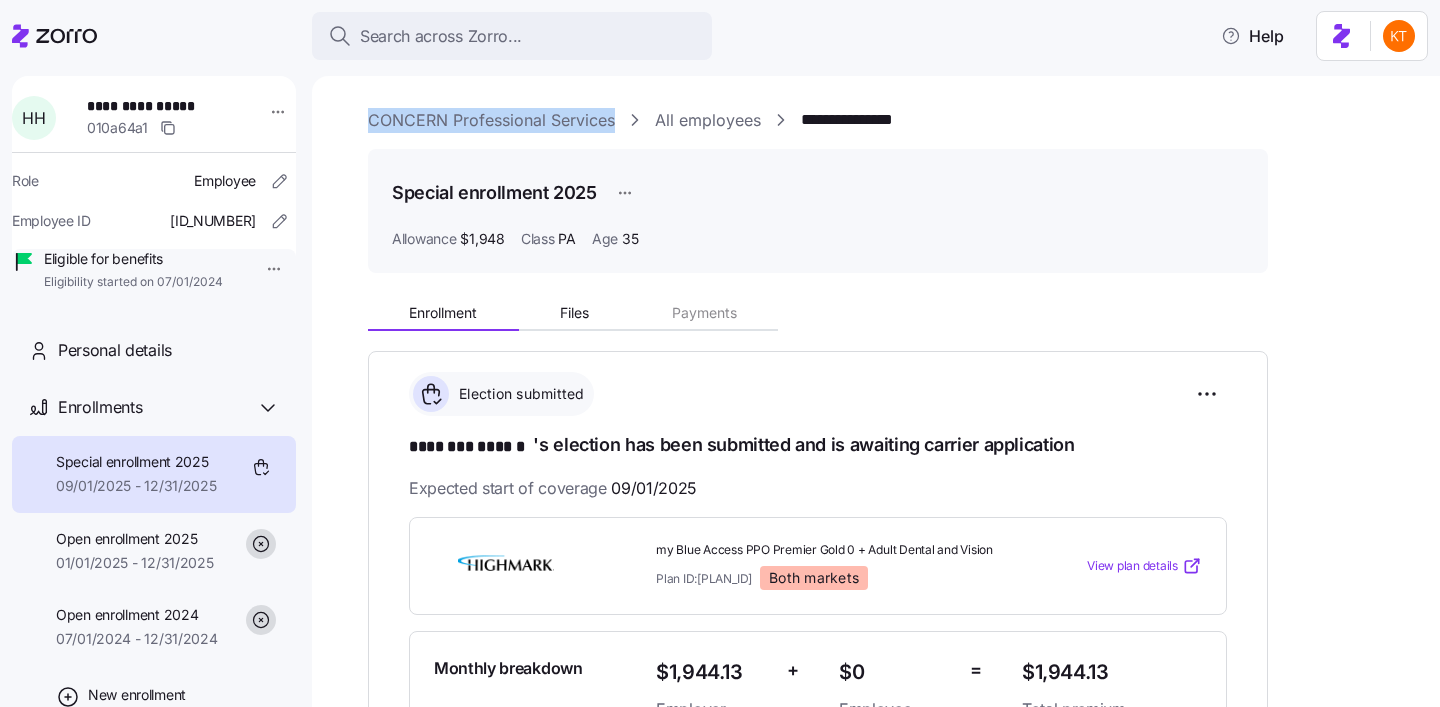 drag, startPoint x: 618, startPoint y: 111, endPoint x: 361, endPoint y: 125, distance: 257.38104 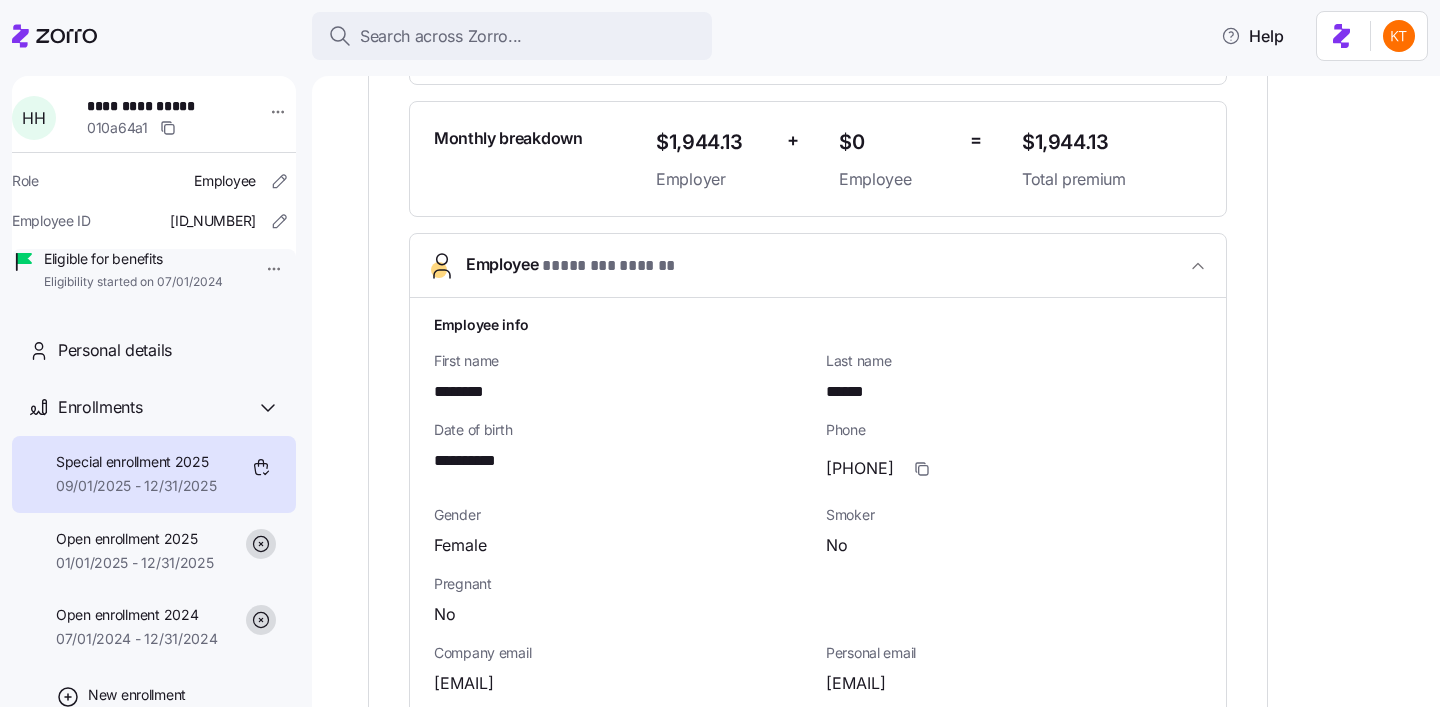 scroll, scrollTop: 591, scrollLeft: 0, axis: vertical 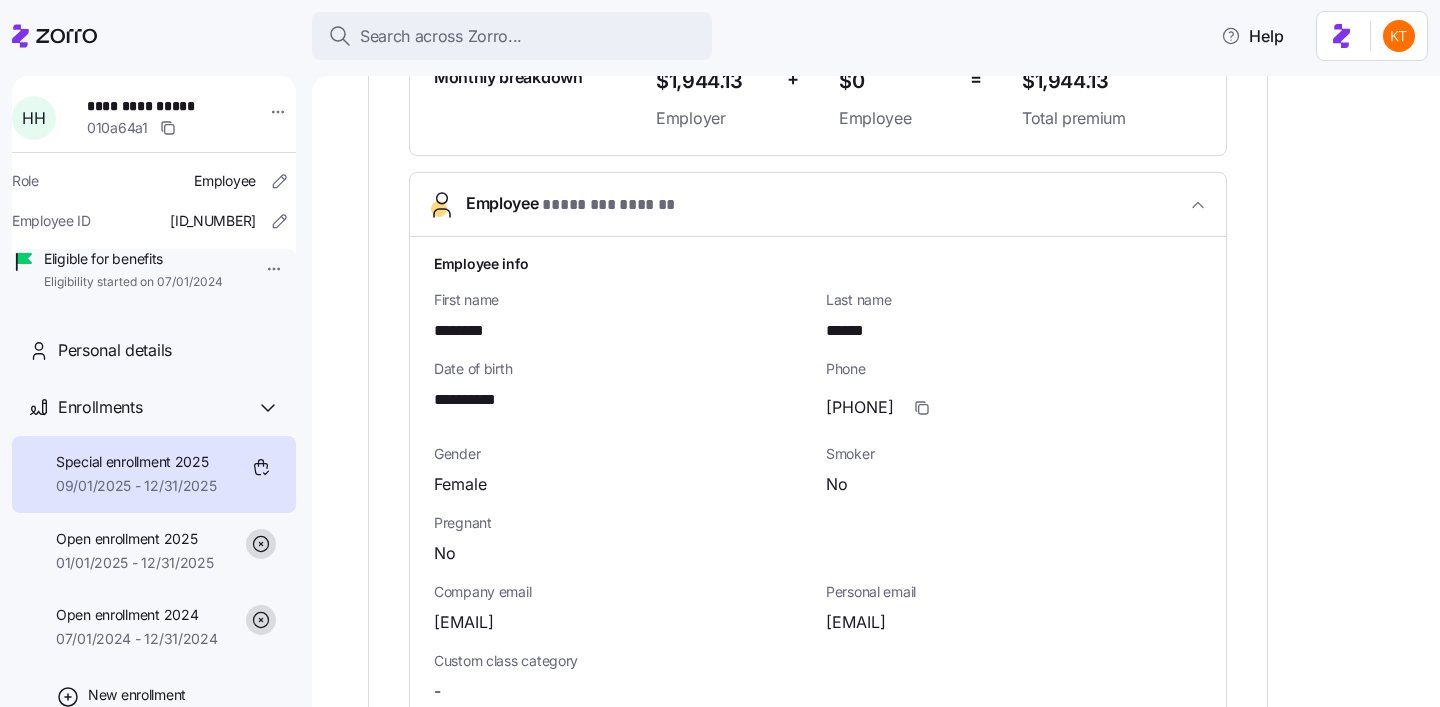 click on "harleighshae@gmail.com" at bounding box center (856, 622) 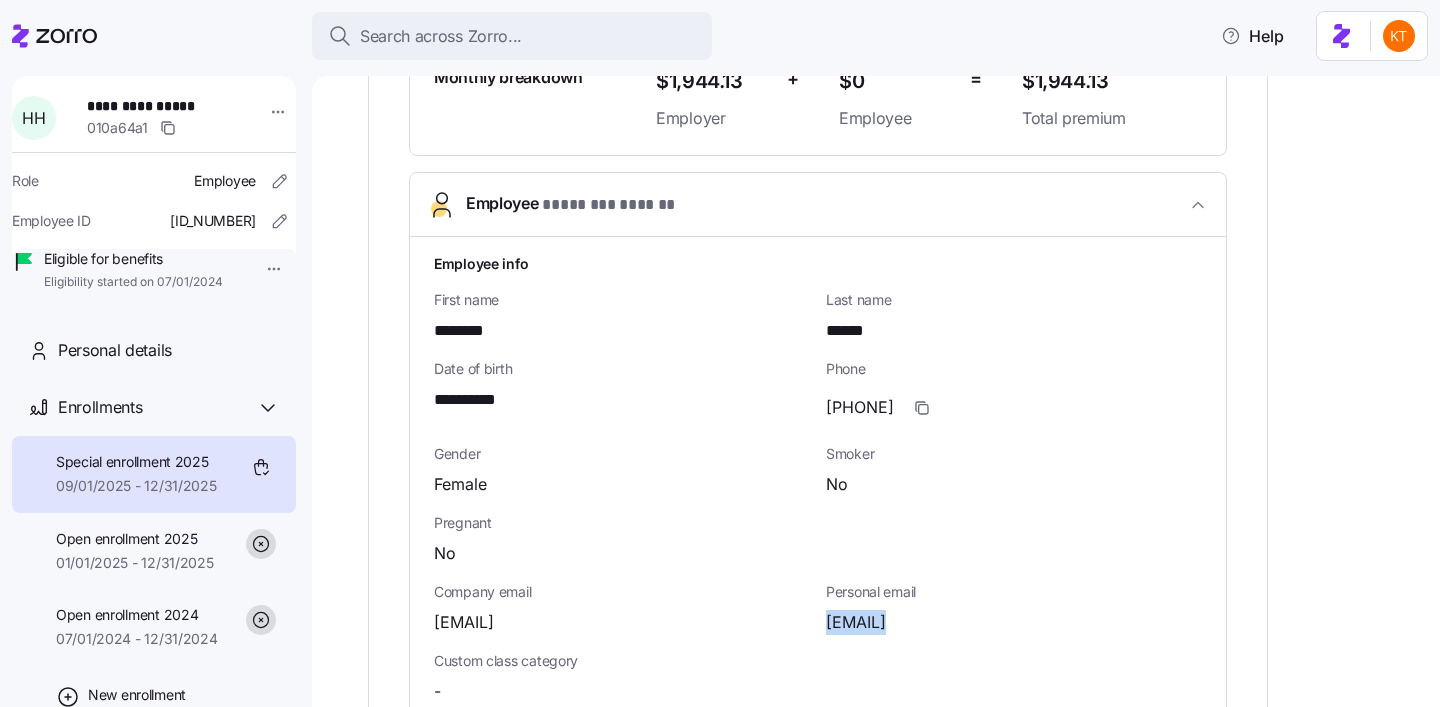 click on "harleighshae@gmail.com" at bounding box center (856, 622) 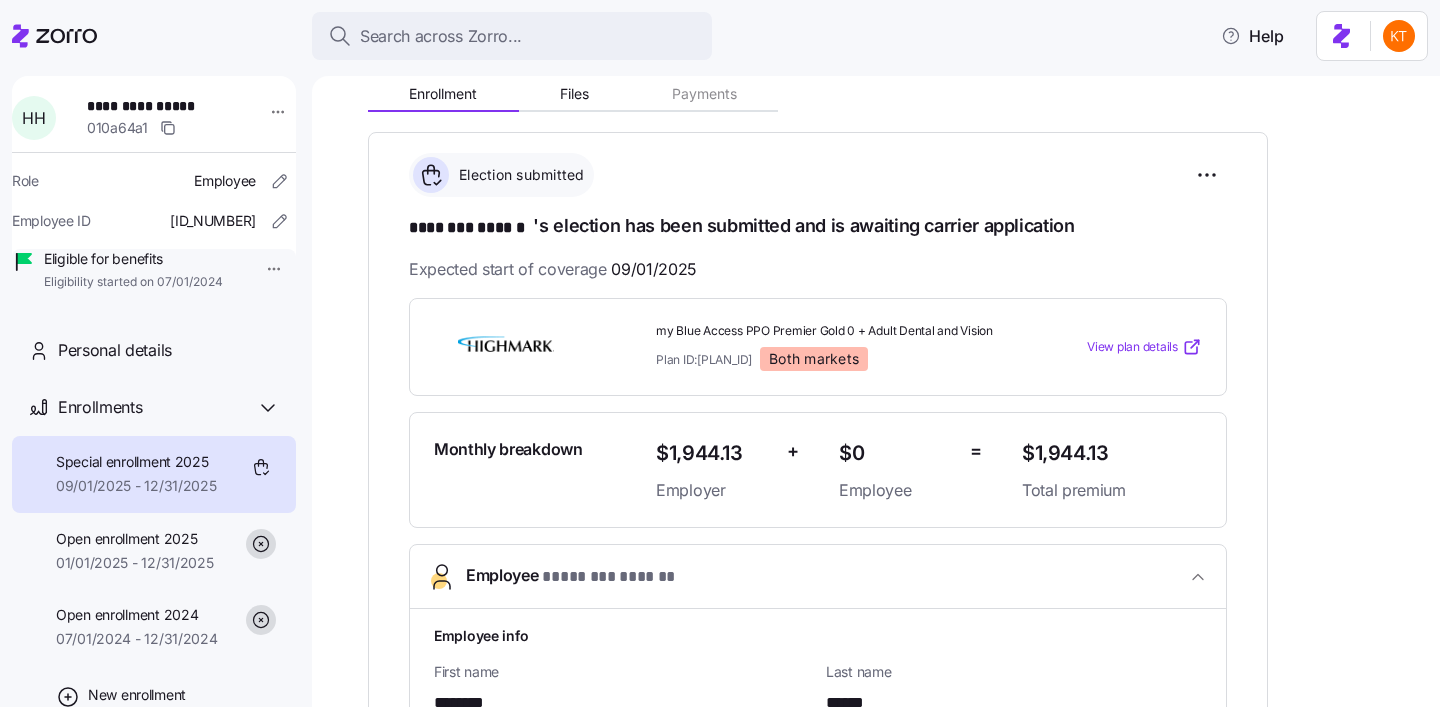 scroll, scrollTop: 0, scrollLeft: 0, axis: both 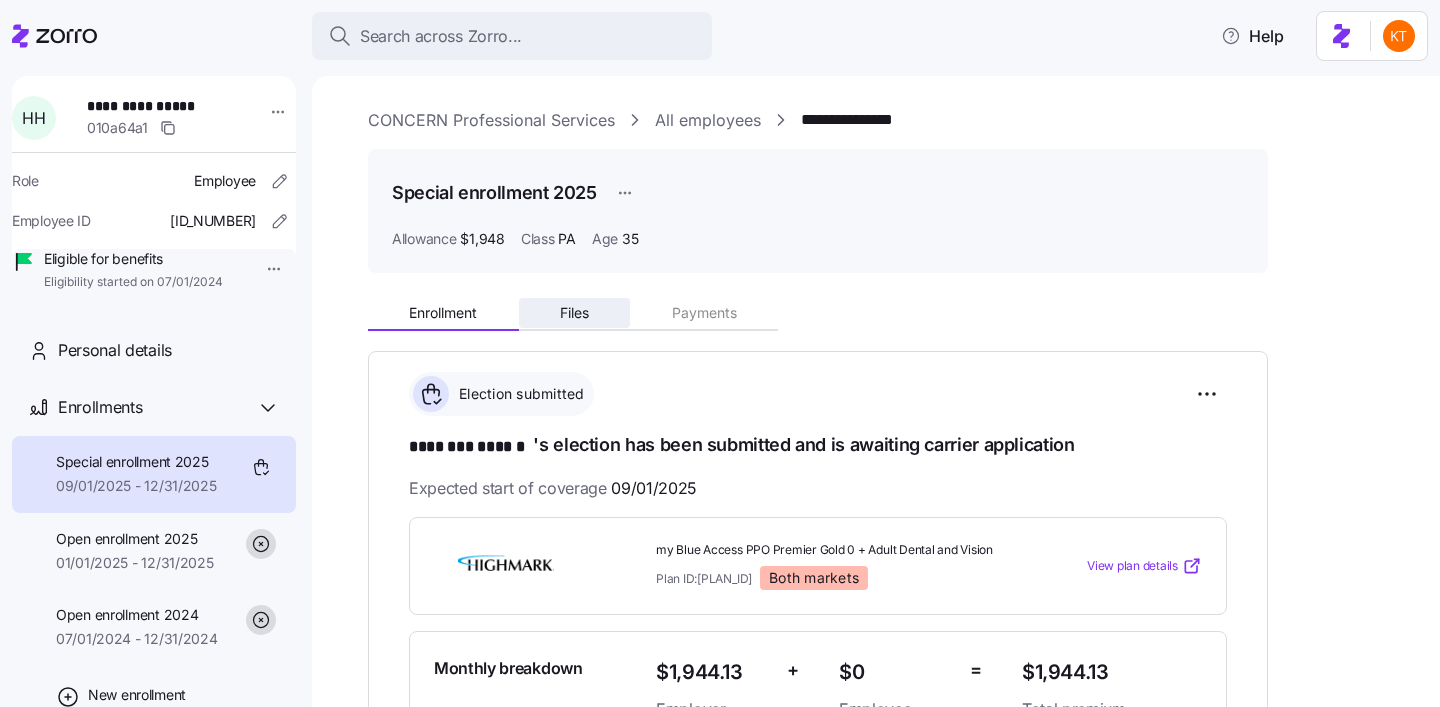 click on "Files" at bounding box center (575, 313) 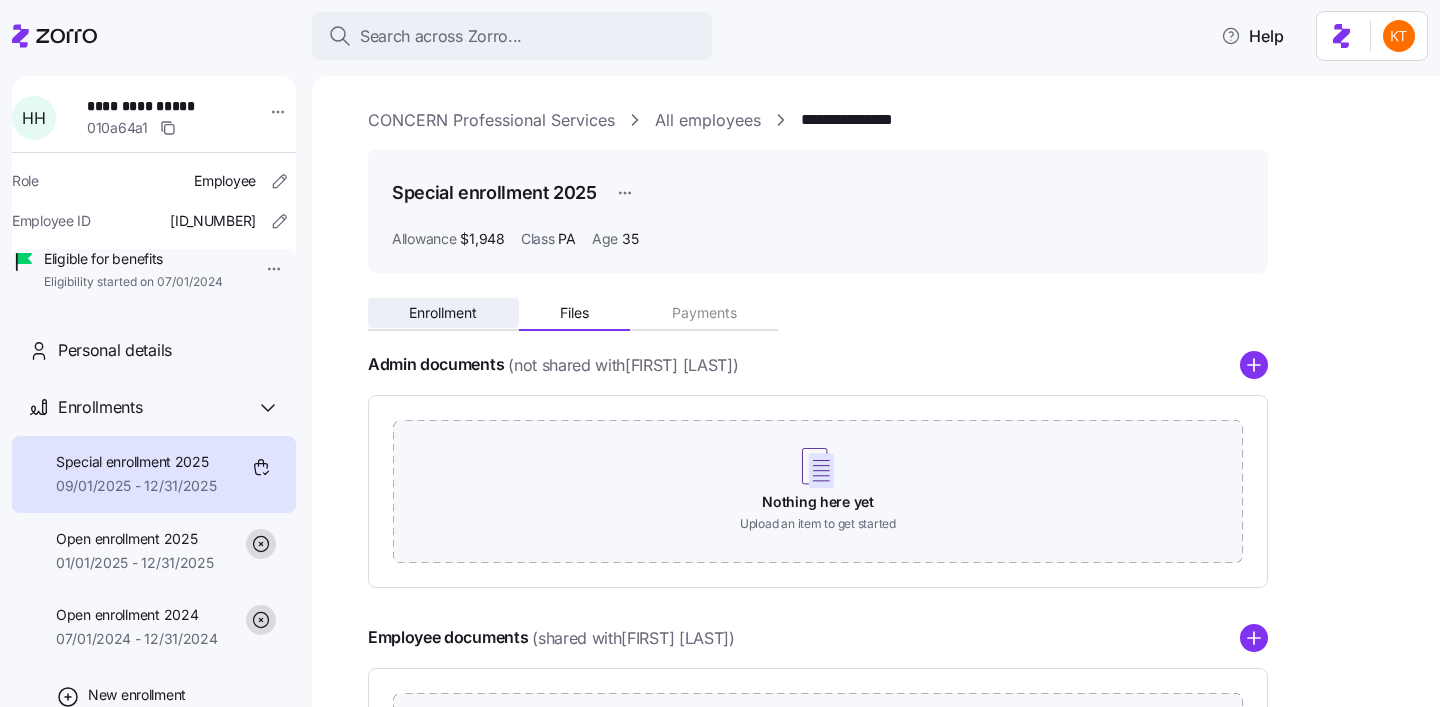 click on "Enrollment" at bounding box center [443, 313] 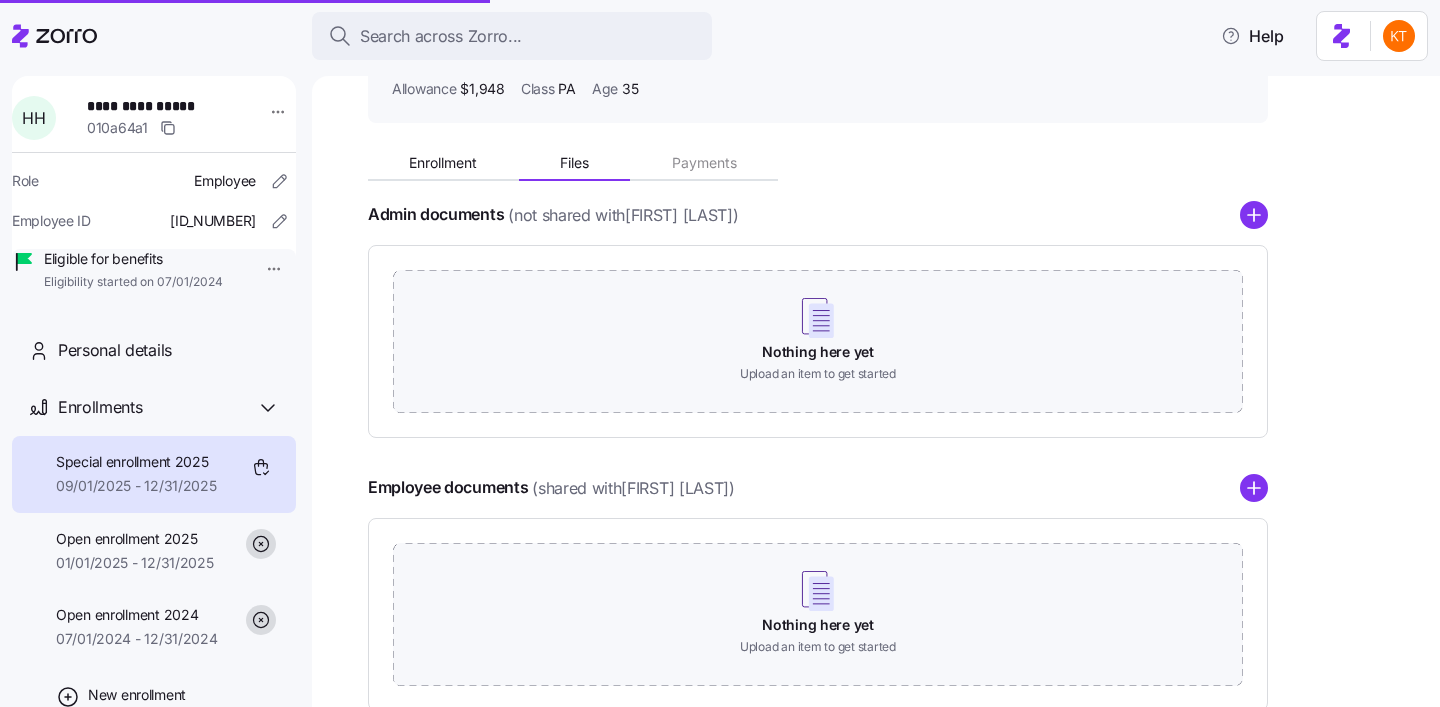 scroll, scrollTop: 274, scrollLeft: 0, axis: vertical 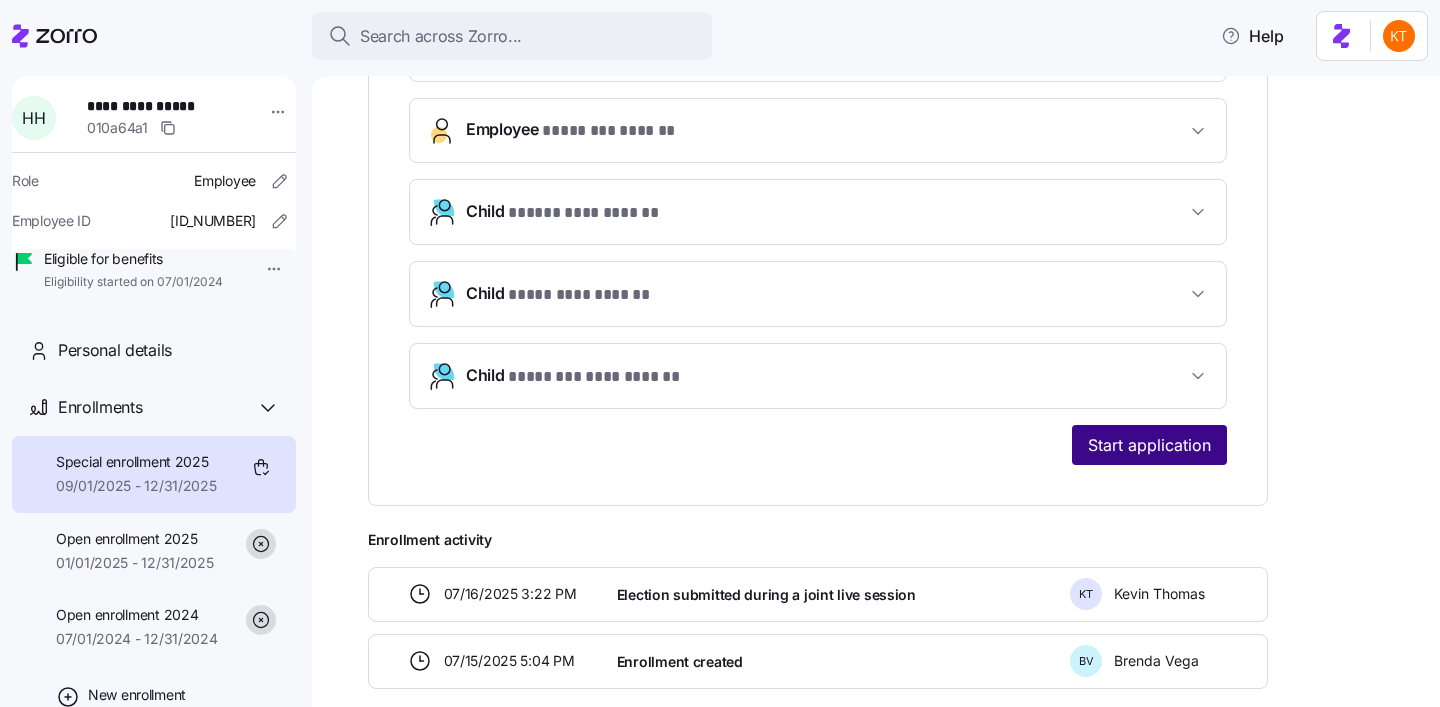 click on "Start application" at bounding box center [1149, 445] 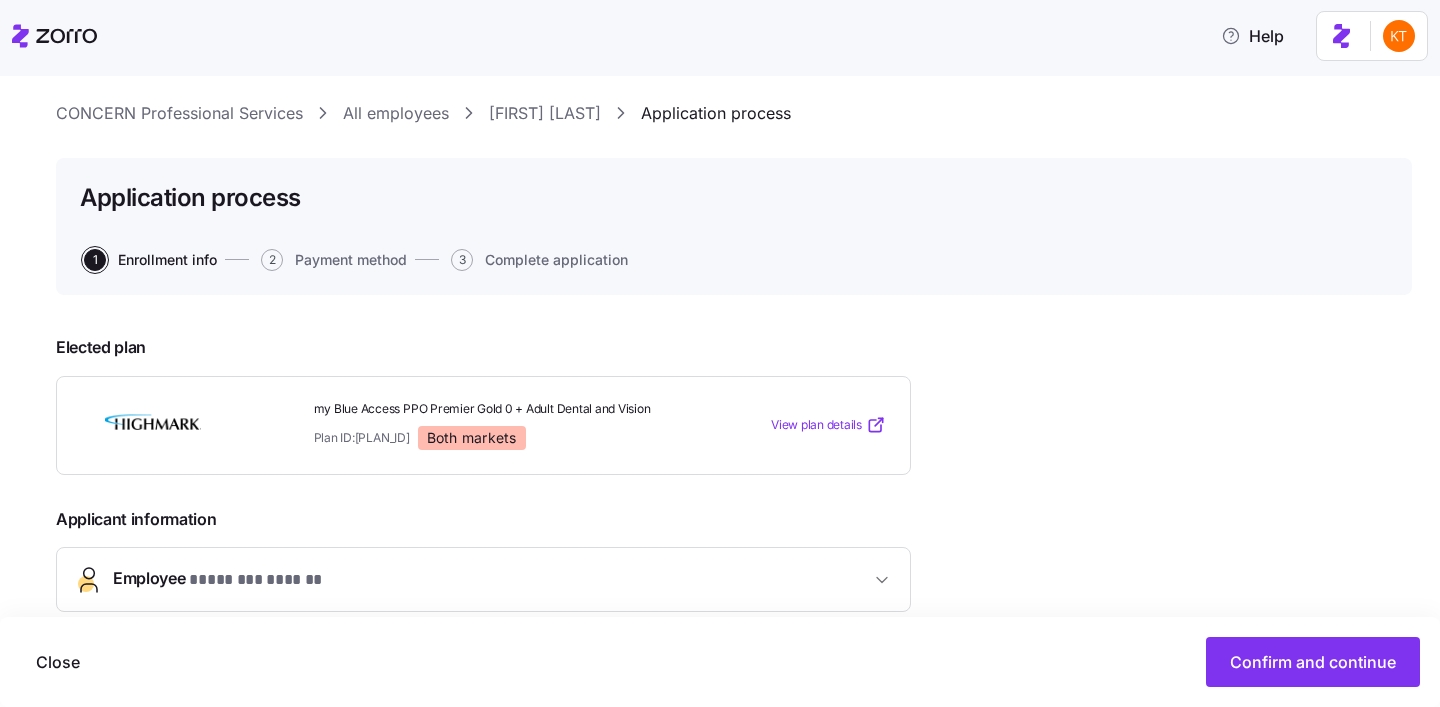 scroll, scrollTop: 42, scrollLeft: 0, axis: vertical 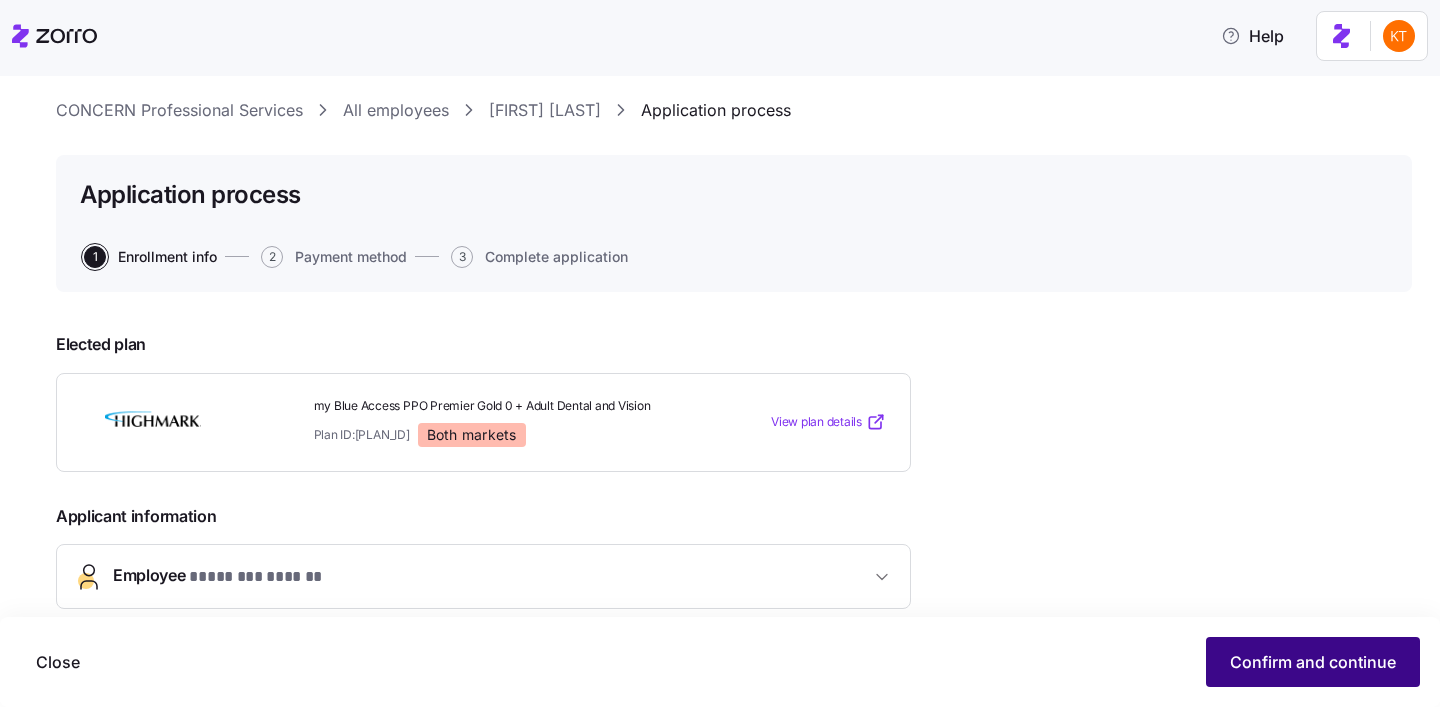 click on "Confirm and continue" at bounding box center [1313, 662] 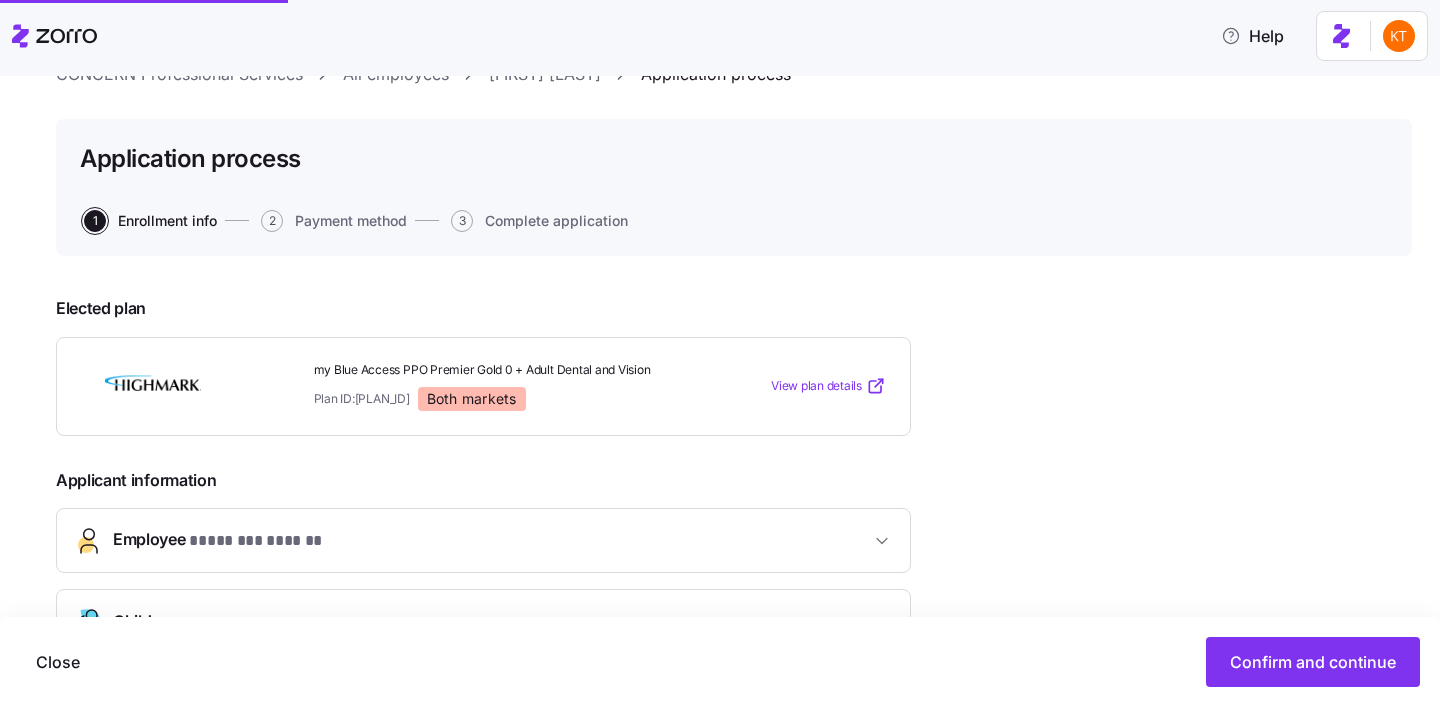 scroll, scrollTop: 103, scrollLeft: 0, axis: vertical 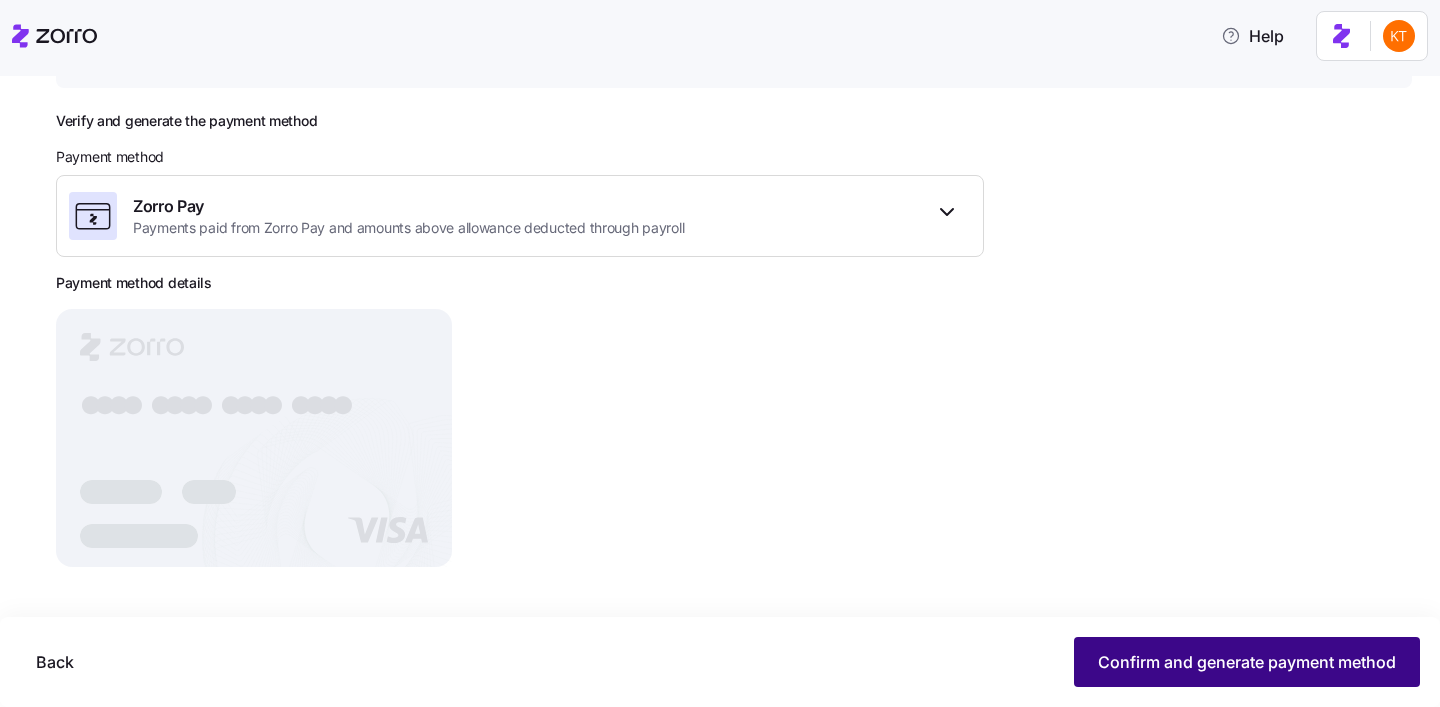 click on "Confirm and generate payment method" at bounding box center [1247, 662] 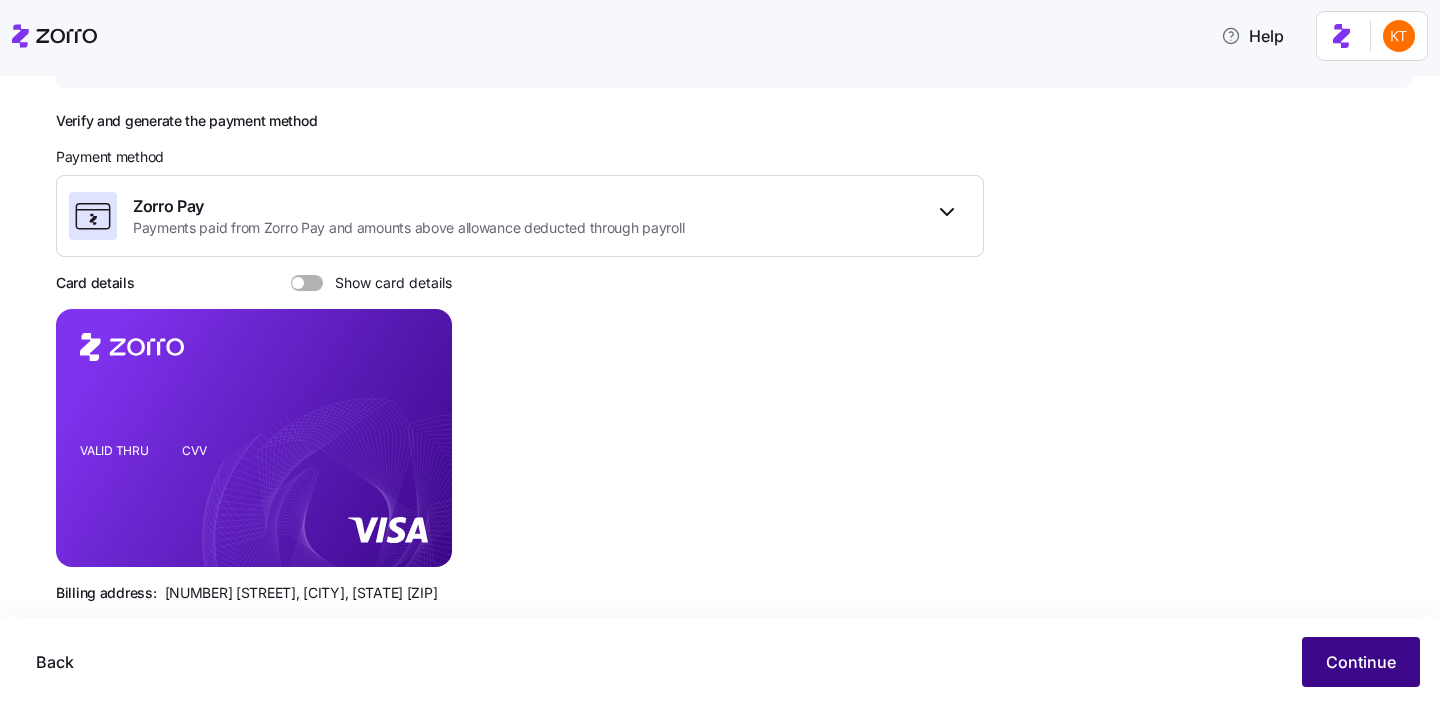 click on "Continue" at bounding box center (1361, 662) 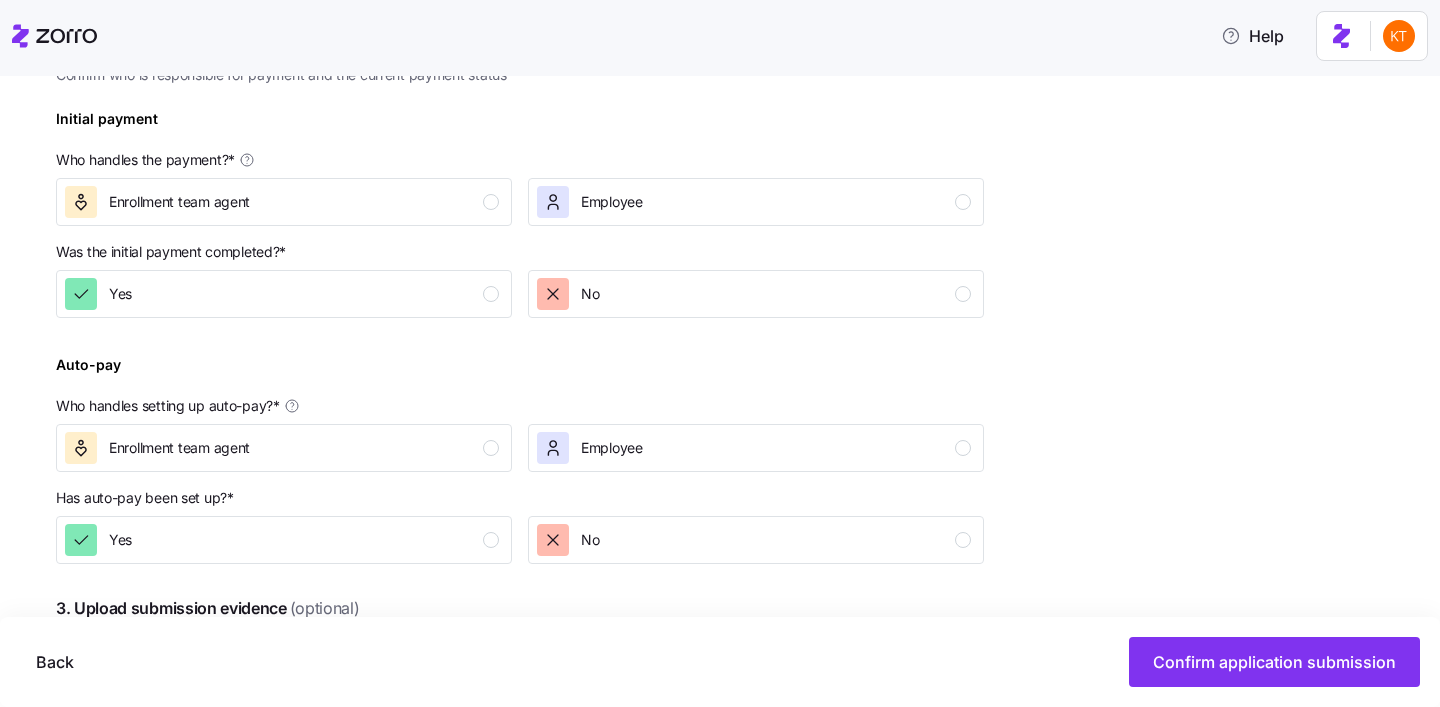 scroll, scrollTop: 708, scrollLeft: 0, axis: vertical 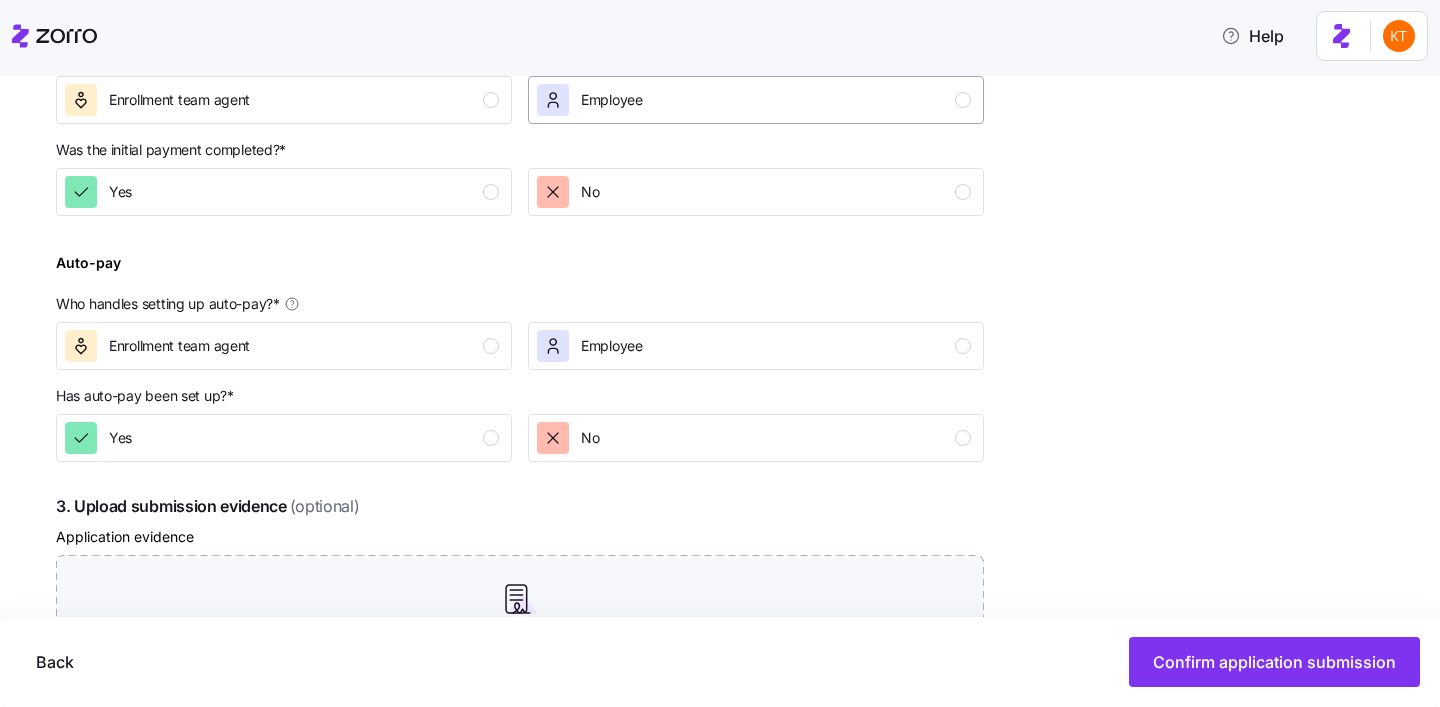 click on "Employee" at bounding box center [754, 100] 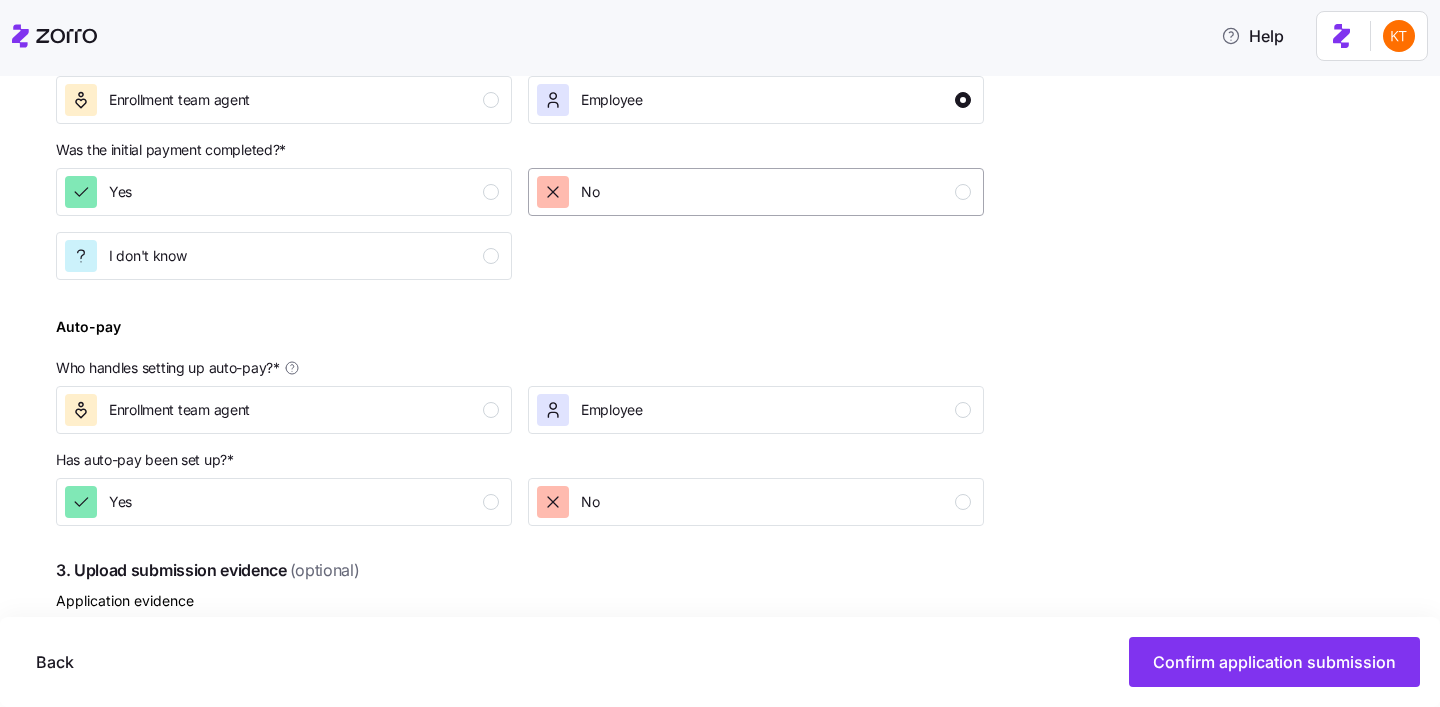 click on "No" at bounding box center [754, 192] 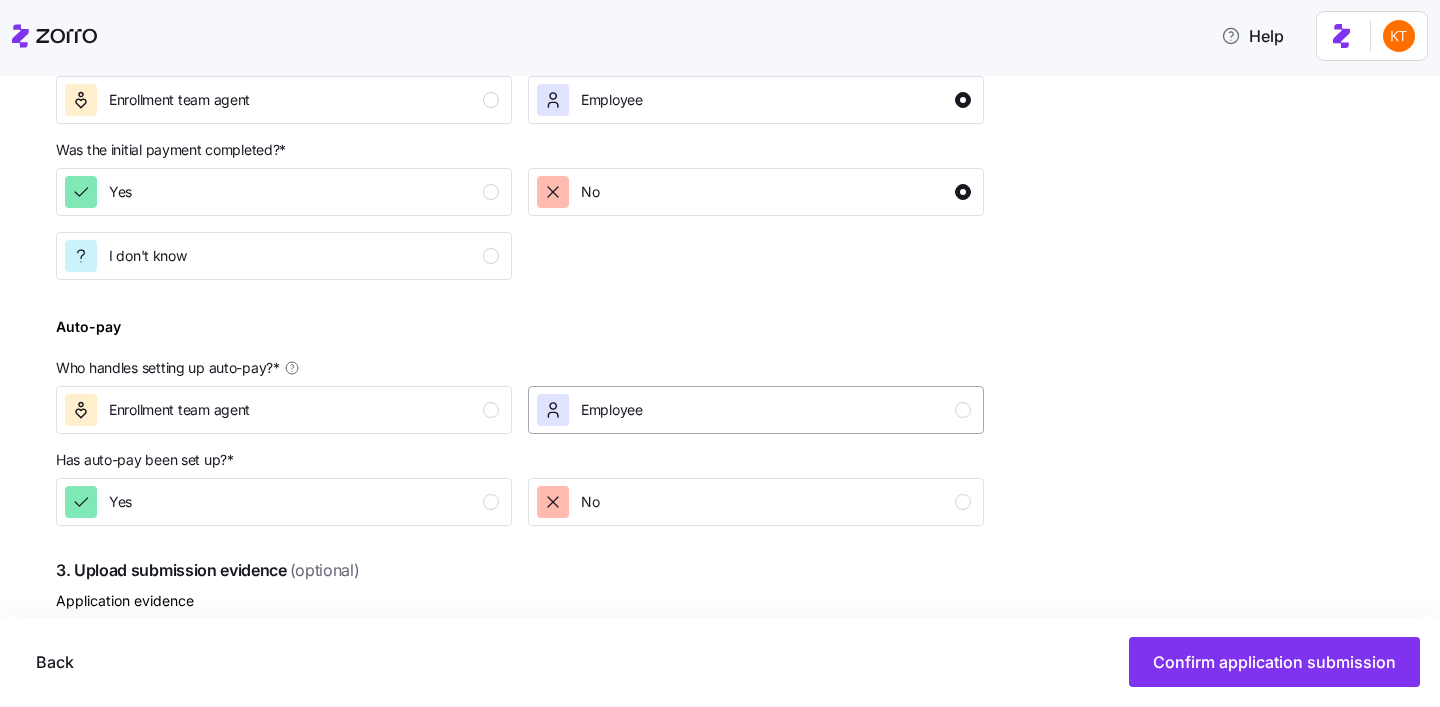 click on "Employee" at bounding box center (754, 410) 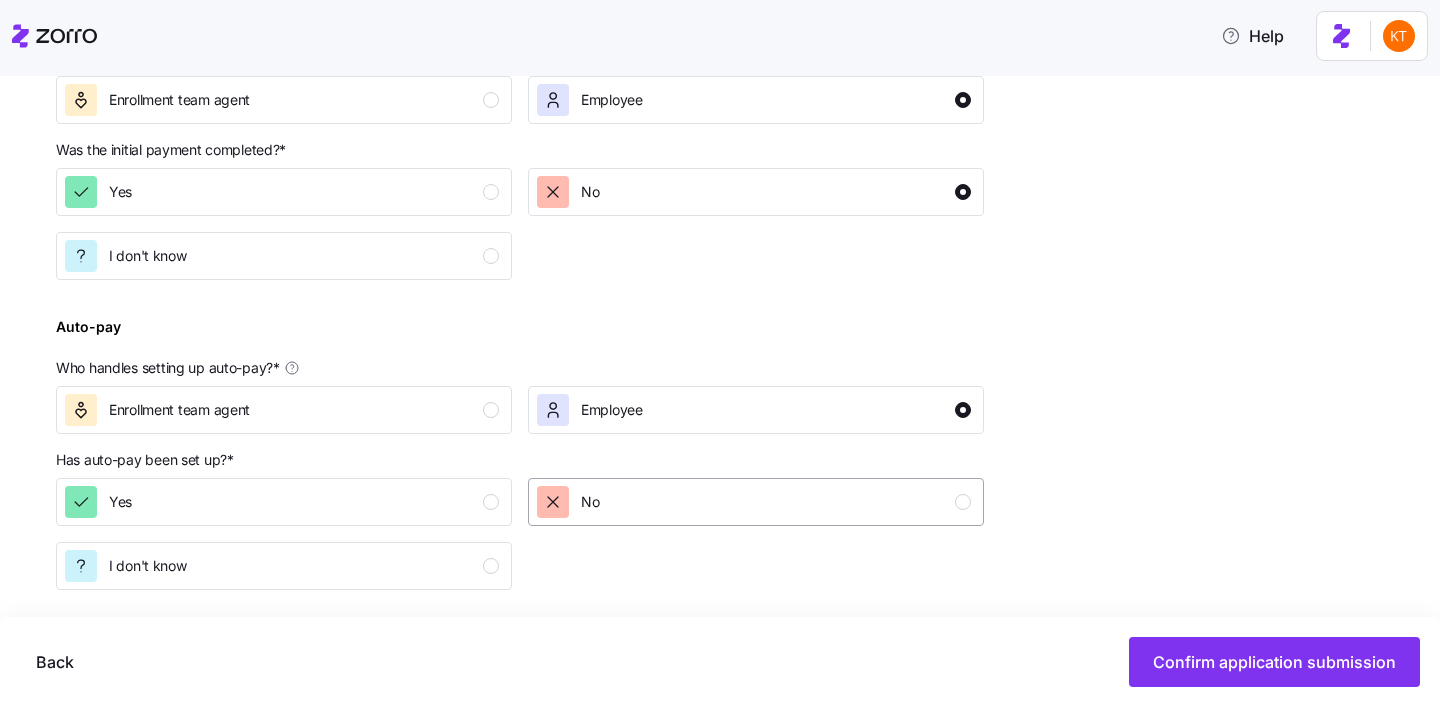 click on "No" at bounding box center (756, 502) 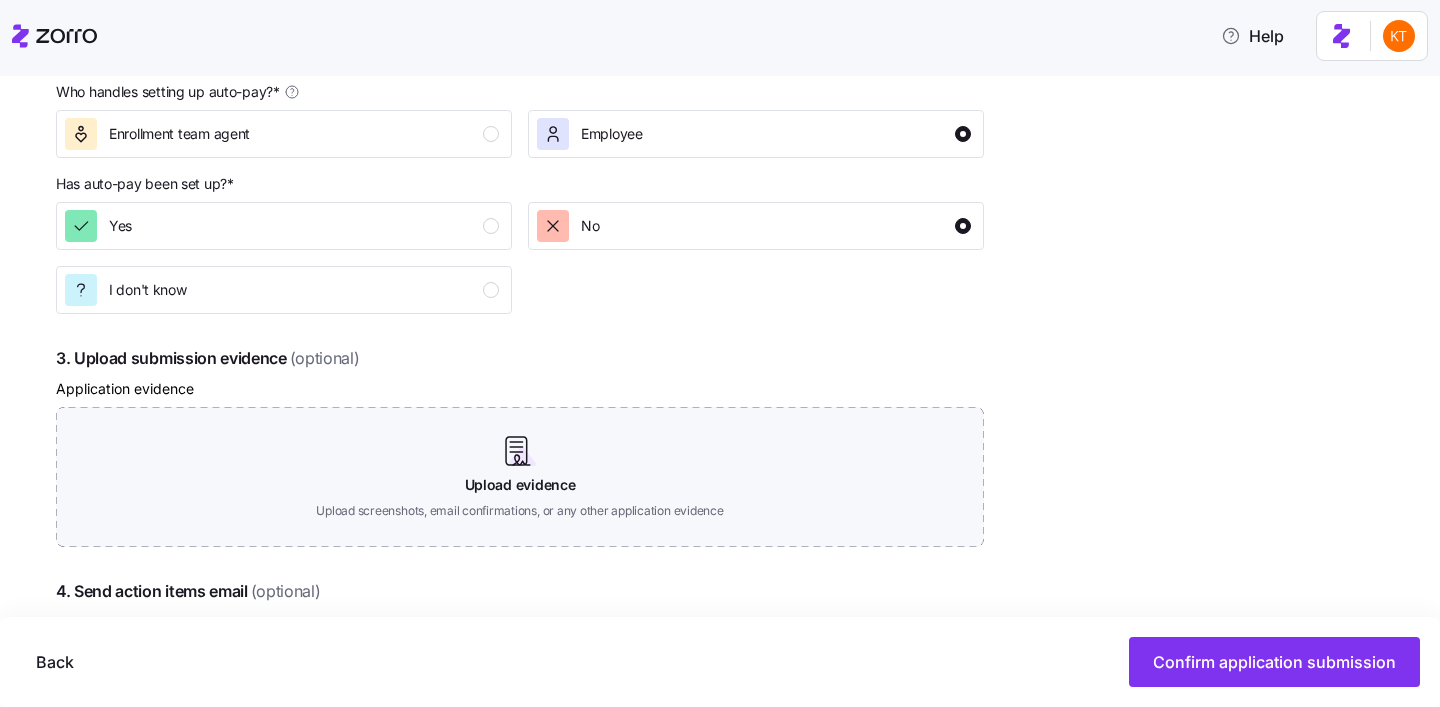 scroll, scrollTop: 1081, scrollLeft: 0, axis: vertical 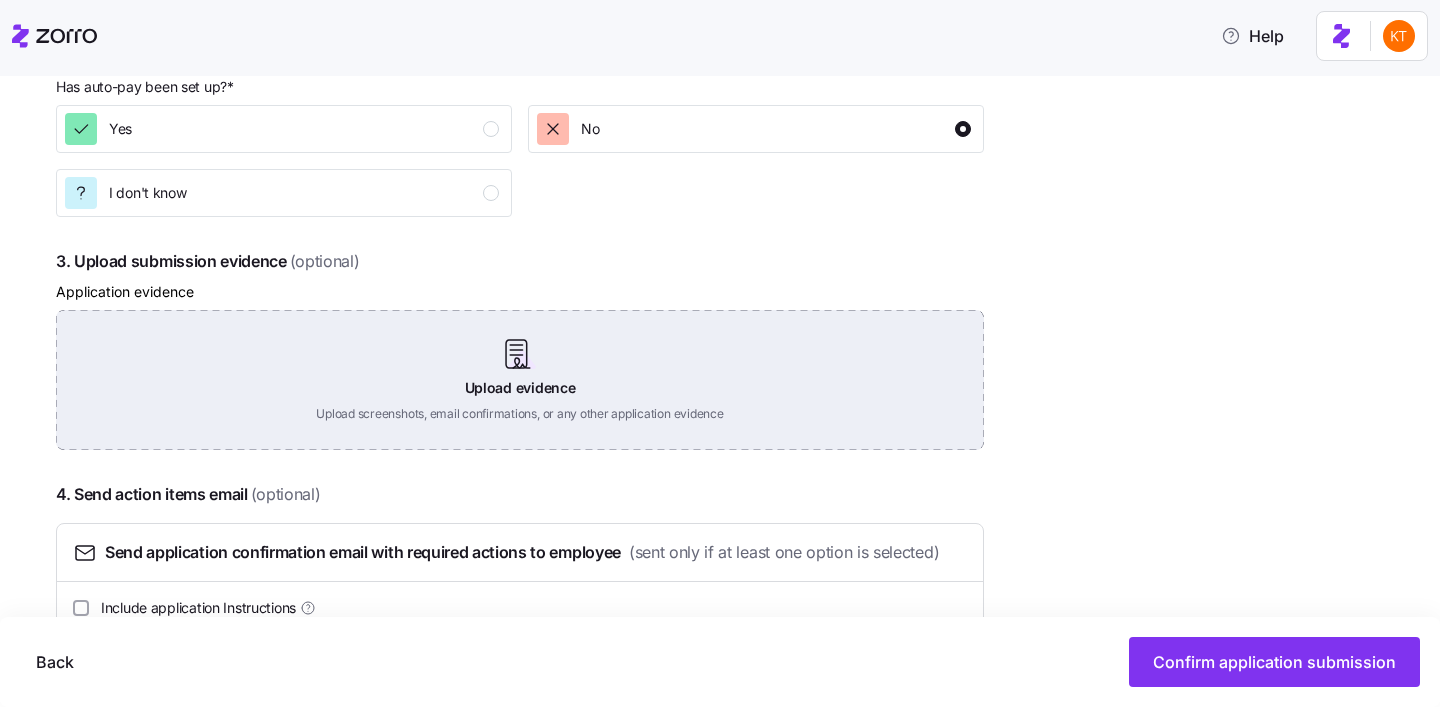 click on "Upload evidence Upload screenshots, email confirmations, or any other application evidence" at bounding box center [520, 380] 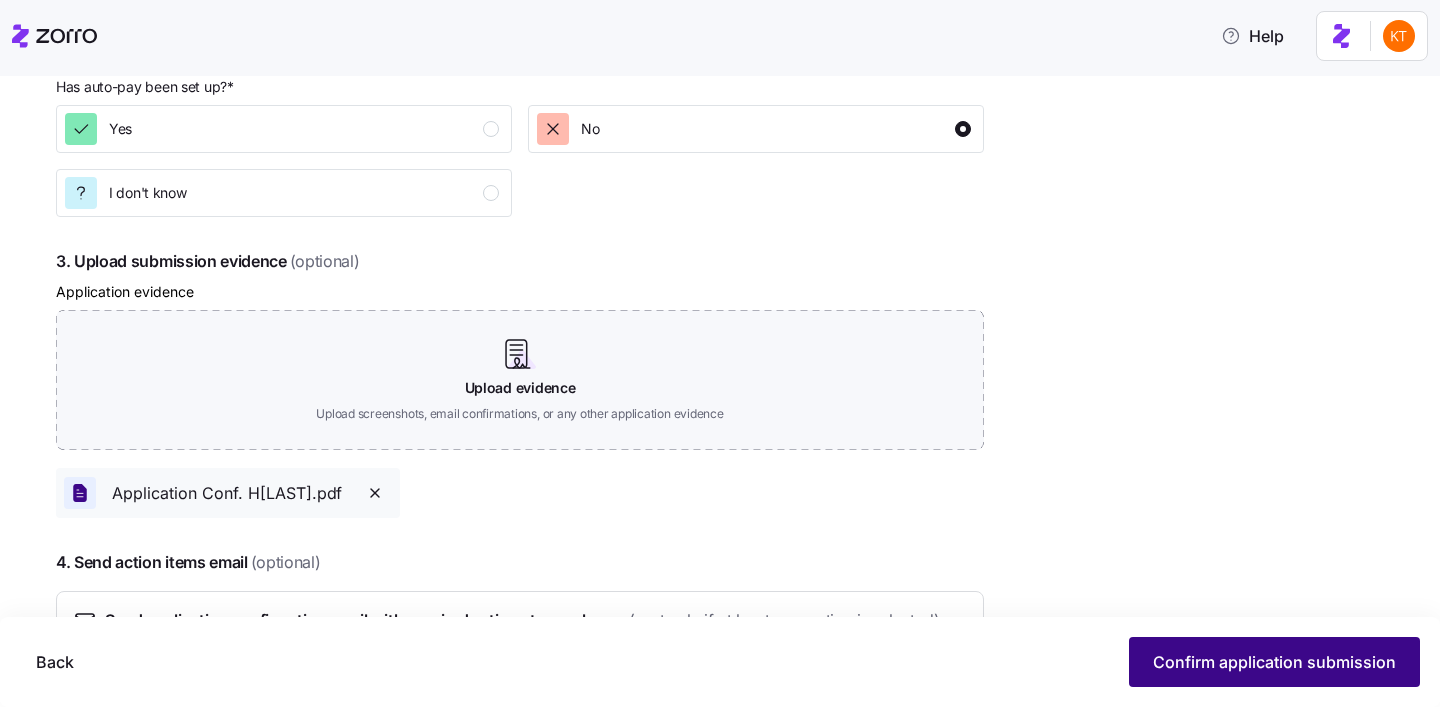 click on "Confirm application submission" at bounding box center (1274, 662) 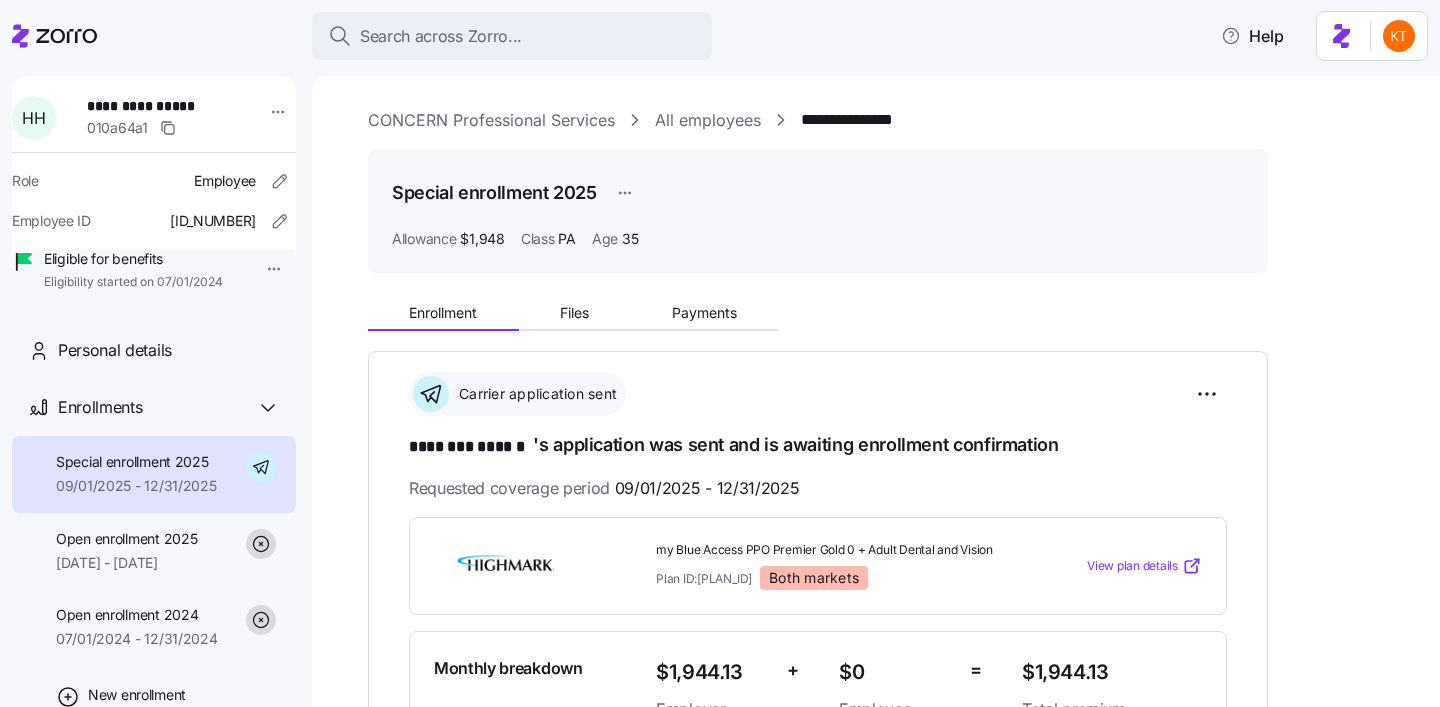 click on "**********" at bounding box center (890, 854) 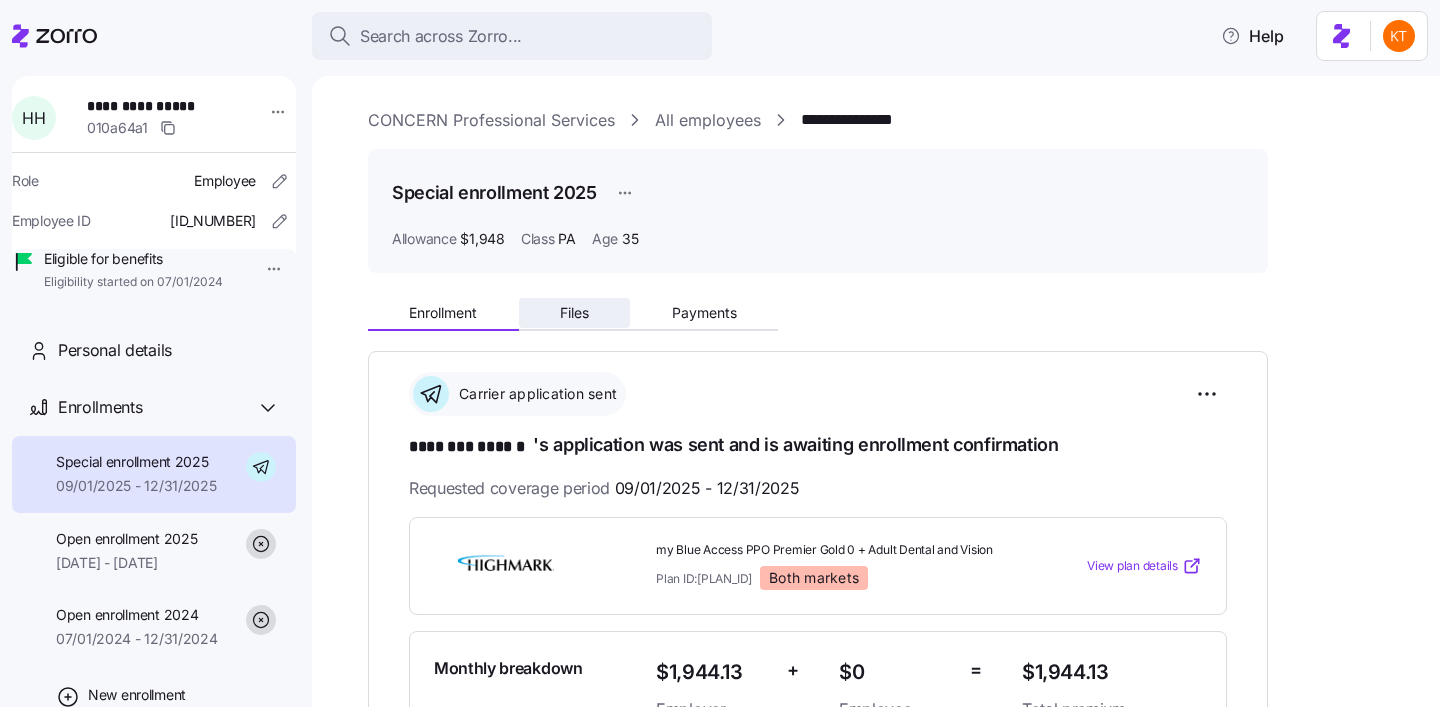 click on "Files" at bounding box center (574, 313) 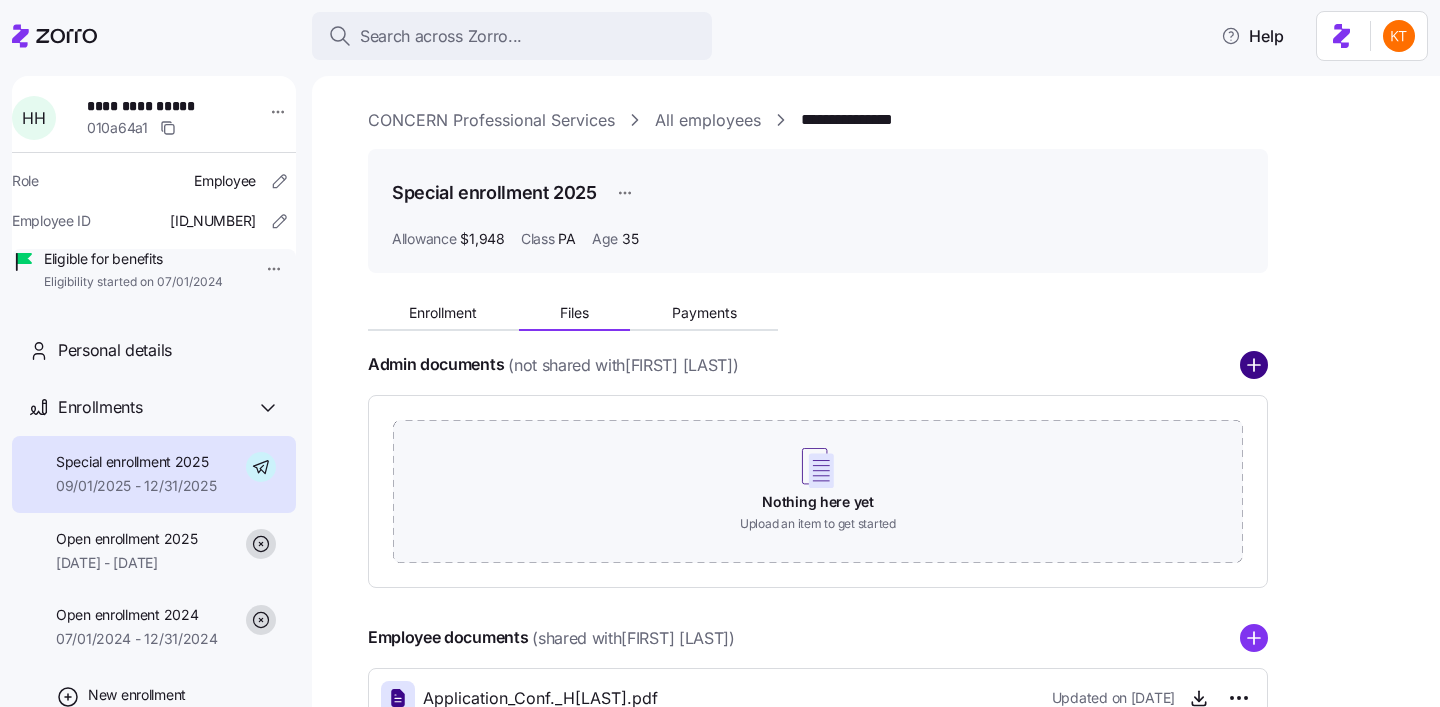 click 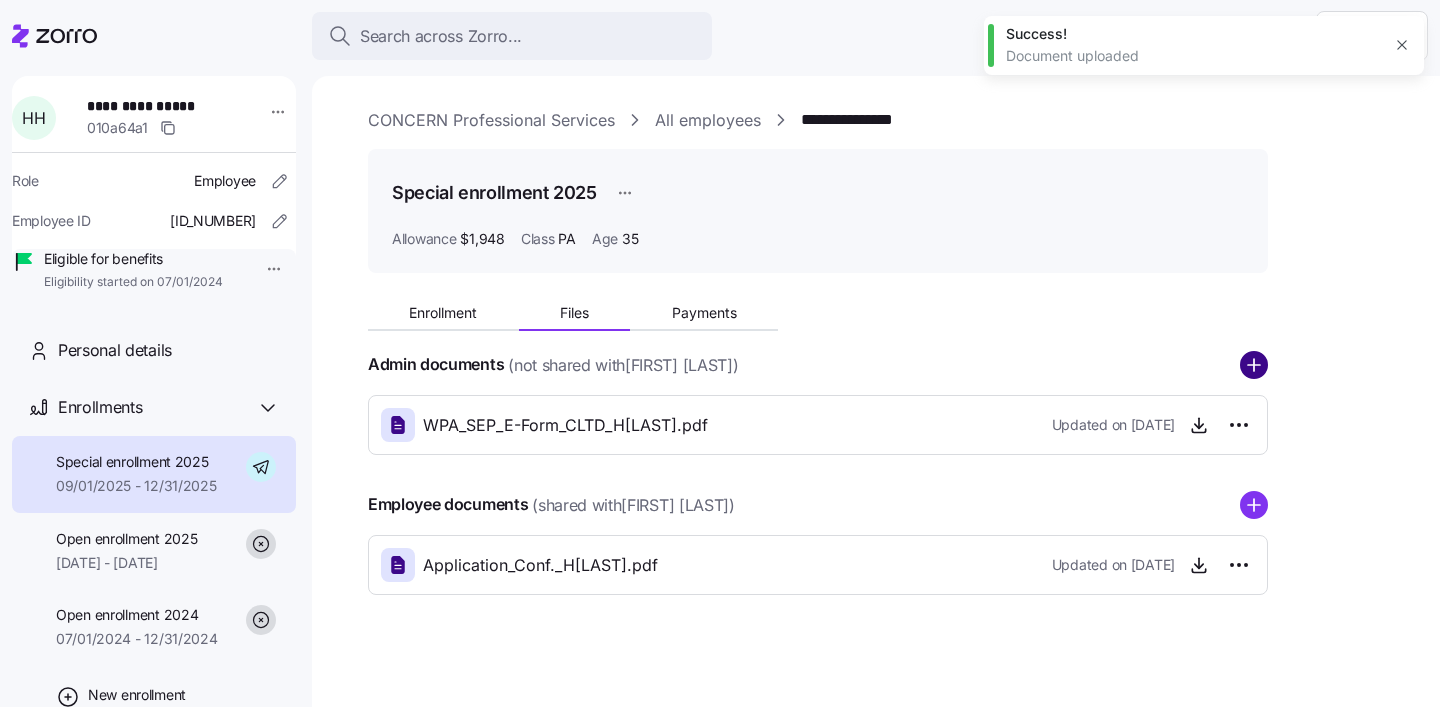 click 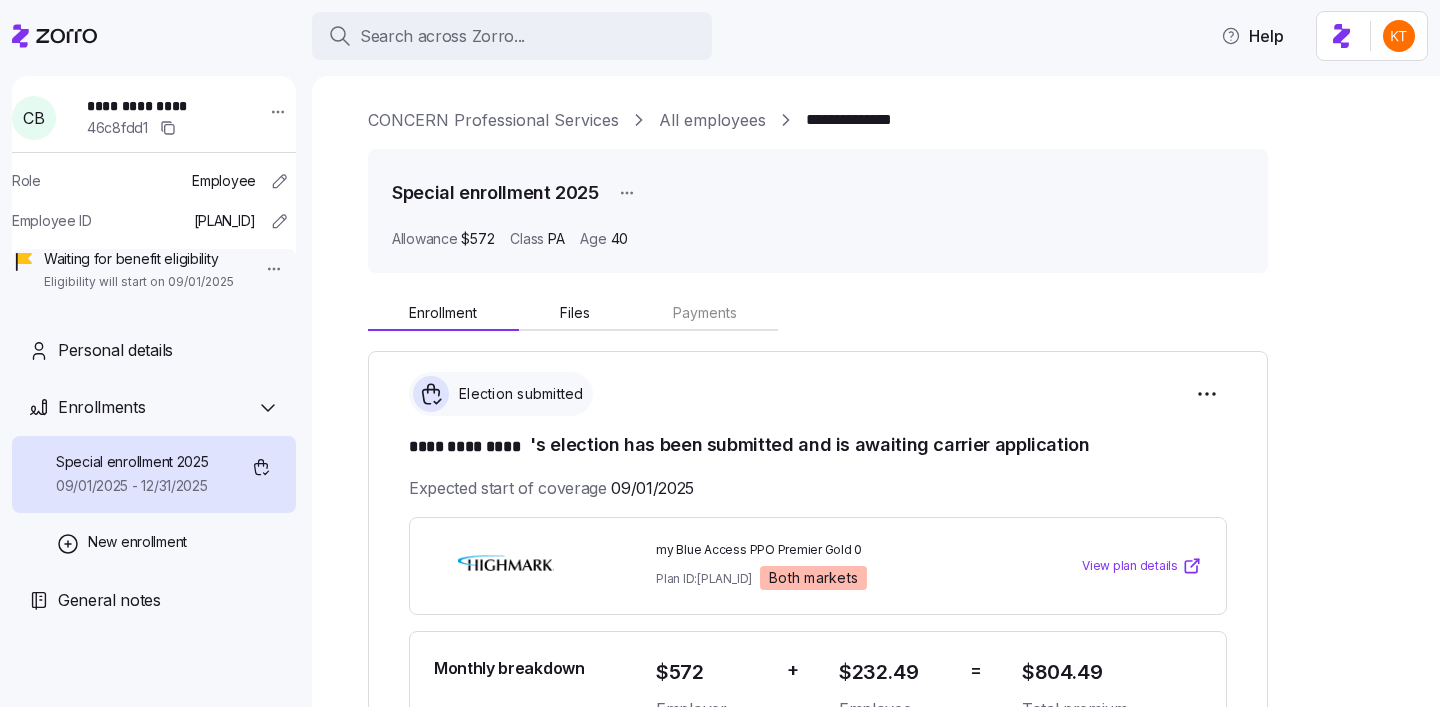 scroll, scrollTop: 0, scrollLeft: 0, axis: both 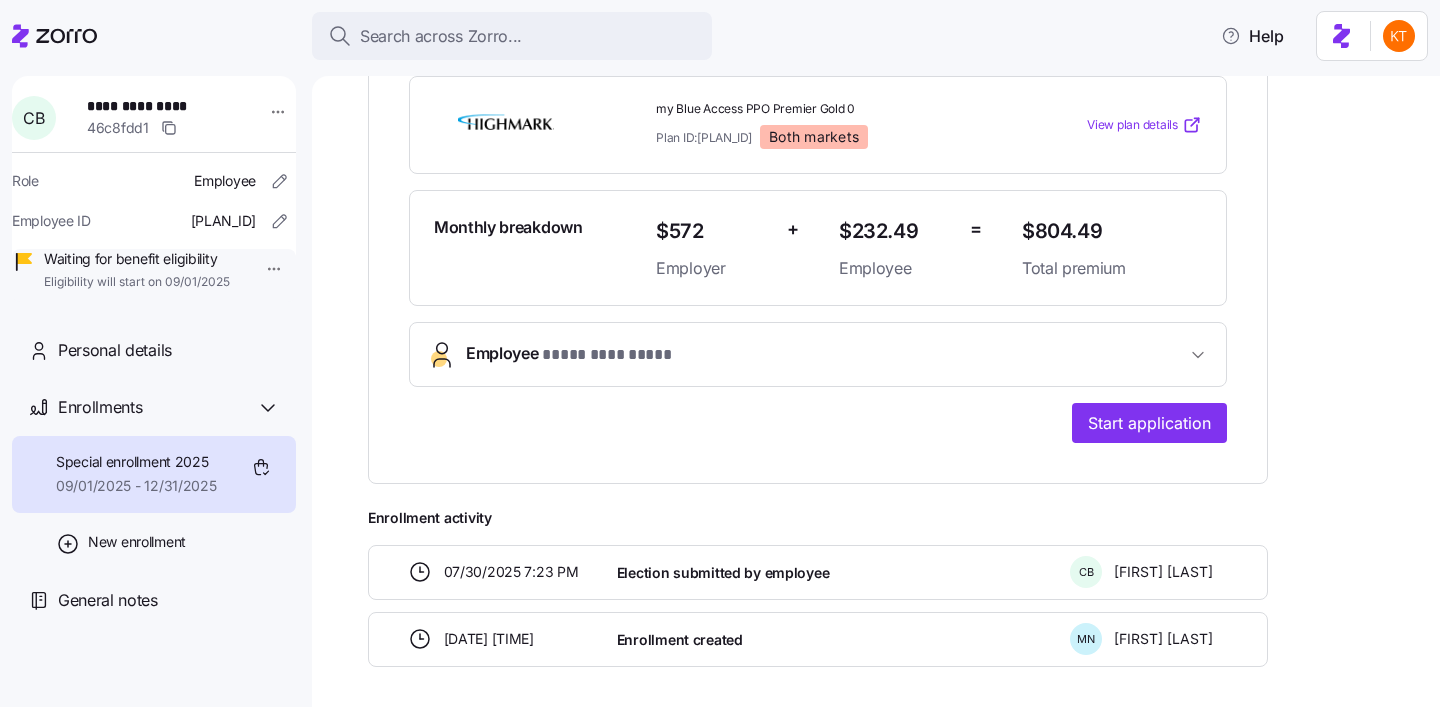 click on "Employee * *********   **** *" at bounding box center (826, 354) 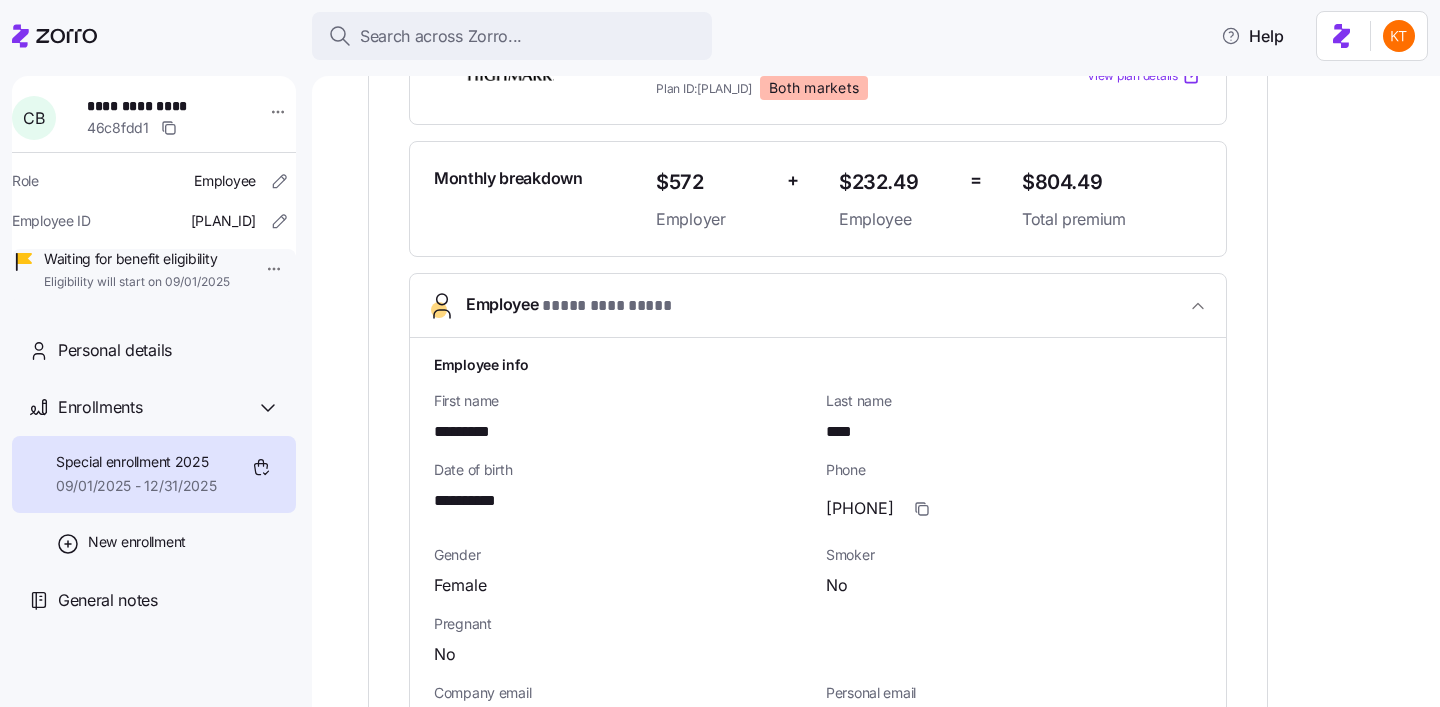 scroll, scrollTop: 492, scrollLeft: 0, axis: vertical 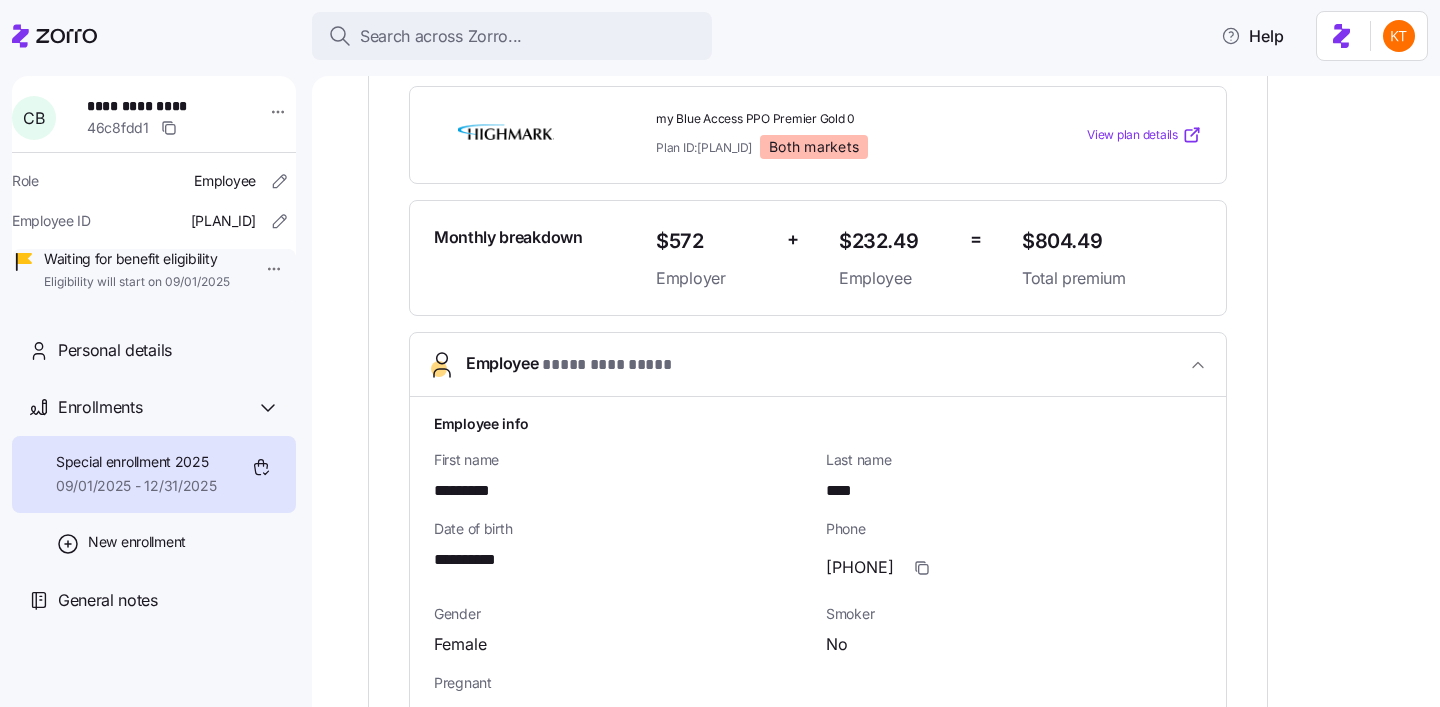 click on "****" at bounding box center [845, 491] 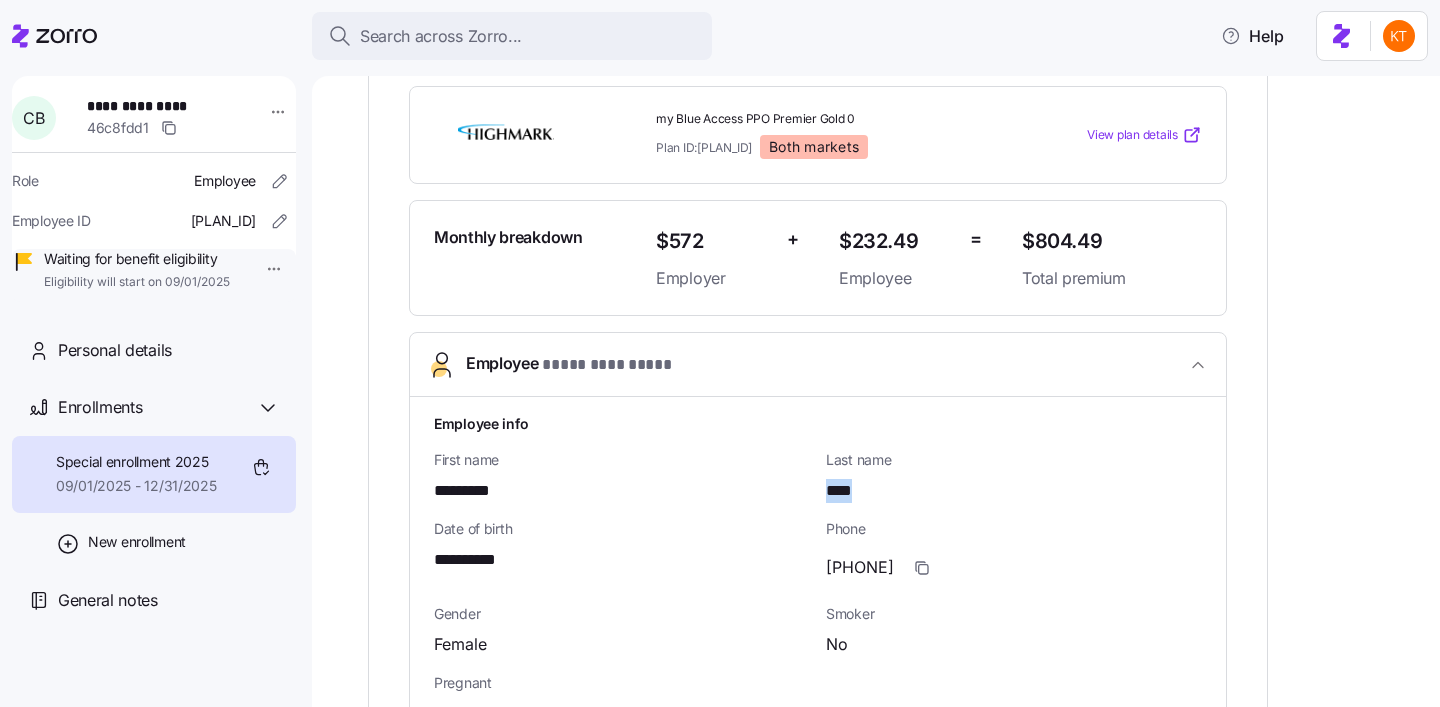 click on "****" at bounding box center (845, 491) 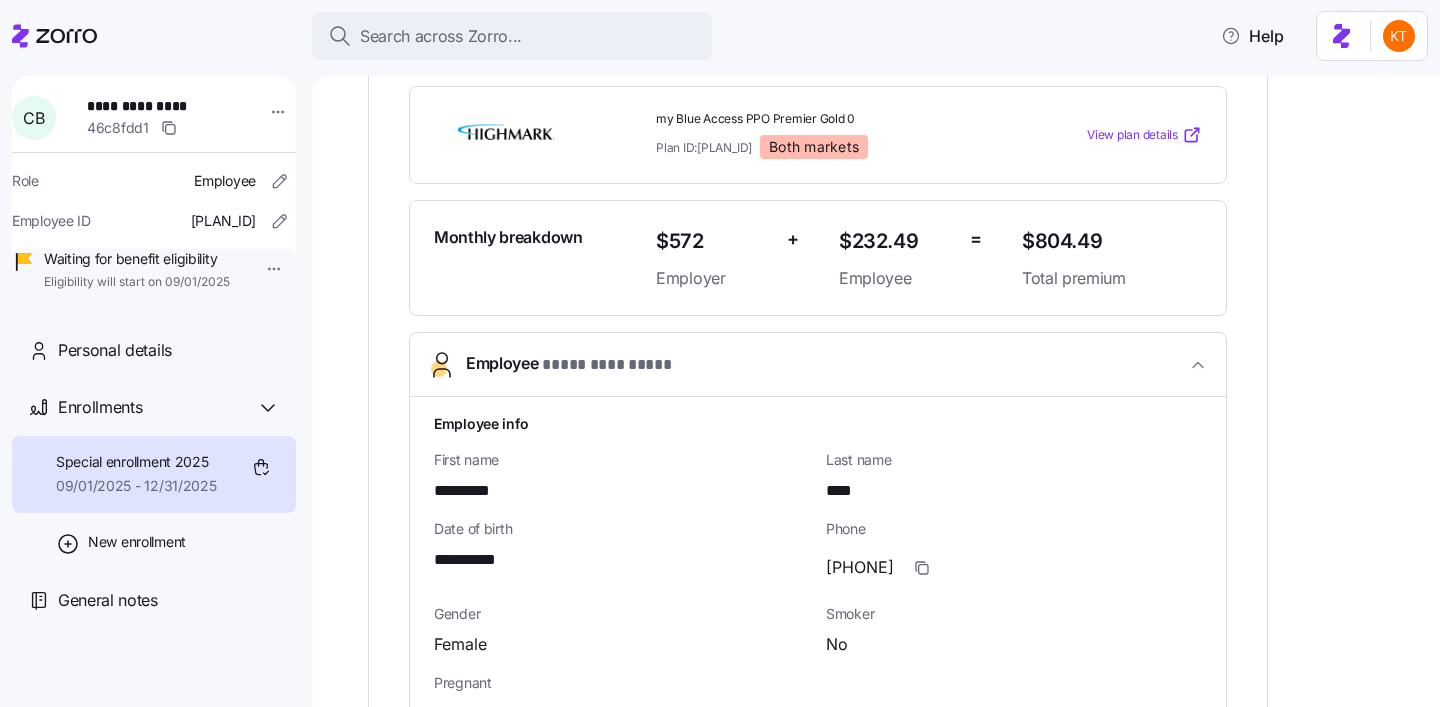 click on "*********" at bounding box center (474, 491) 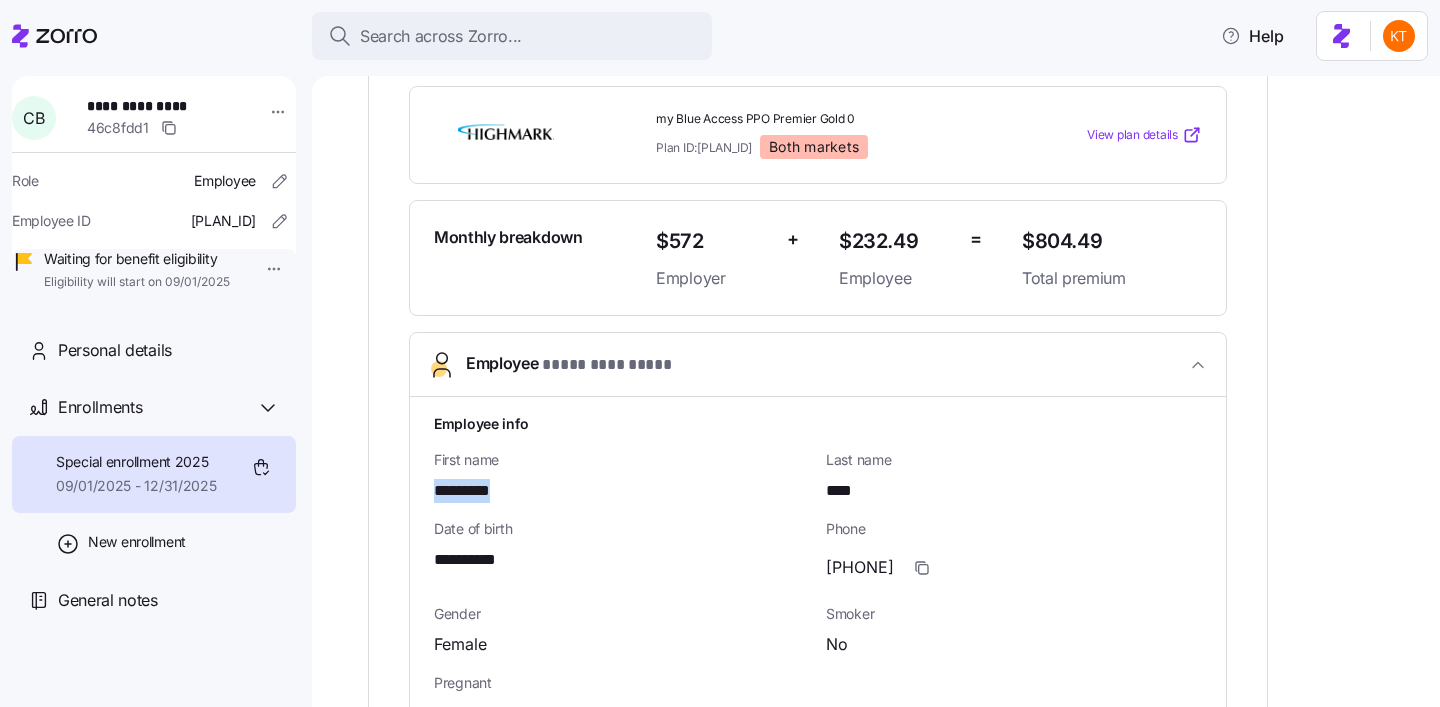 click on "*********" at bounding box center (474, 491) 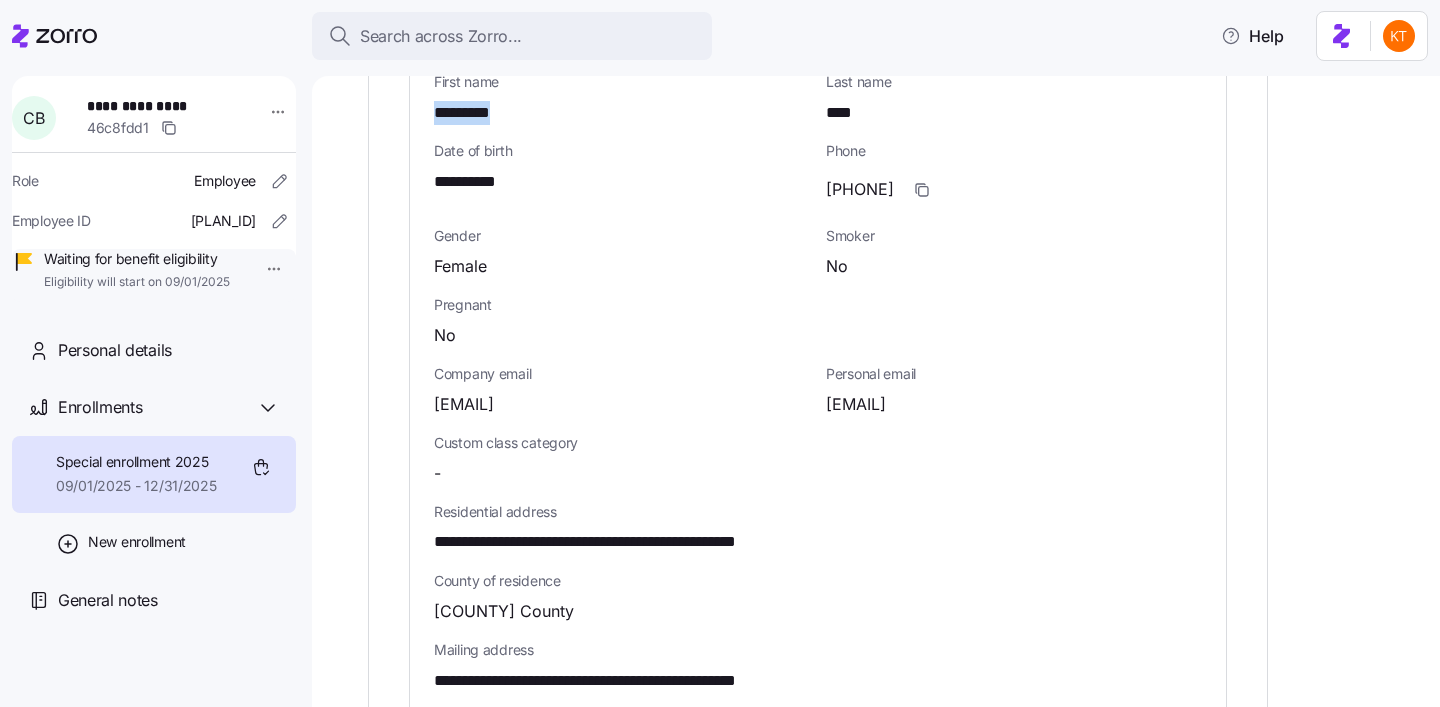 scroll, scrollTop: 1058, scrollLeft: 0, axis: vertical 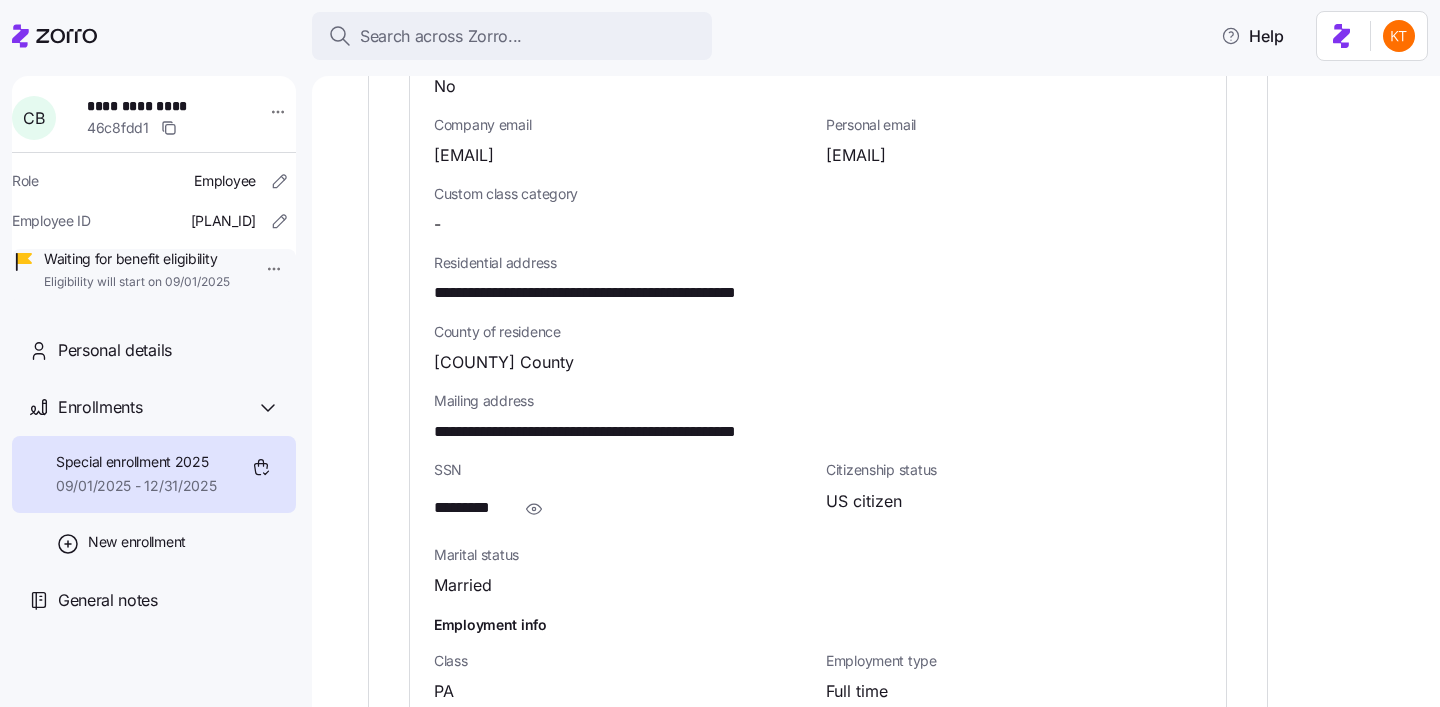 click 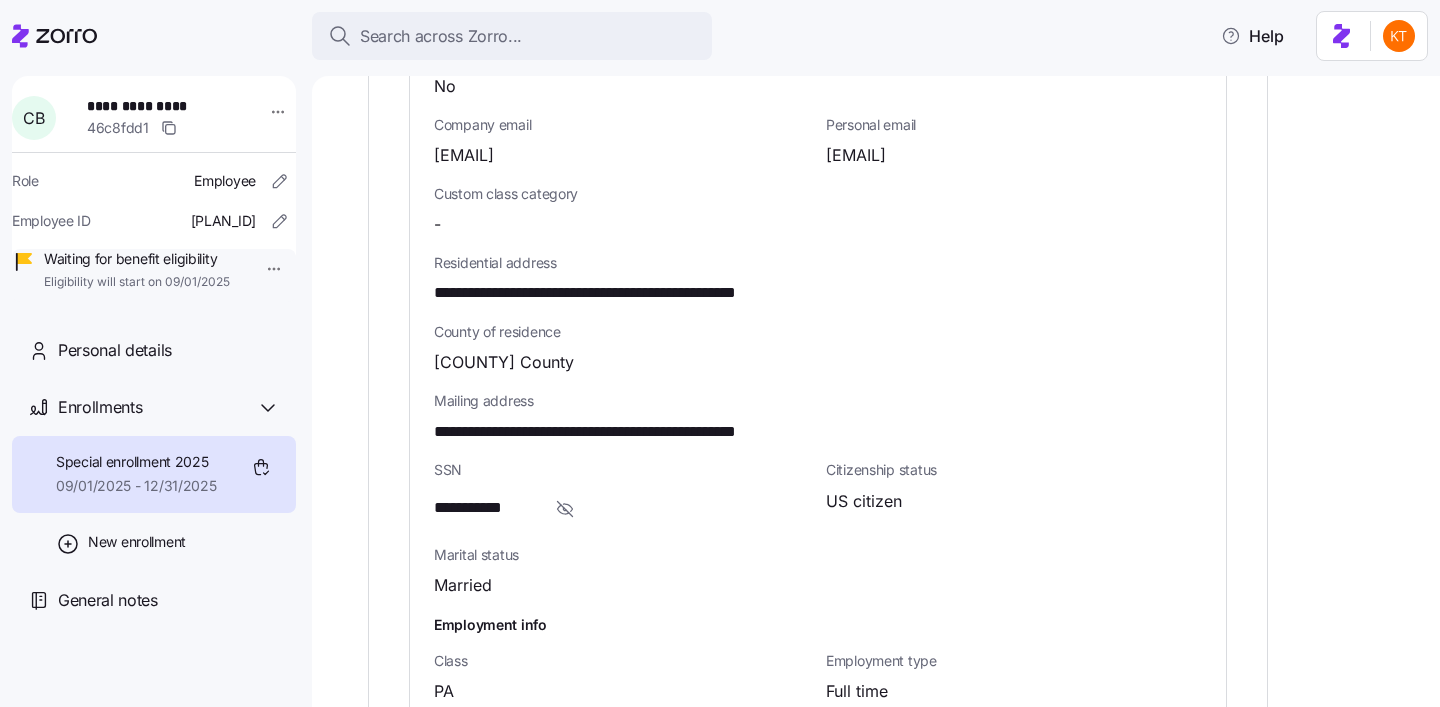 click on "**********" at bounding box center (485, 508) 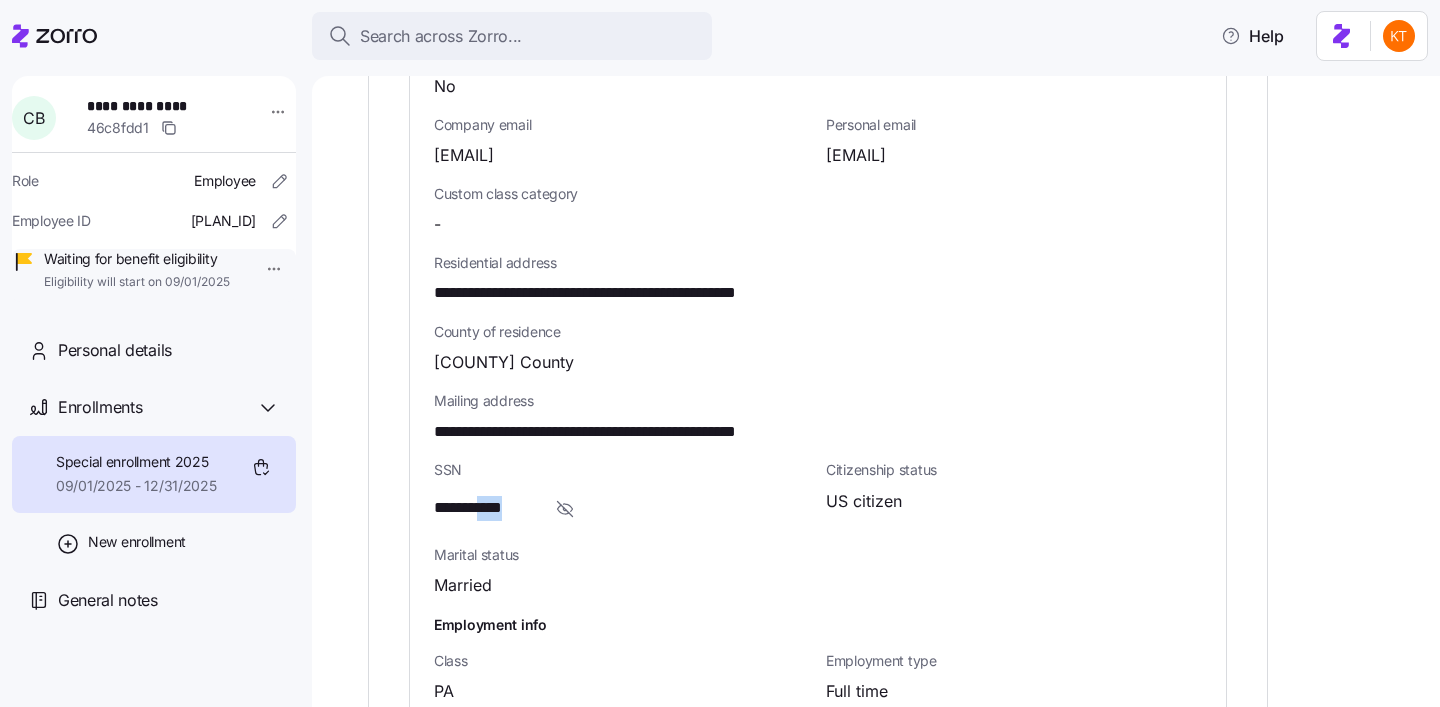 click on "**********" at bounding box center [485, 508] 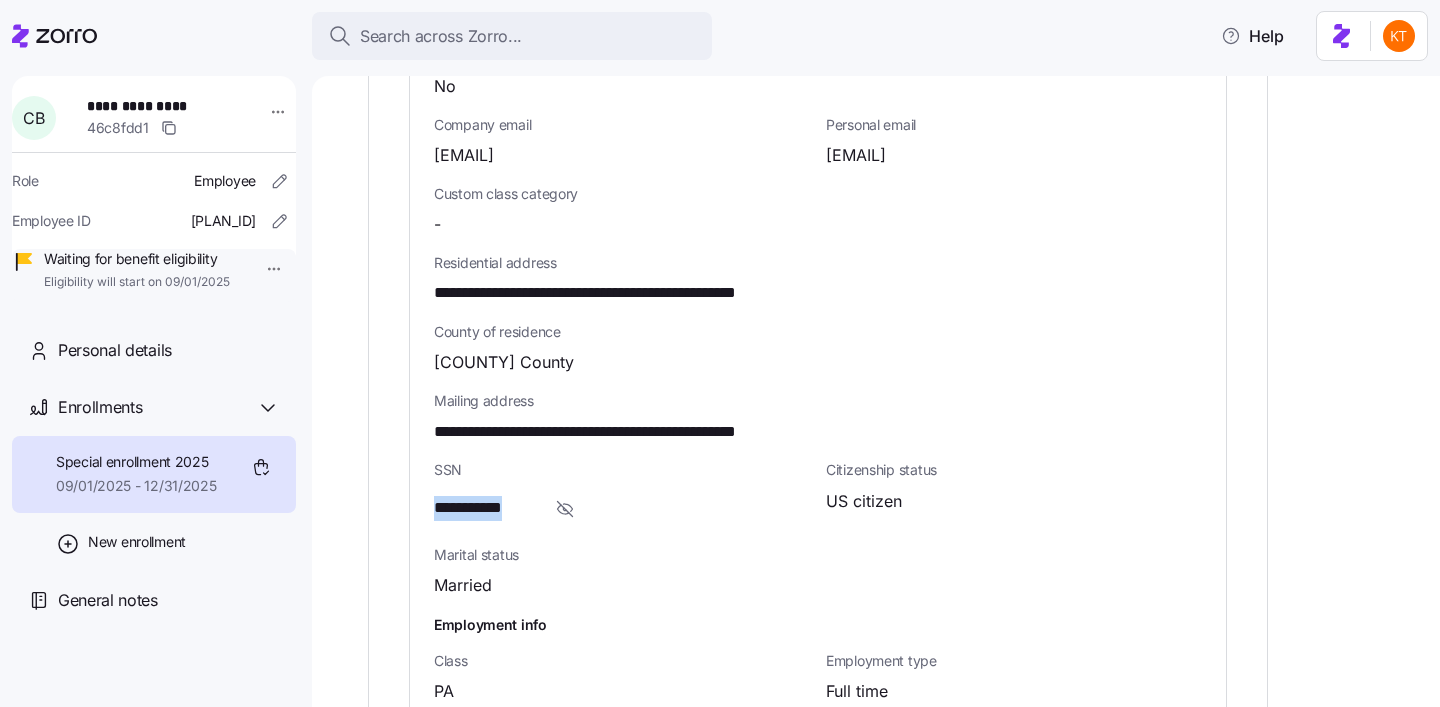 click on "**********" at bounding box center [485, 508] 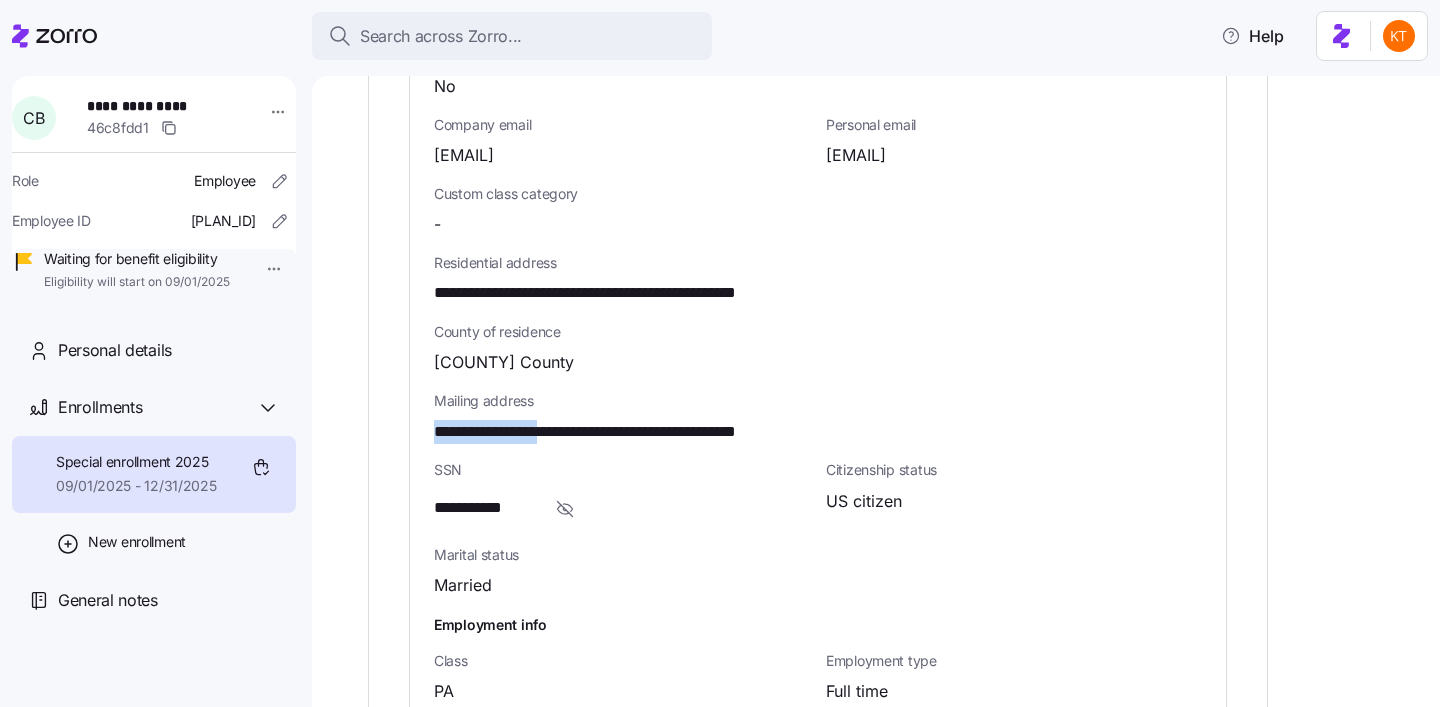drag, startPoint x: 574, startPoint y: 428, endPoint x: 429, endPoint y: 437, distance: 145.27904 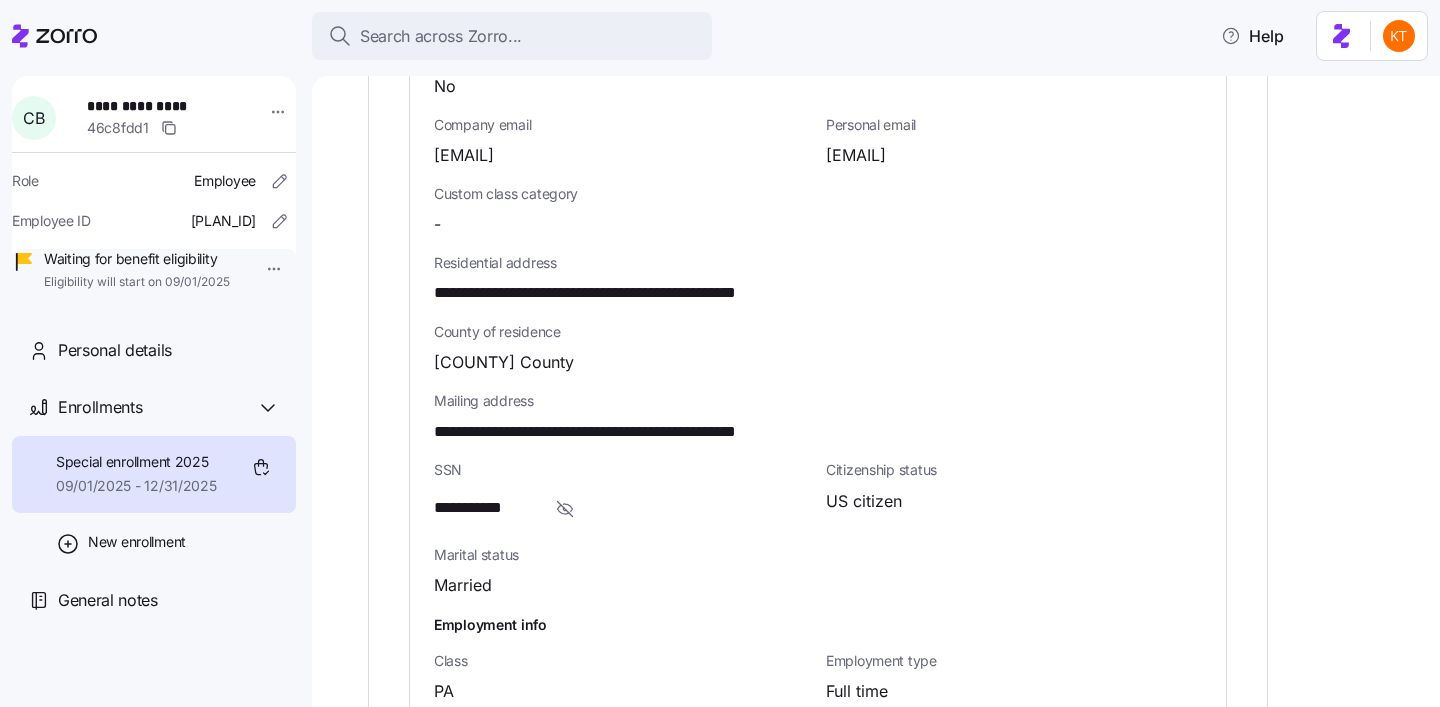 click on "**********" at bounding box center [641, 432] 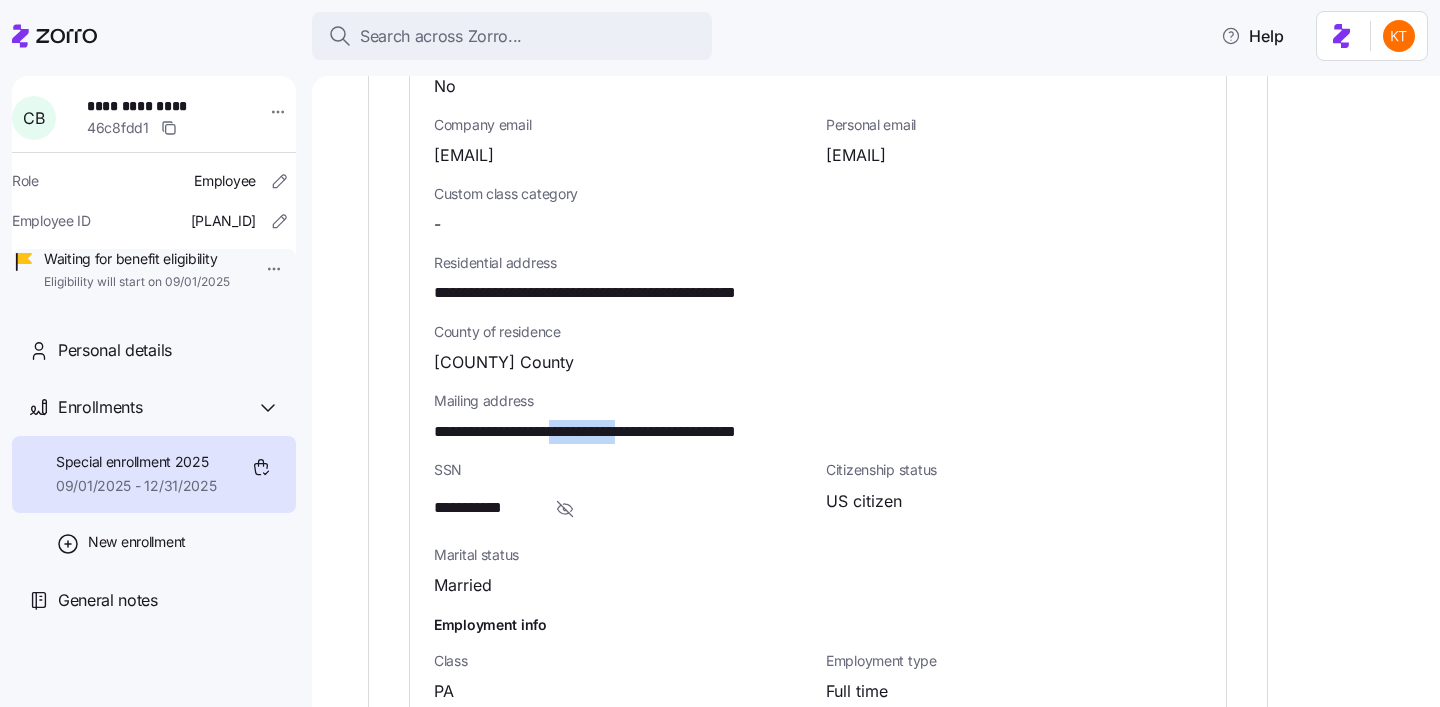 click on "**********" at bounding box center [641, 432] 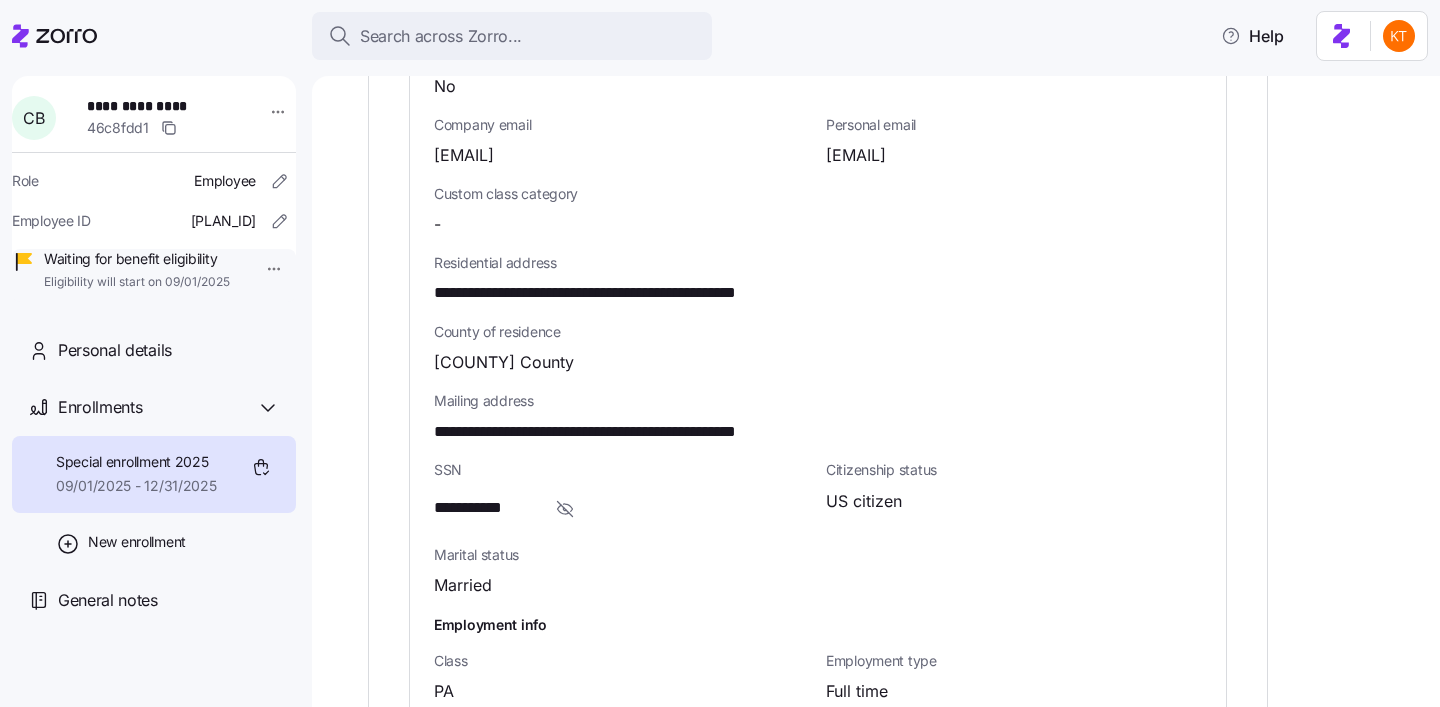 click on "**********" at bounding box center (641, 432) 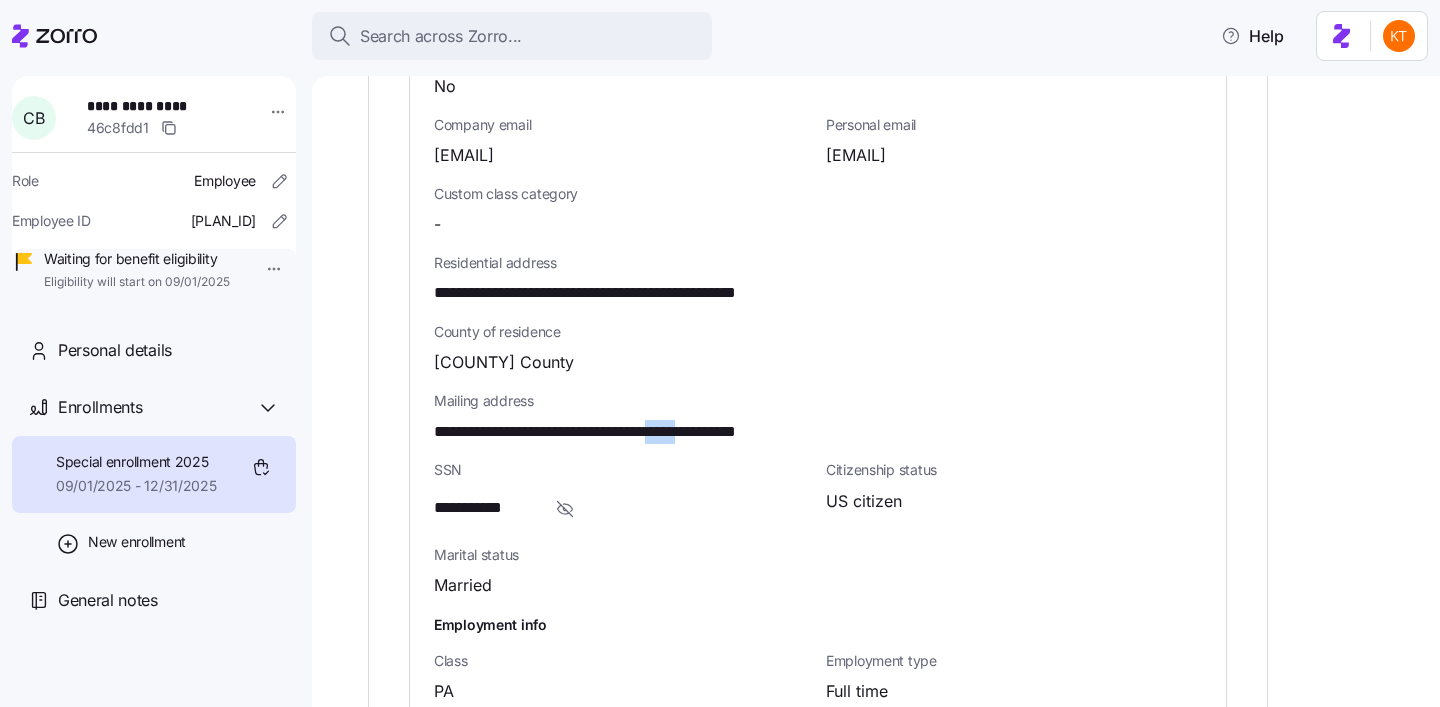 click on "**********" at bounding box center [641, 432] 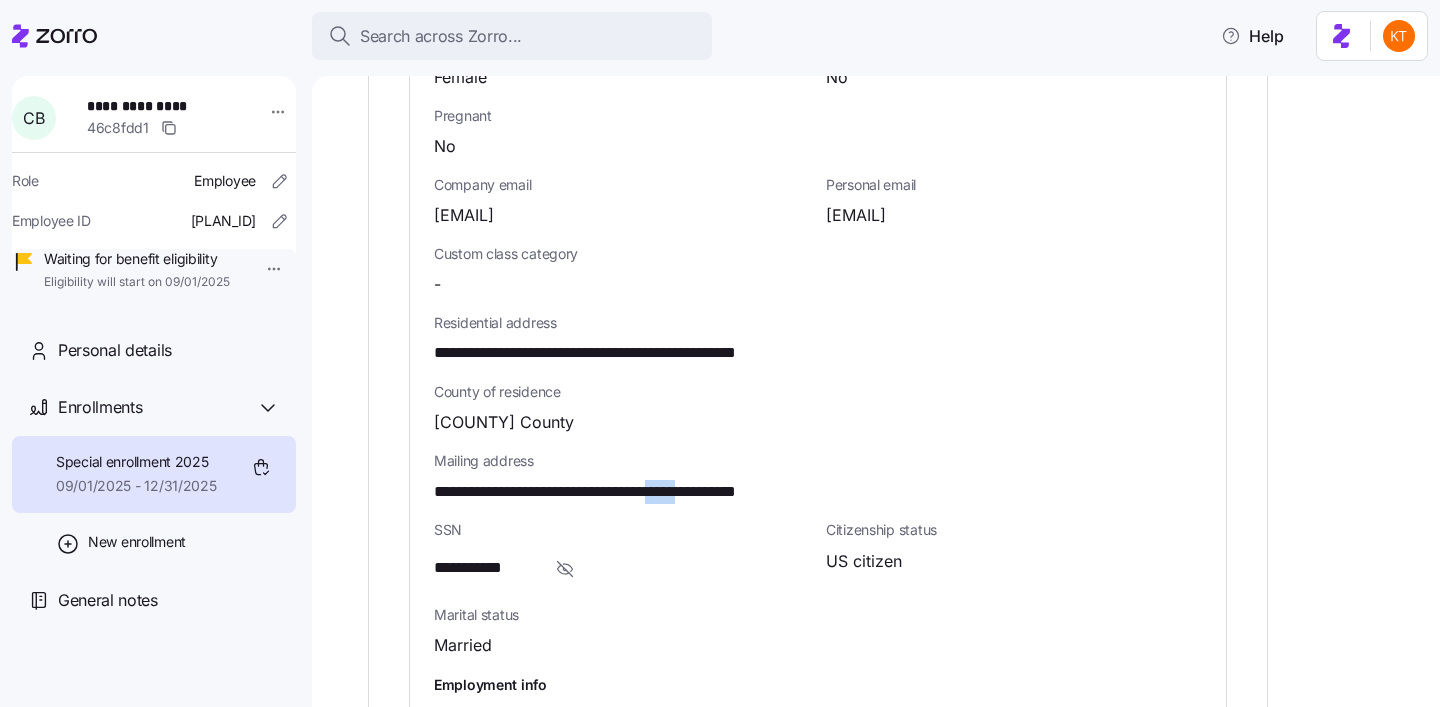 scroll, scrollTop: 689, scrollLeft: 0, axis: vertical 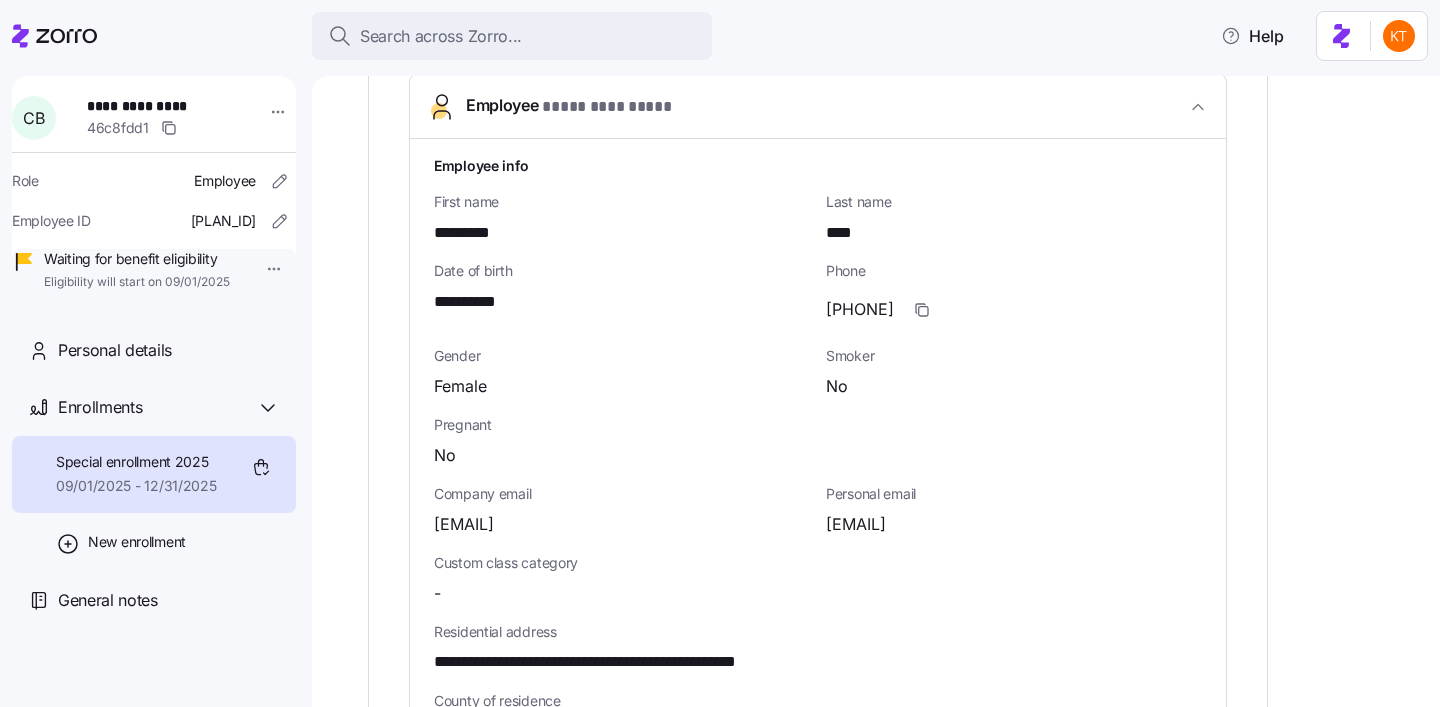 click on "*********" at bounding box center (474, 233) 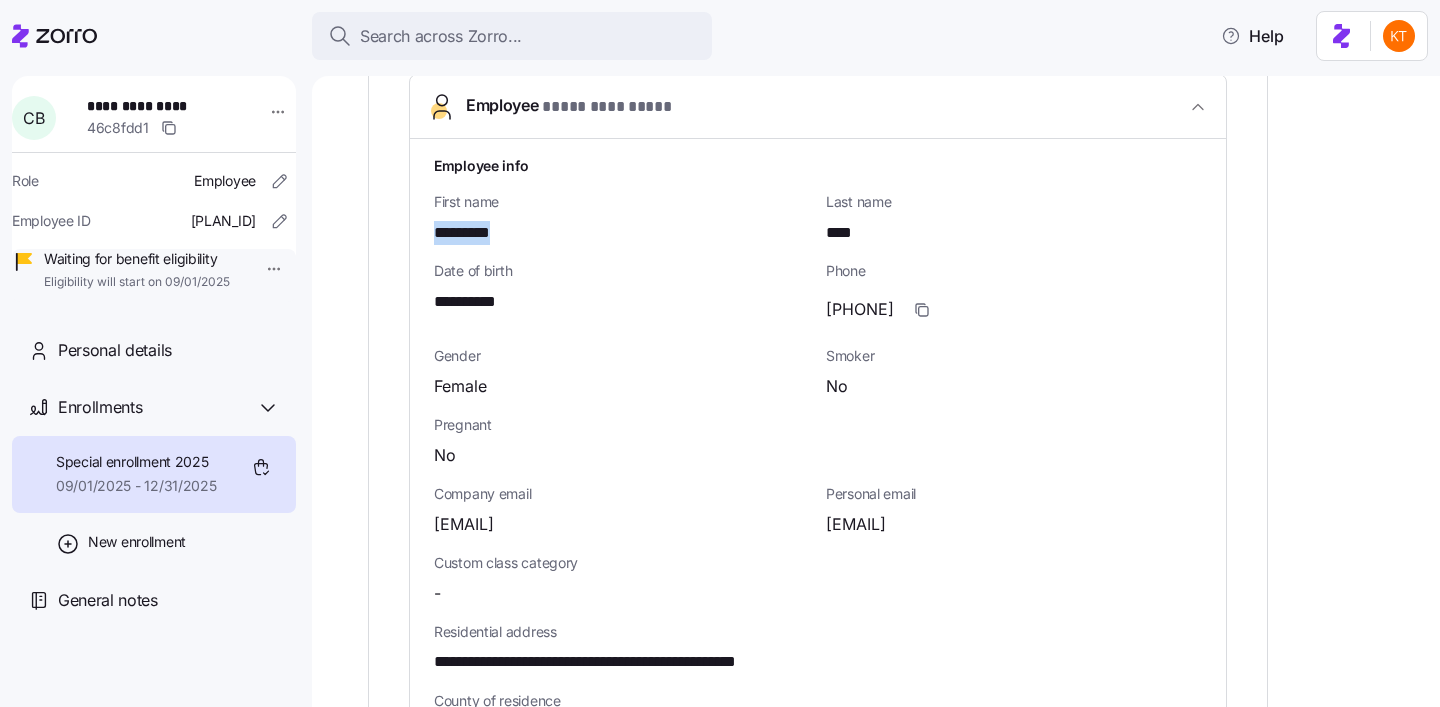 click on "*********" at bounding box center (474, 233) 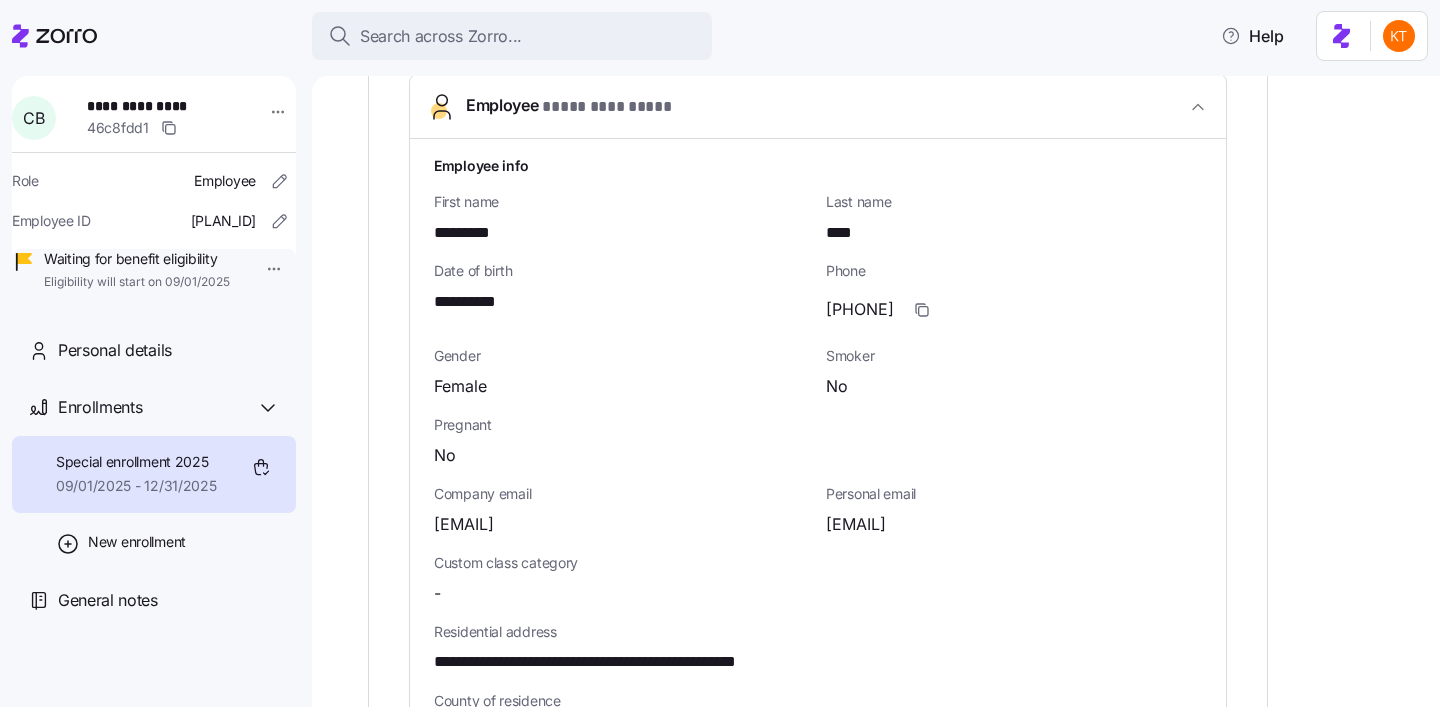 click on "****" at bounding box center (845, 233) 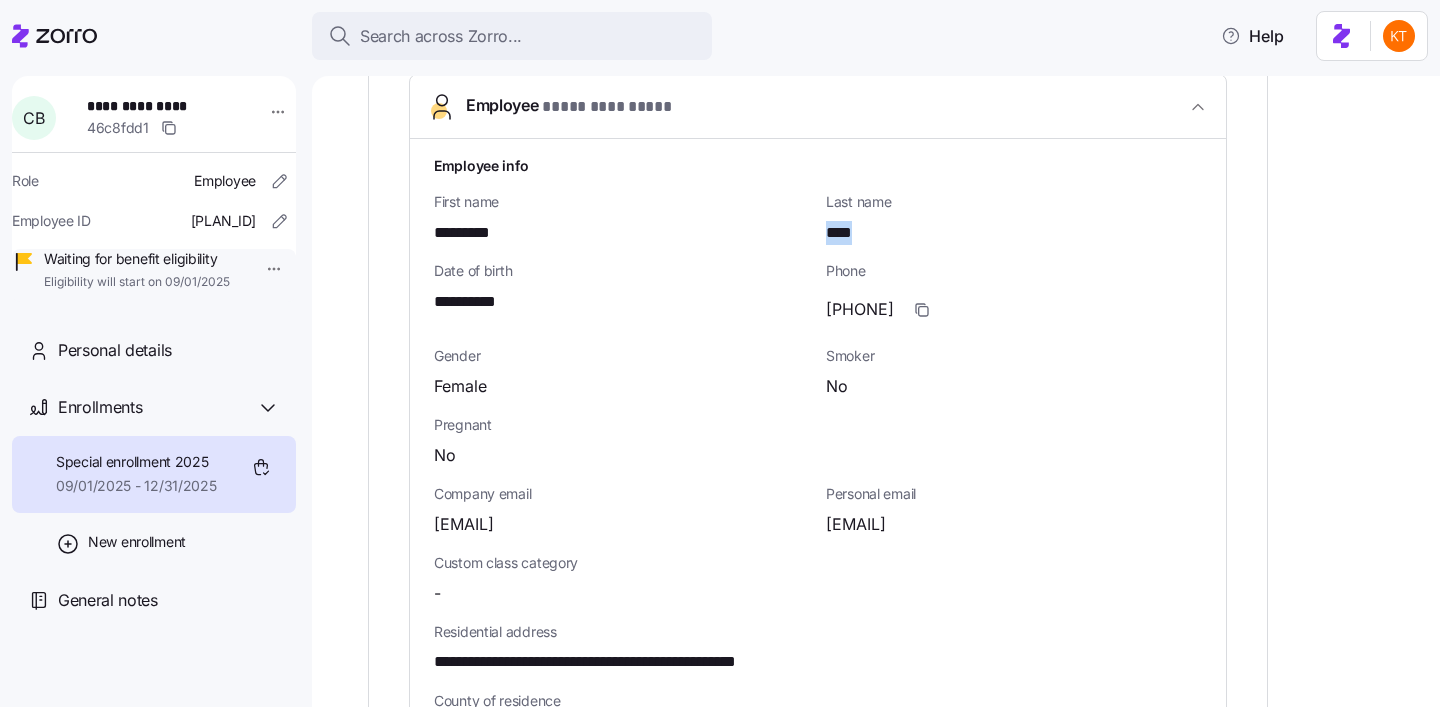 click on "****" at bounding box center [845, 233] 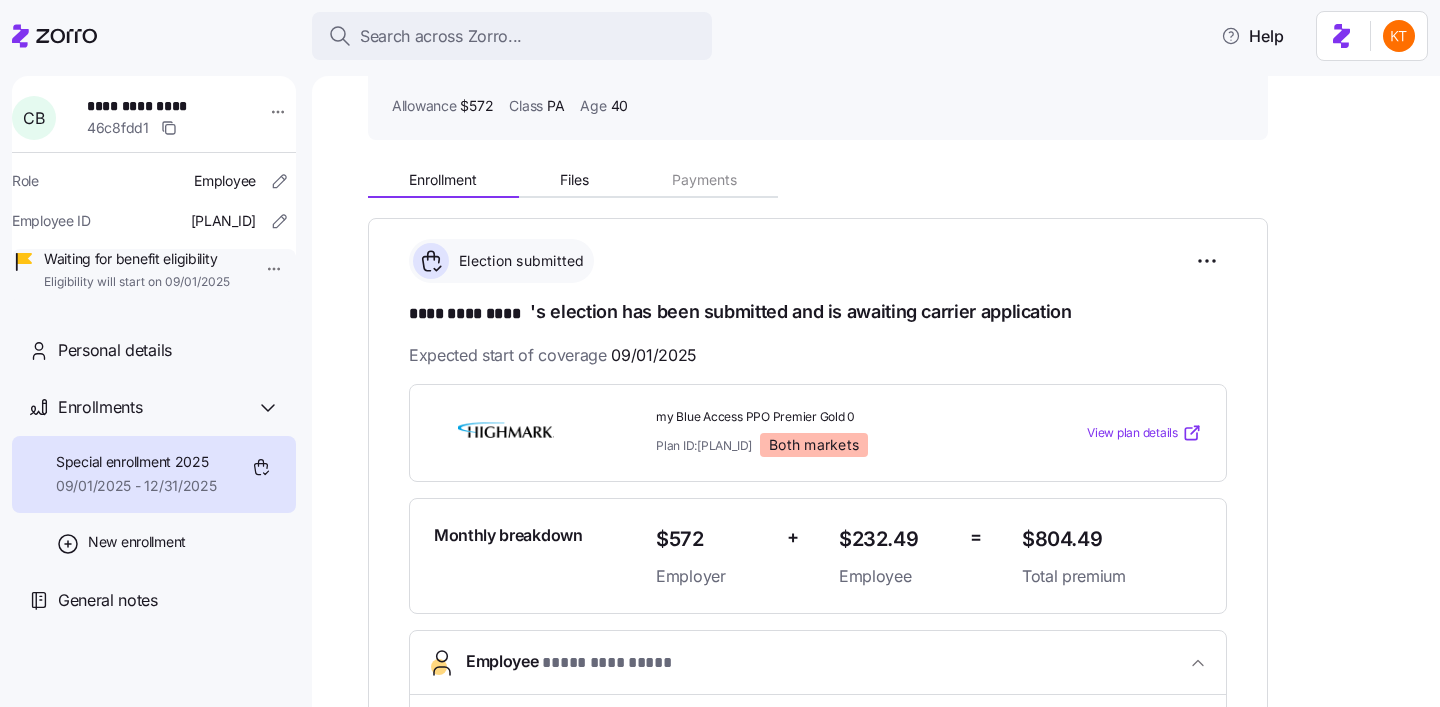 scroll, scrollTop: 0, scrollLeft: 0, axis: both 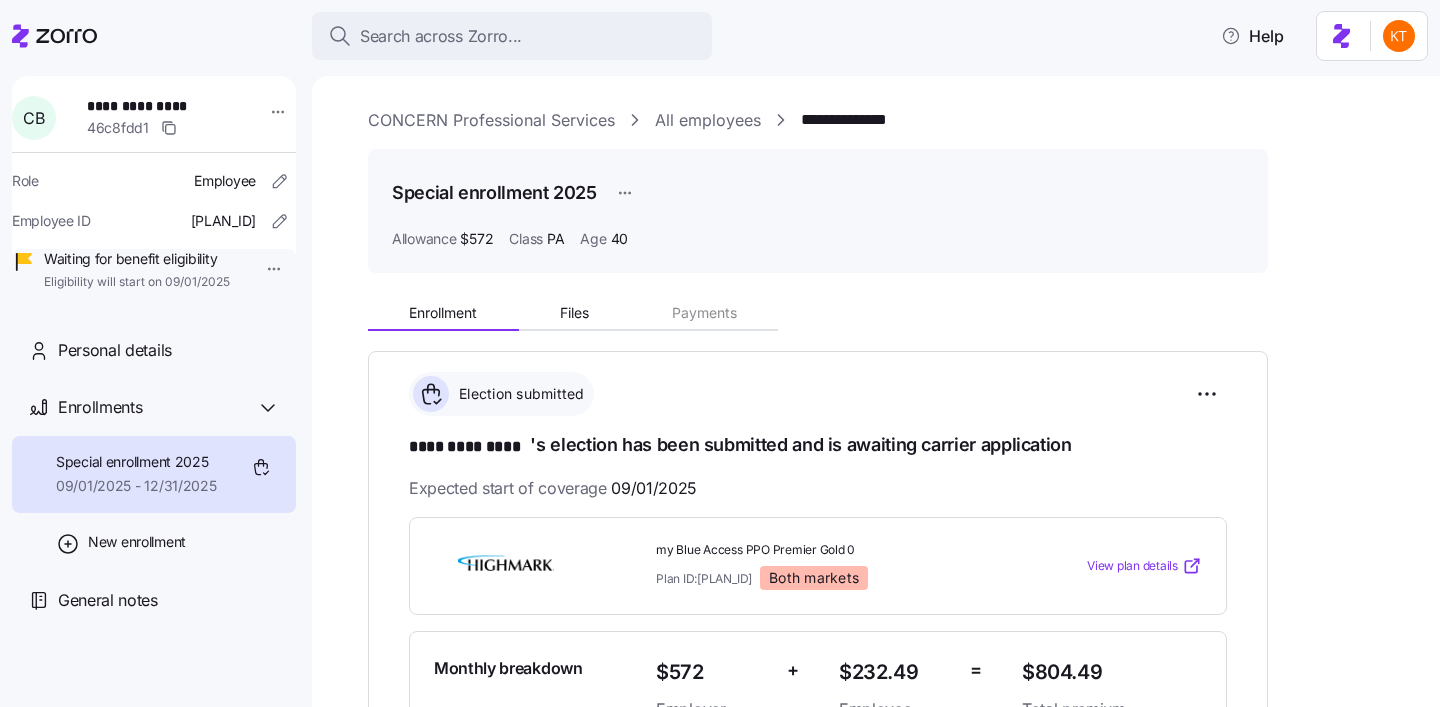 click on "CONCERN Professional Services" at bounding box center [491, 120] 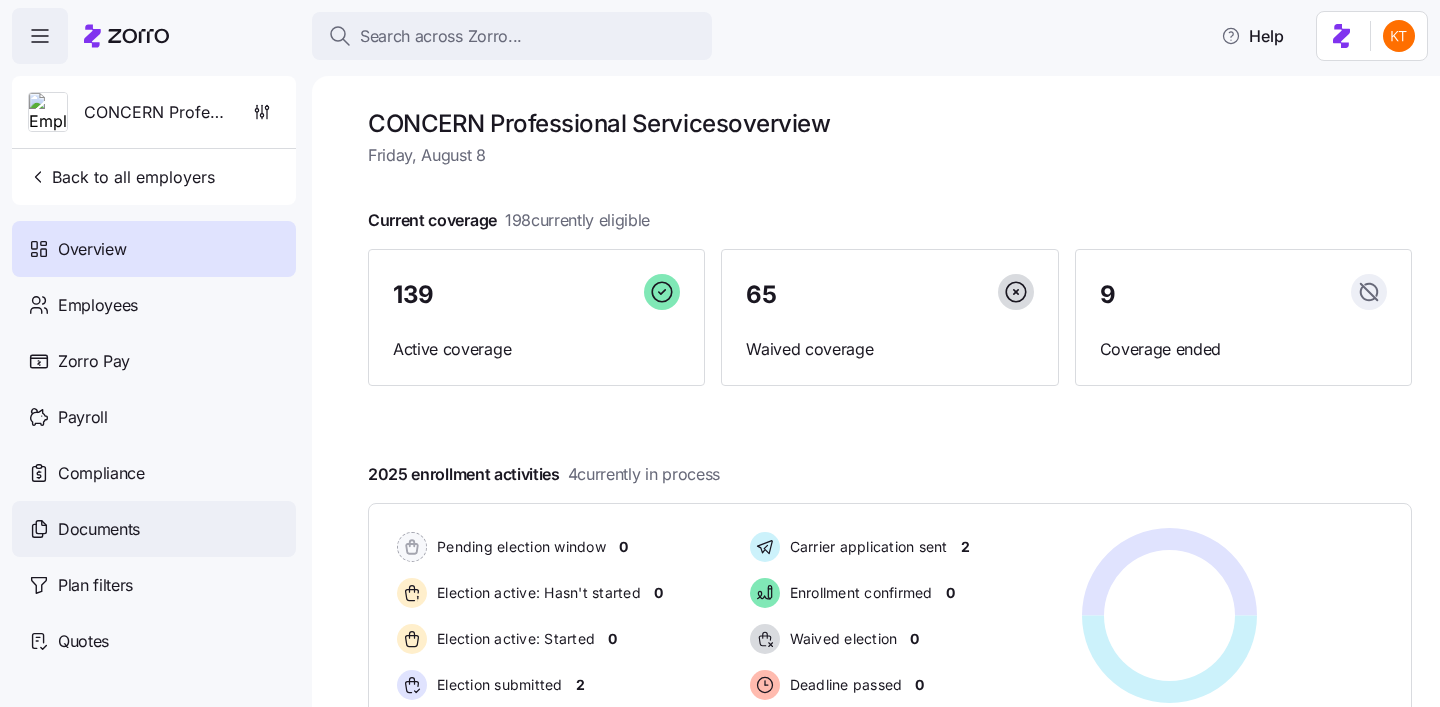 click on "Documents" at bounding box center (154, 529) 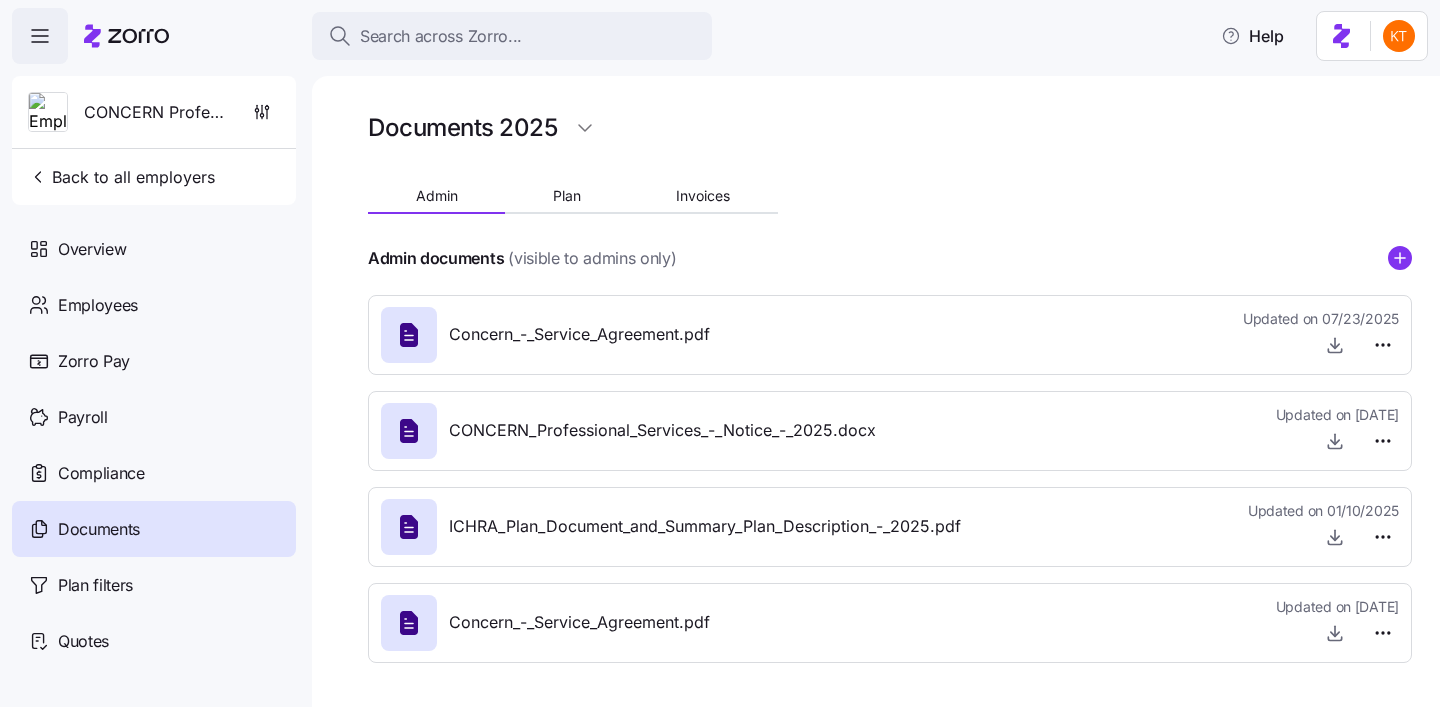 click on "CONCERN_Professional_Services_-_Notice_-_2025.docx" at bounding box center [628, 431] 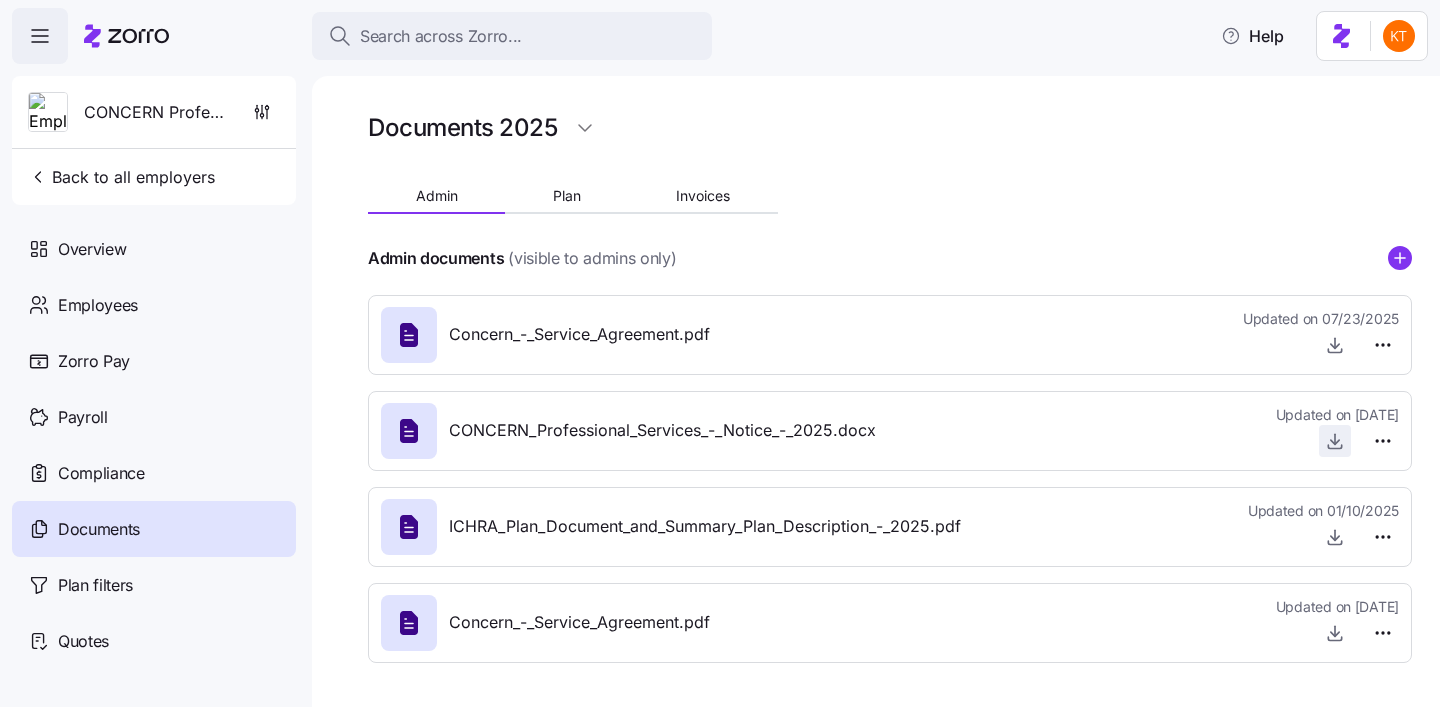 click 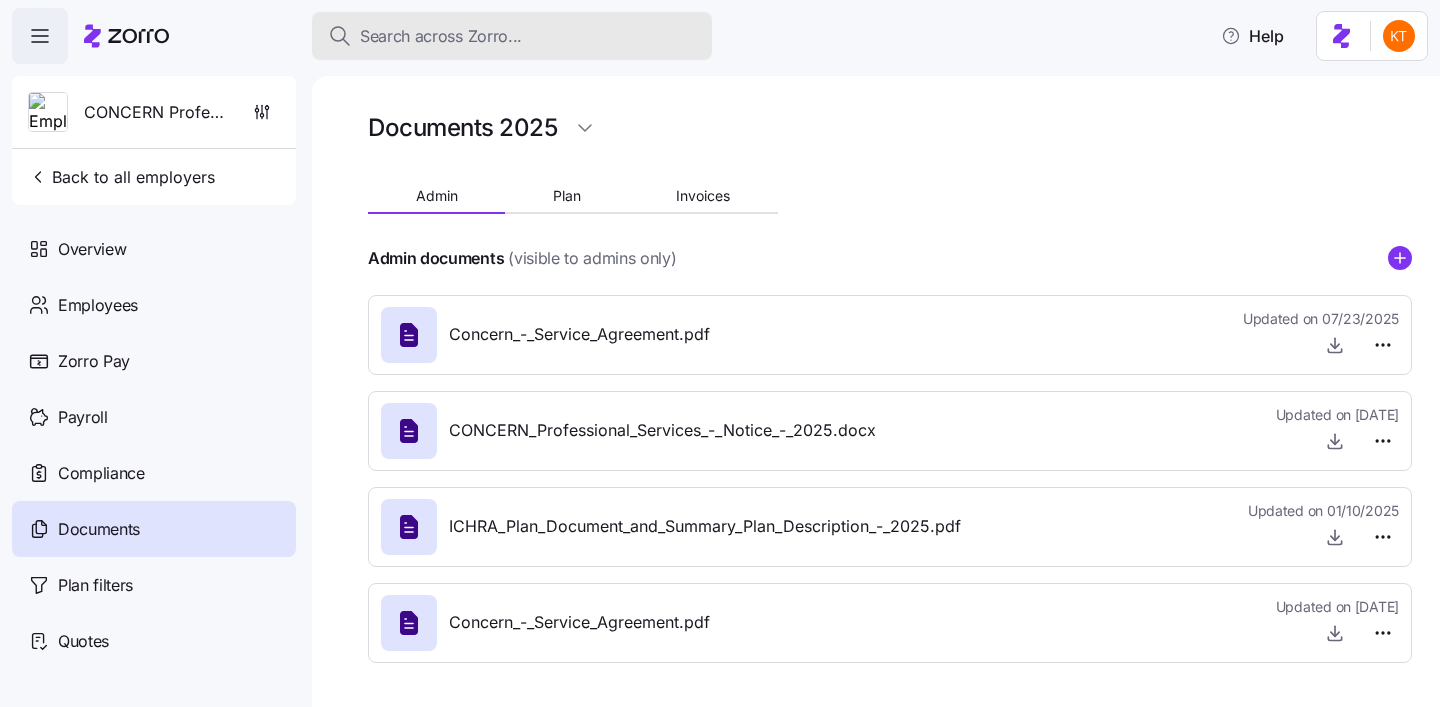 click on "Search across Zorro..." at bounding box center [512, 36] 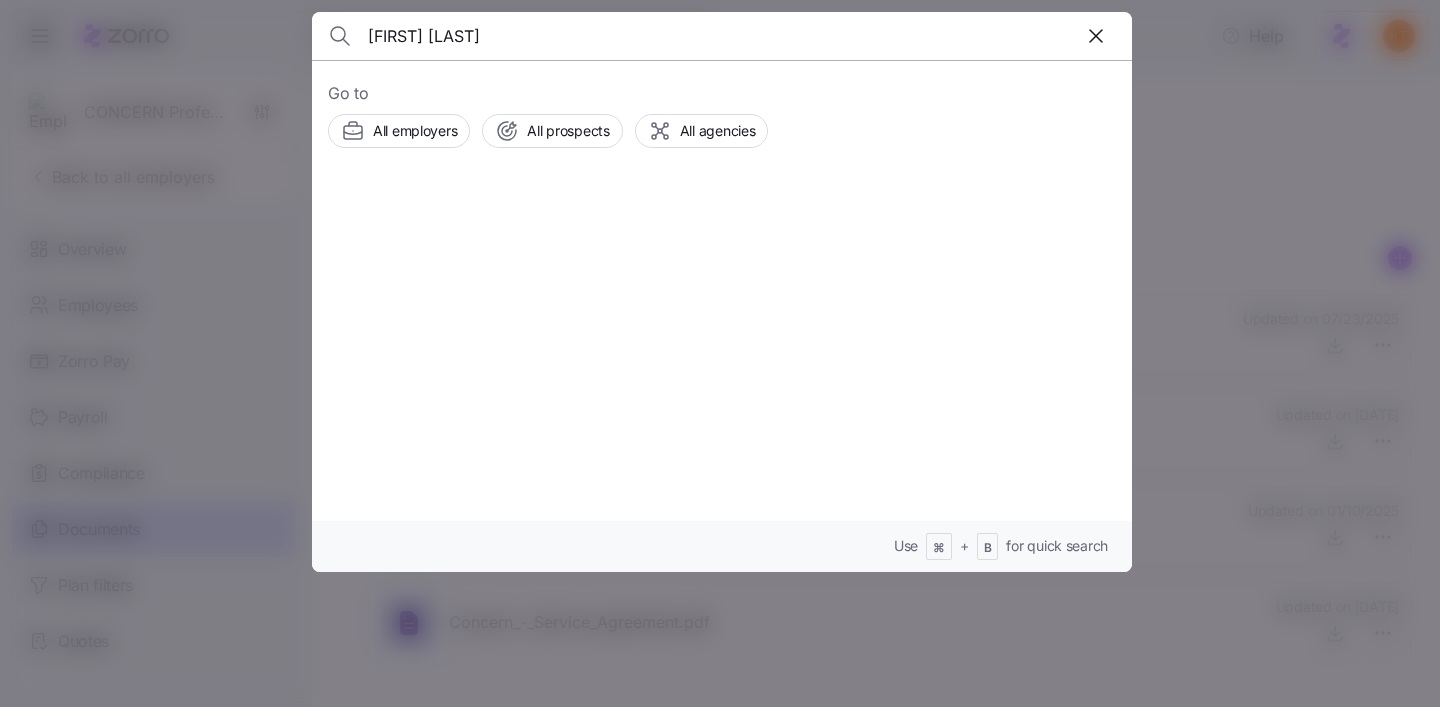 type on "[FIRST] [LAST]" 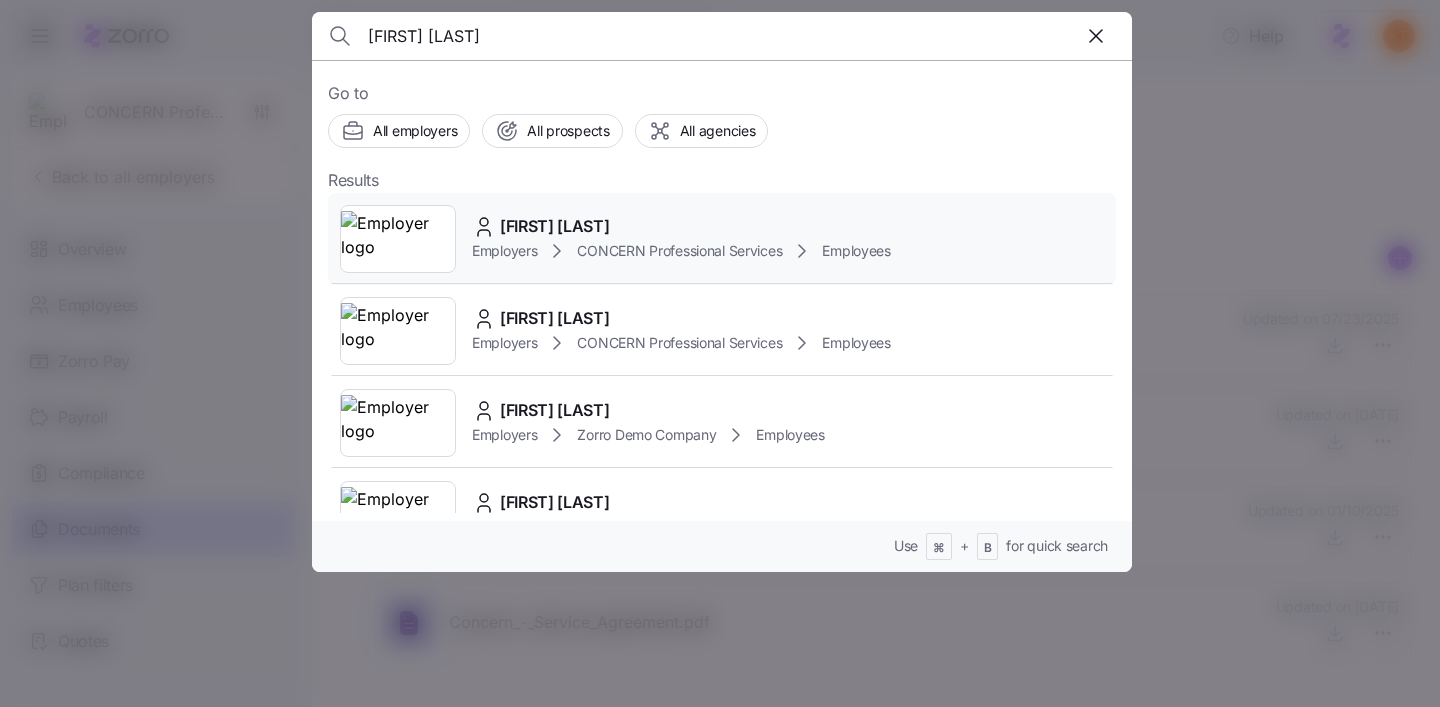 click on "[FIRST] [LAST]" at bounding box center [555, 226] 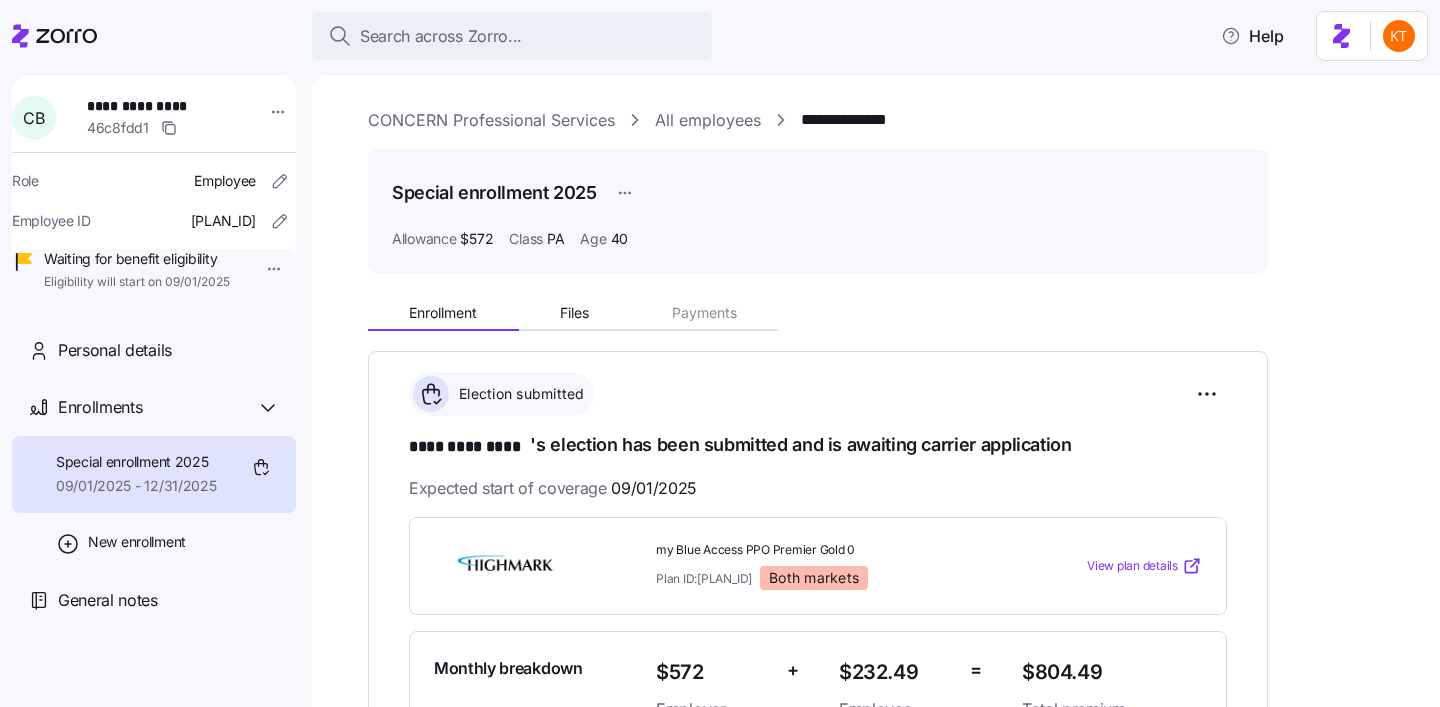 click on "**********" at bounding box center (157, 106) 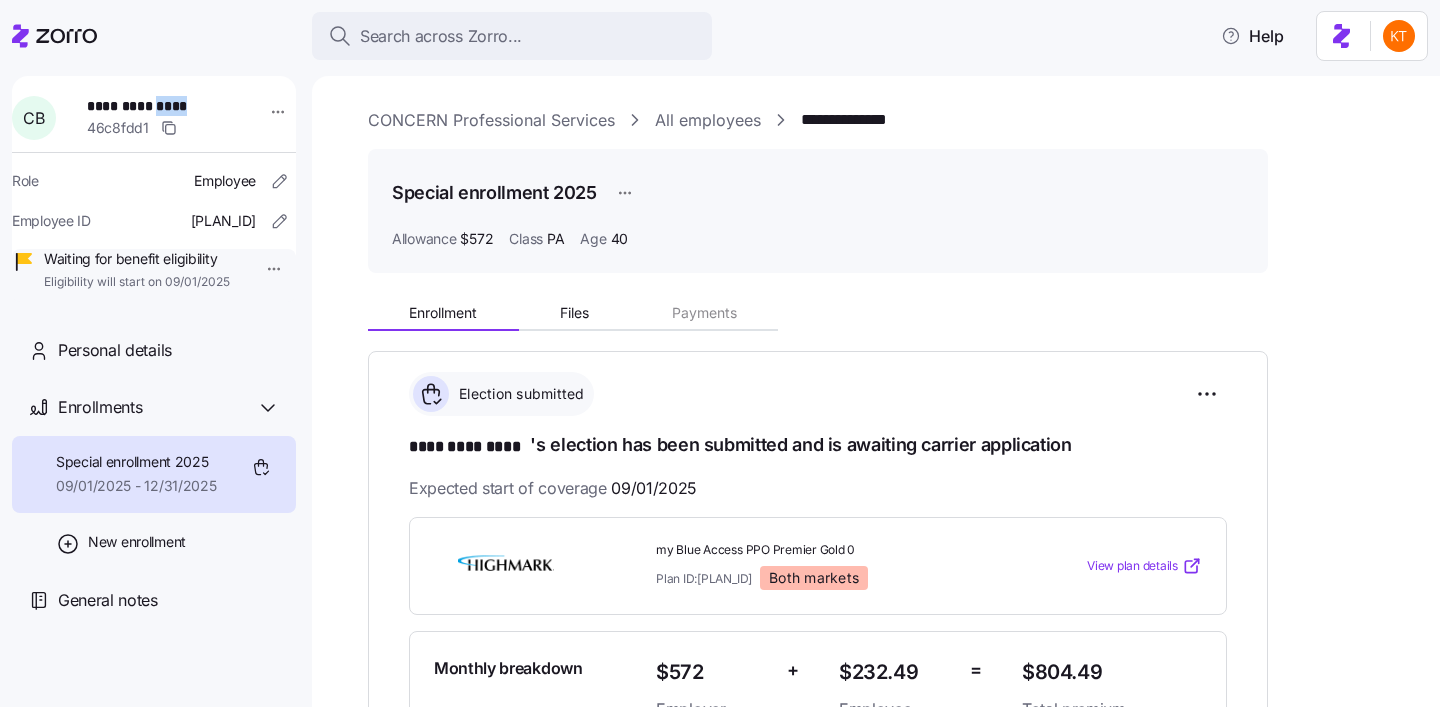click on "**********" at bounding box center [157, 106] 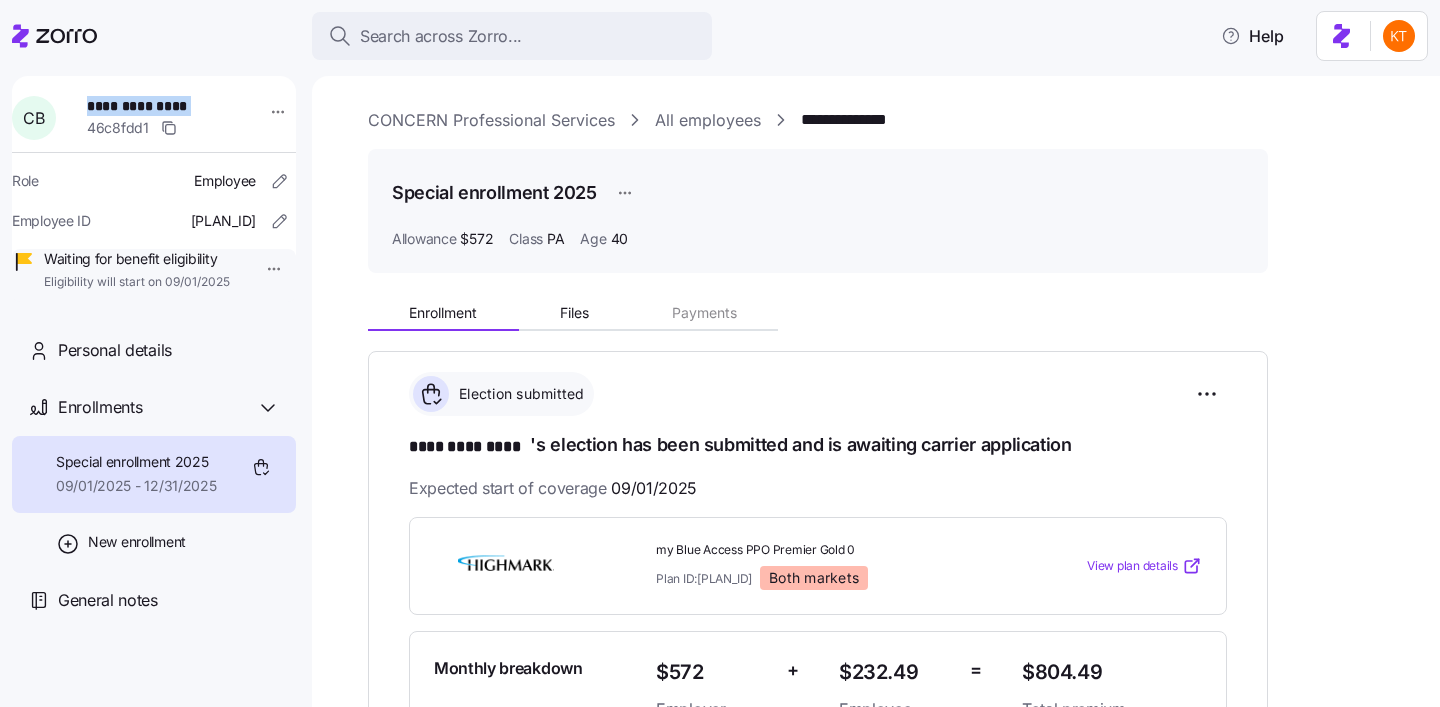 click on "**********" at bounding box center (157, 106) 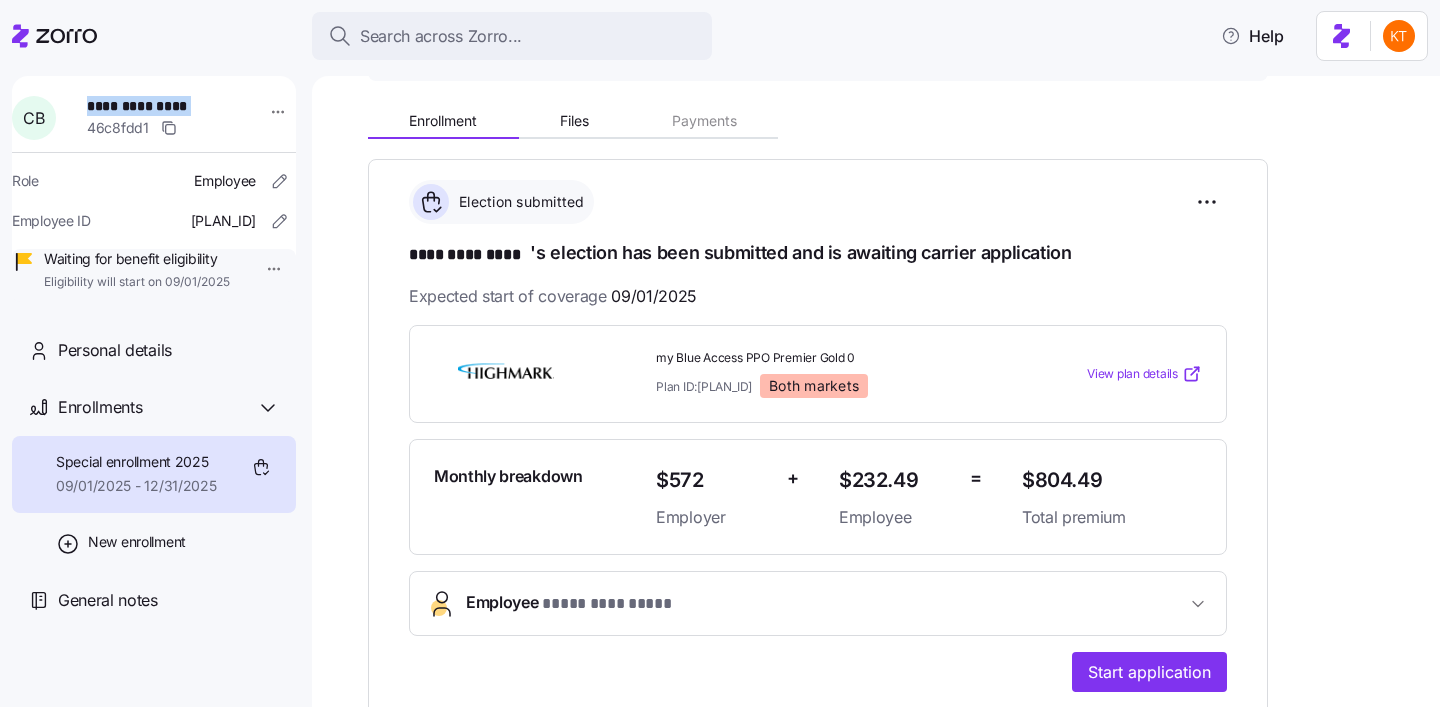 scroll, scrollTop: 518, scrollLeft: 0, axis: vertical 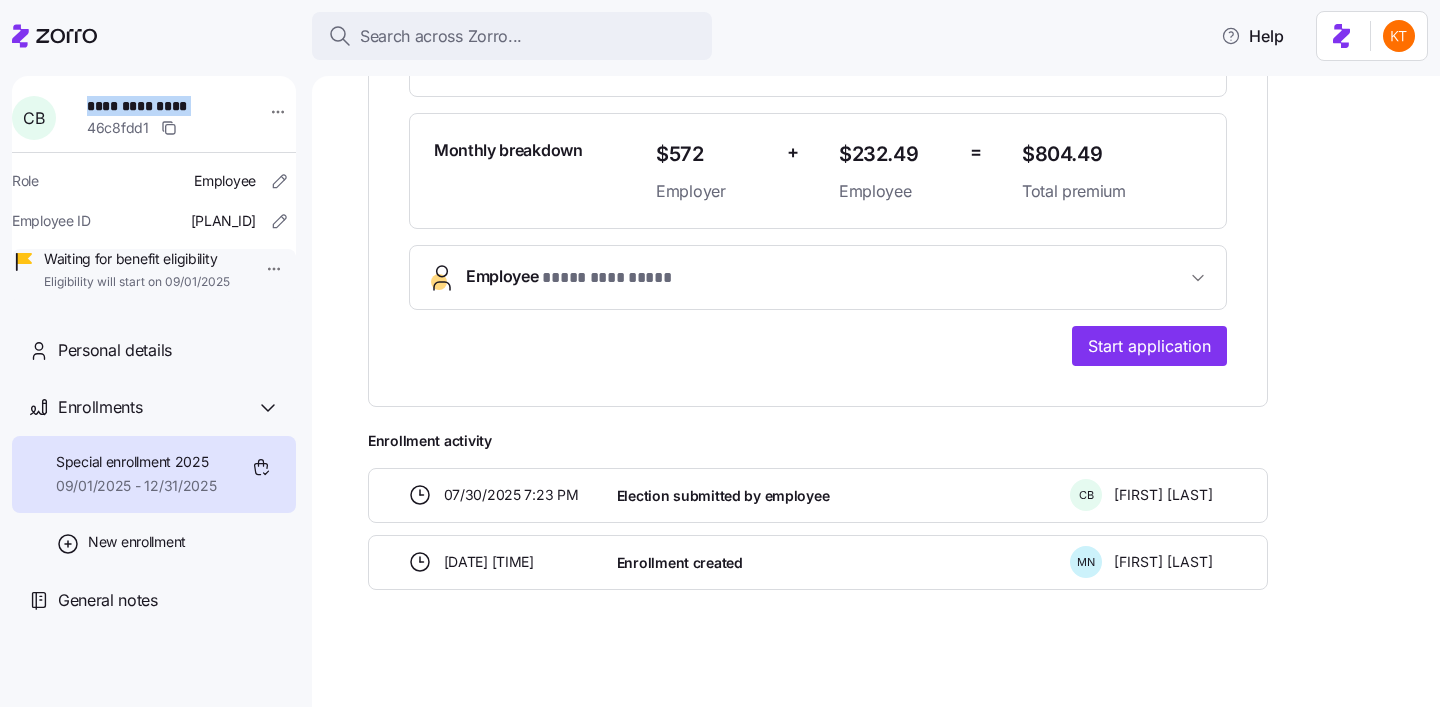 click on "Employee * *********   **** *" at bounding box center (818, 277) 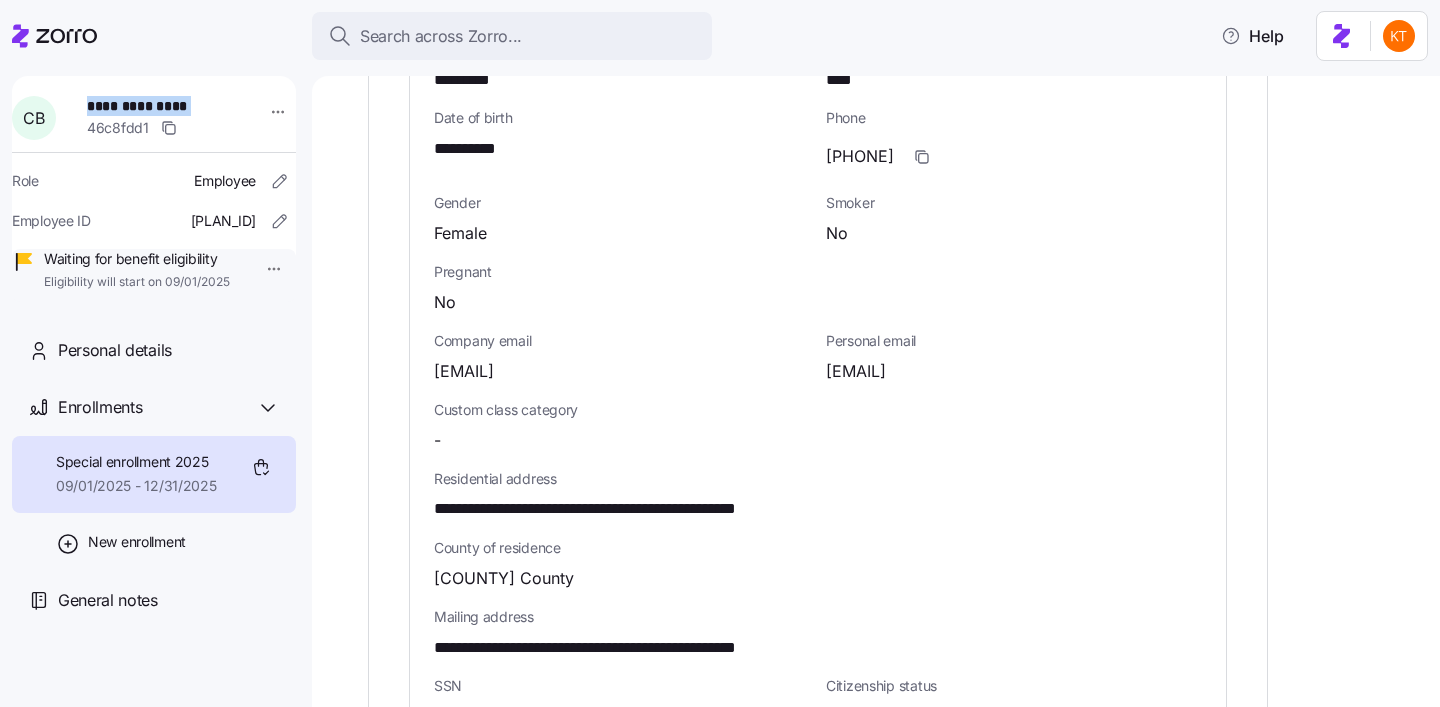 scroll, scrollTop: 846, scrollLeft: 0, axis: vertical 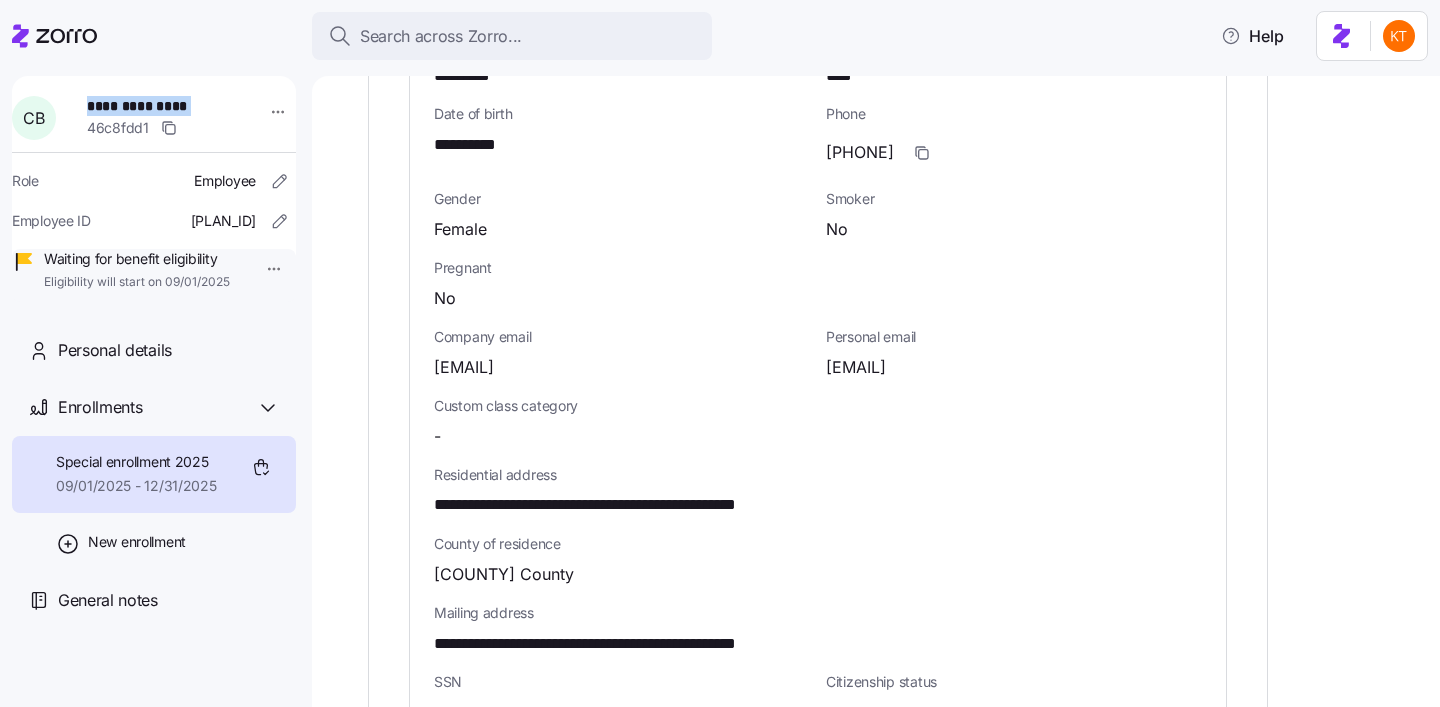 click on "Residential address" at bounding box center (818, 475) 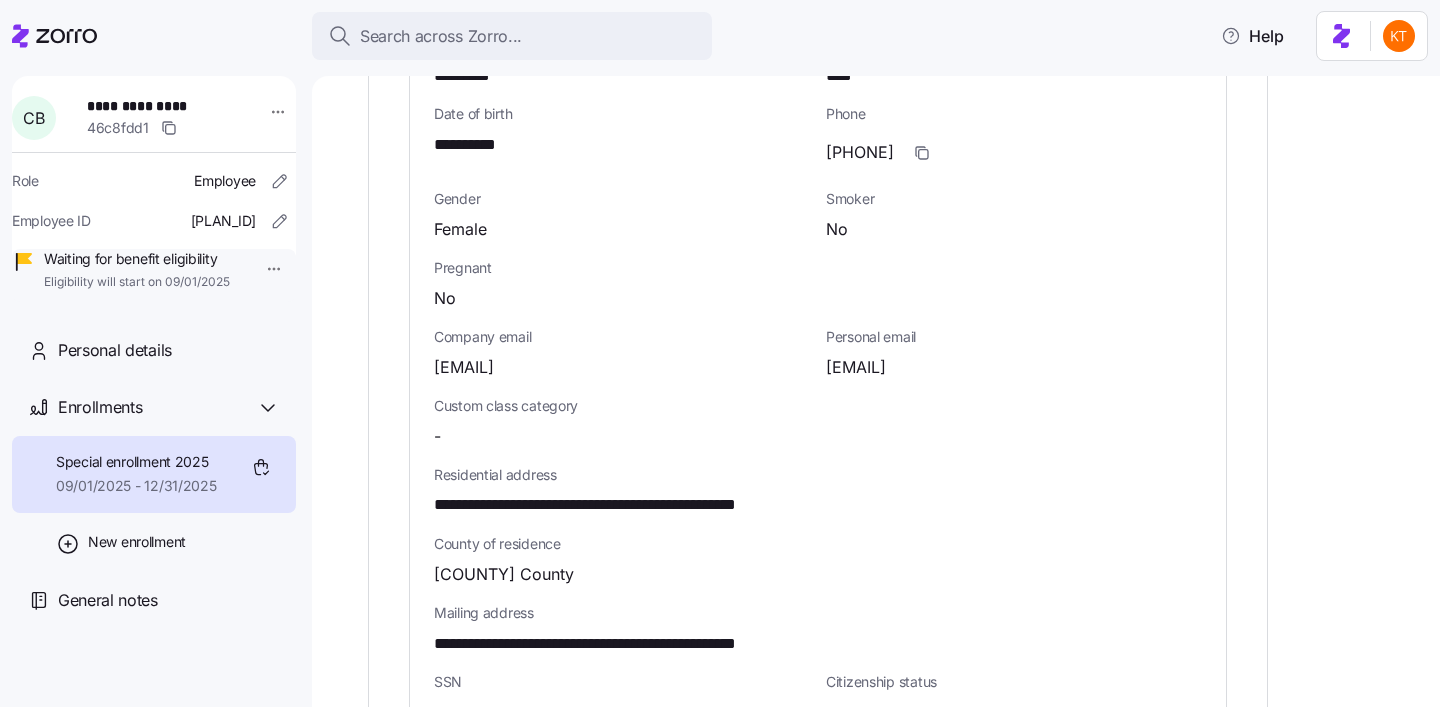 click on "**********" at bounding box center (818, 491) 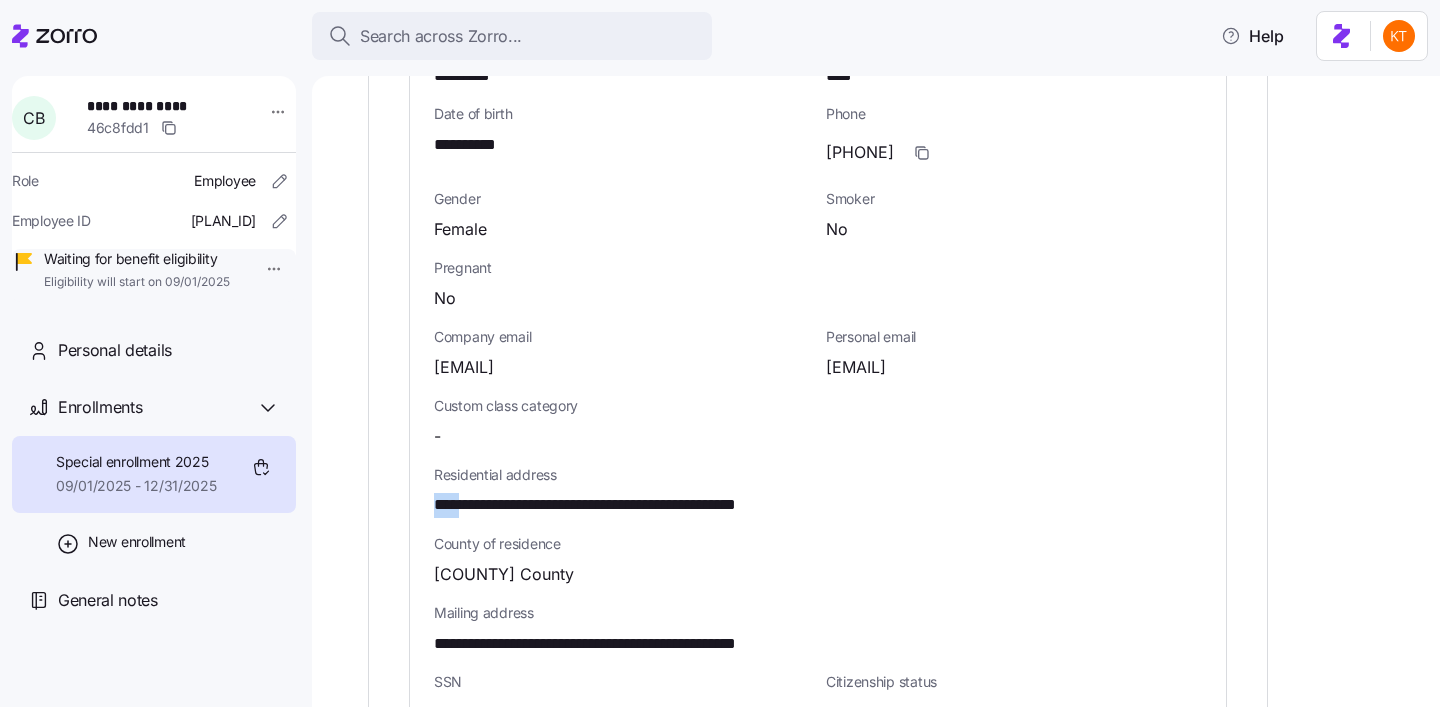 click on "**********" at bounding box center (818, 491) 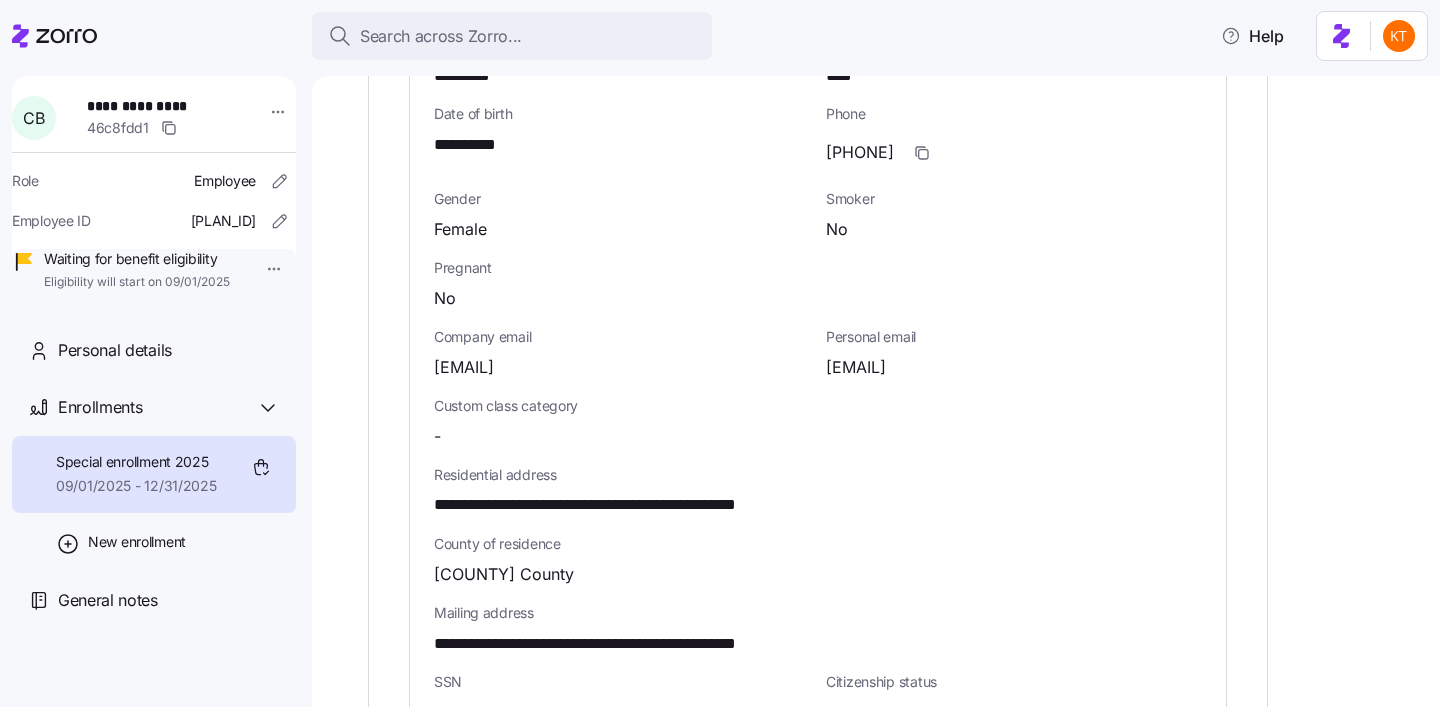 click on "**********" at bounding box center [641, 505] 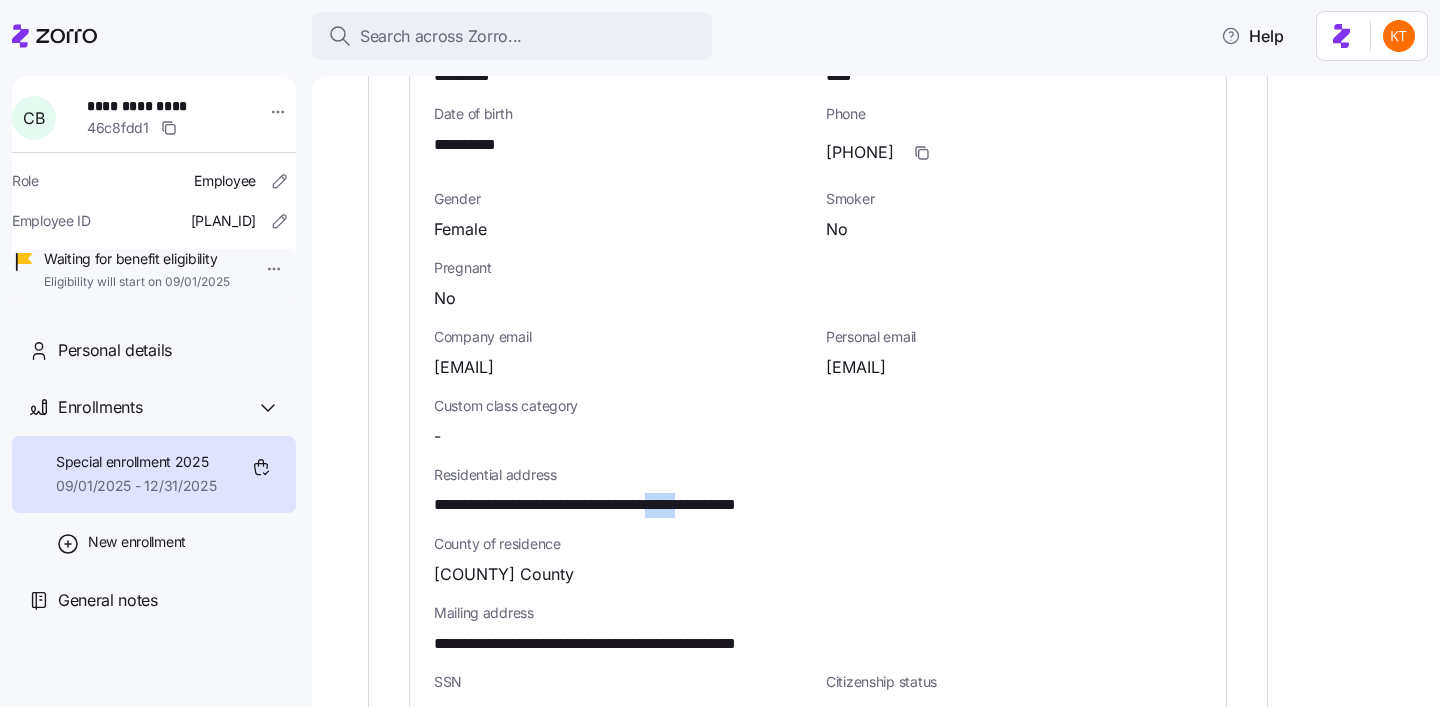 click on "**********" at bounding box center [641, 505] 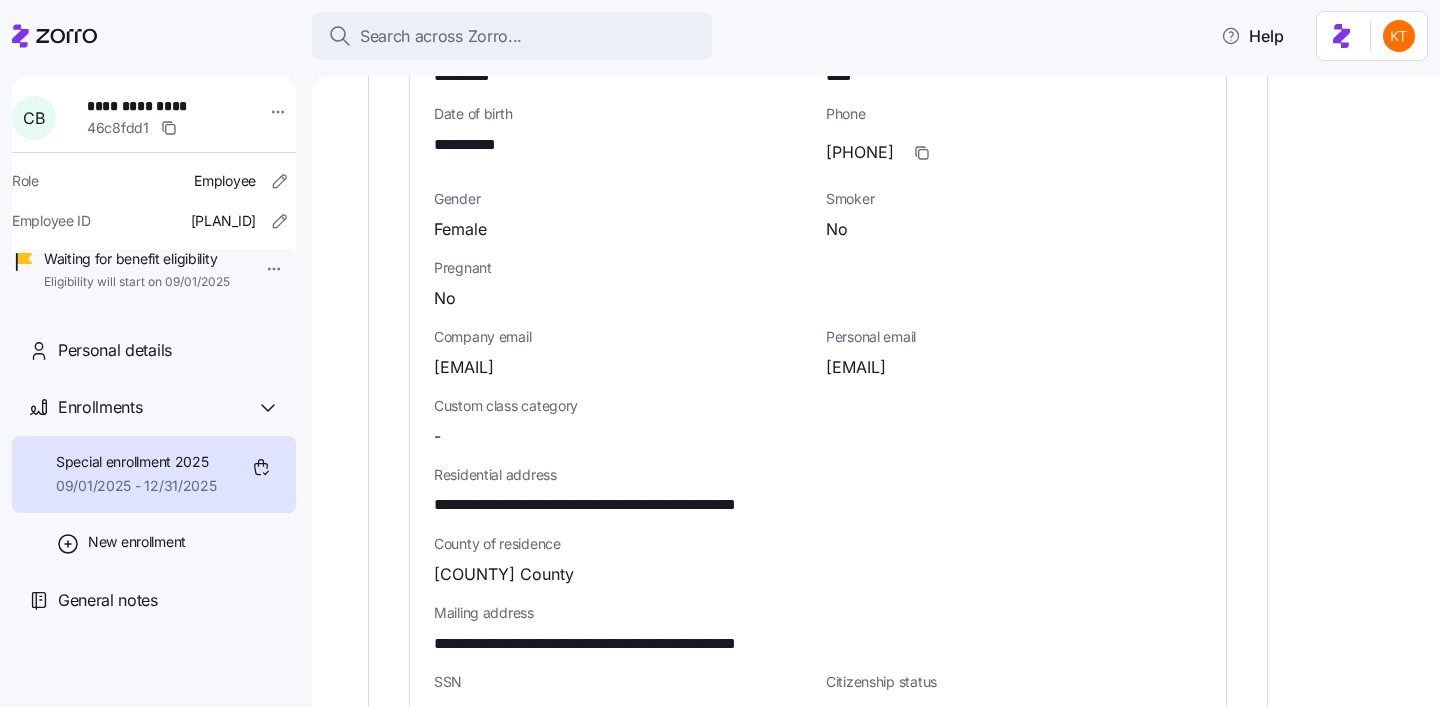 click on "Date of birth" at bounding box center [622, 114] 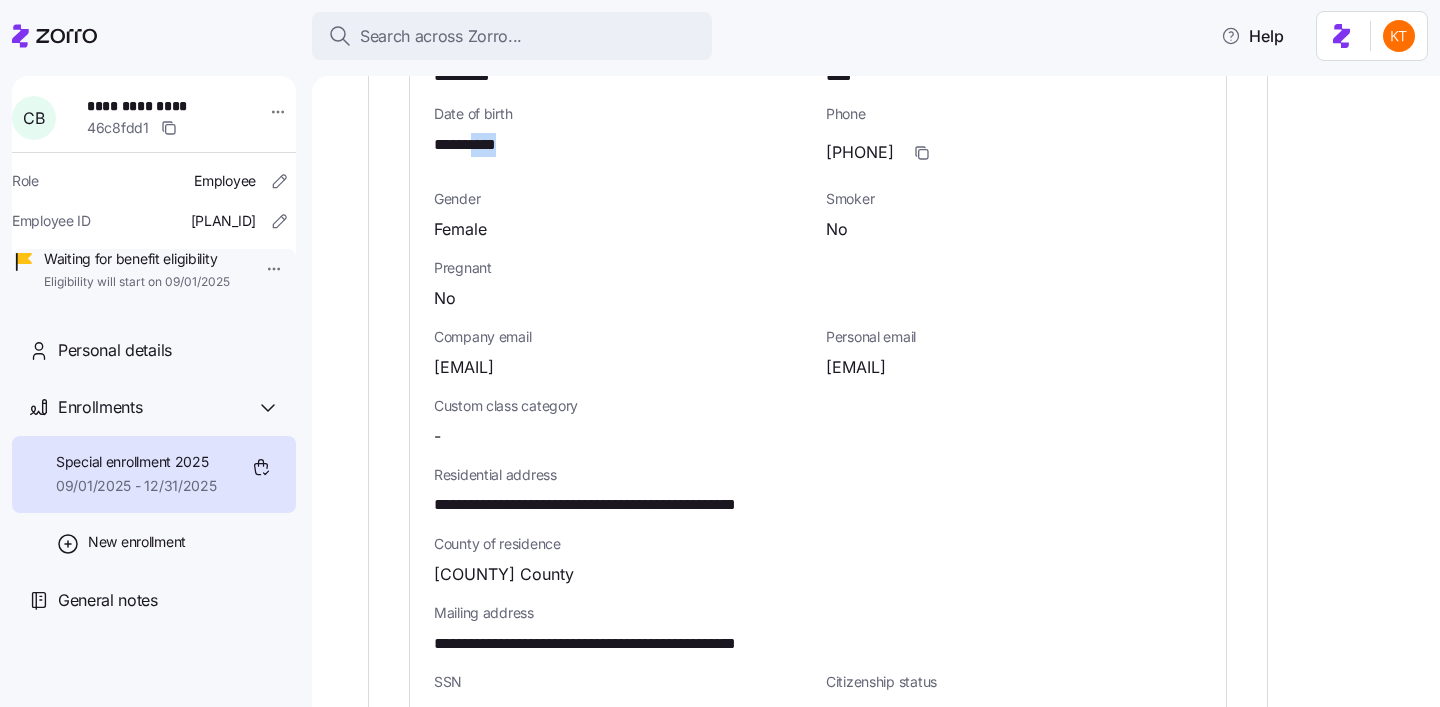 click on "**********" at bounding box center [472, 145] 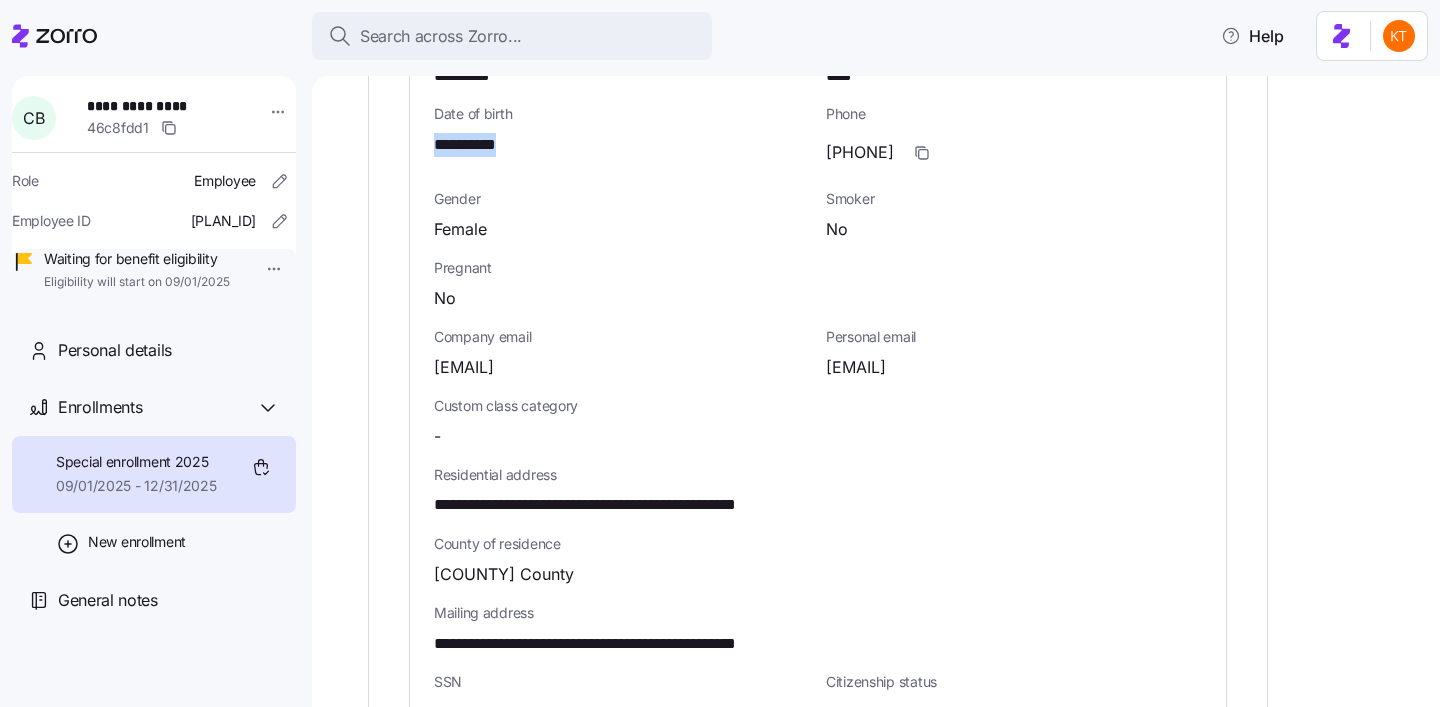 click on "**********" at bounding box center [472, 145] 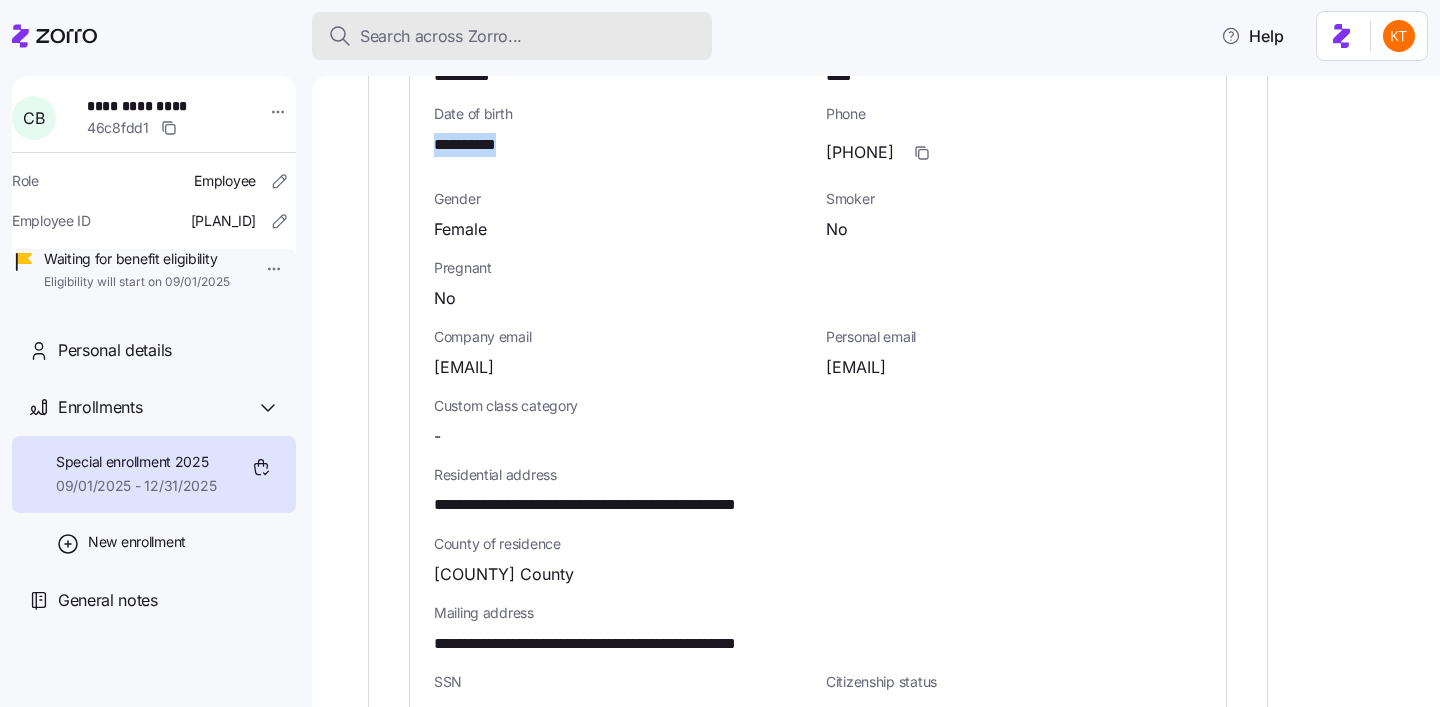 copy on "****" 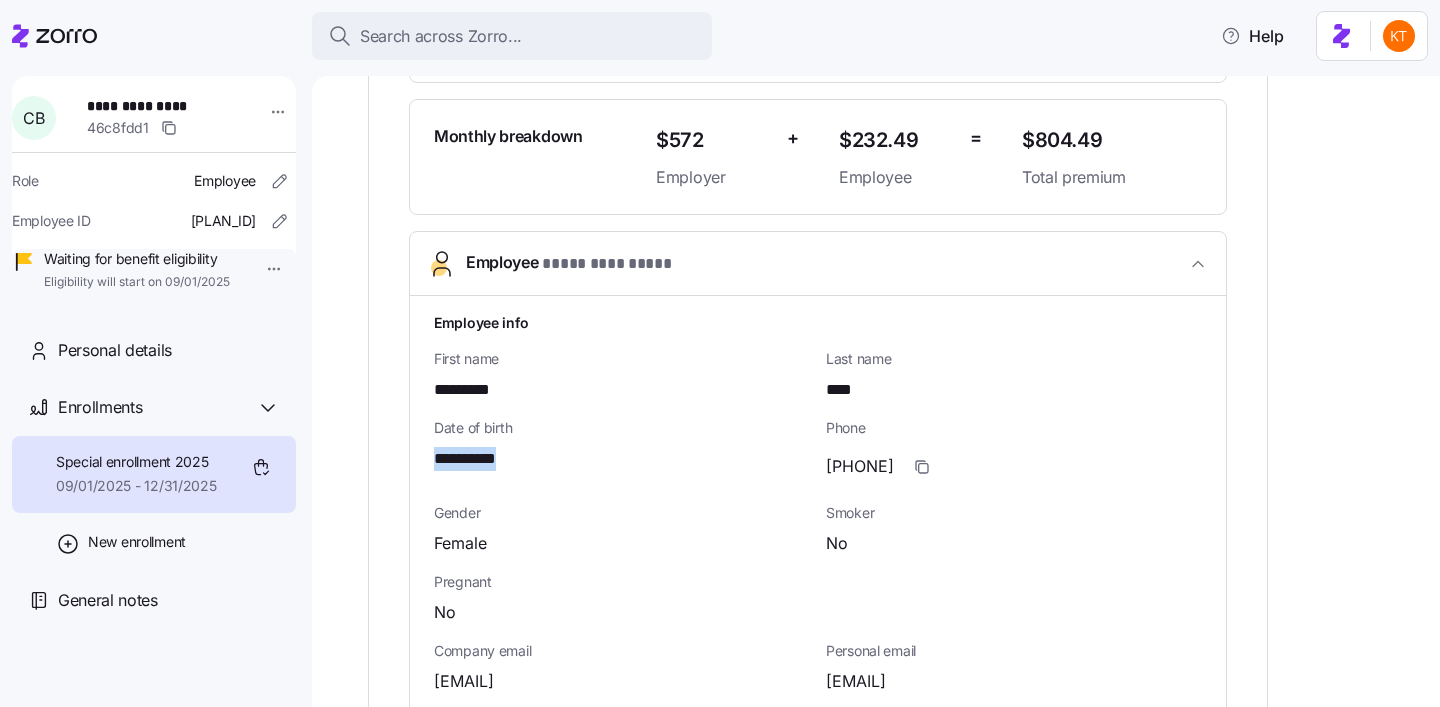 scroll, scrollTop: 534, scrollLeft: 0, axis: vertical 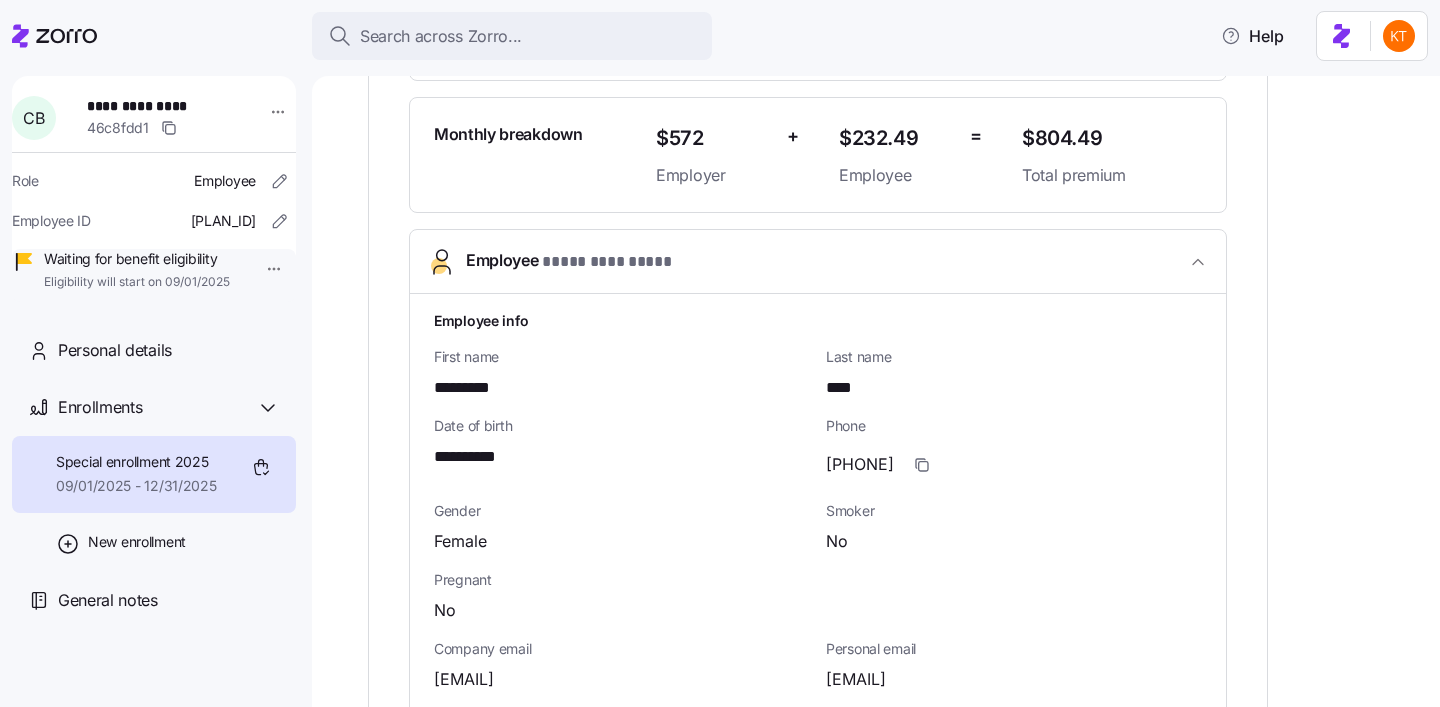 click on "*********" at bounding box center (474, 388) 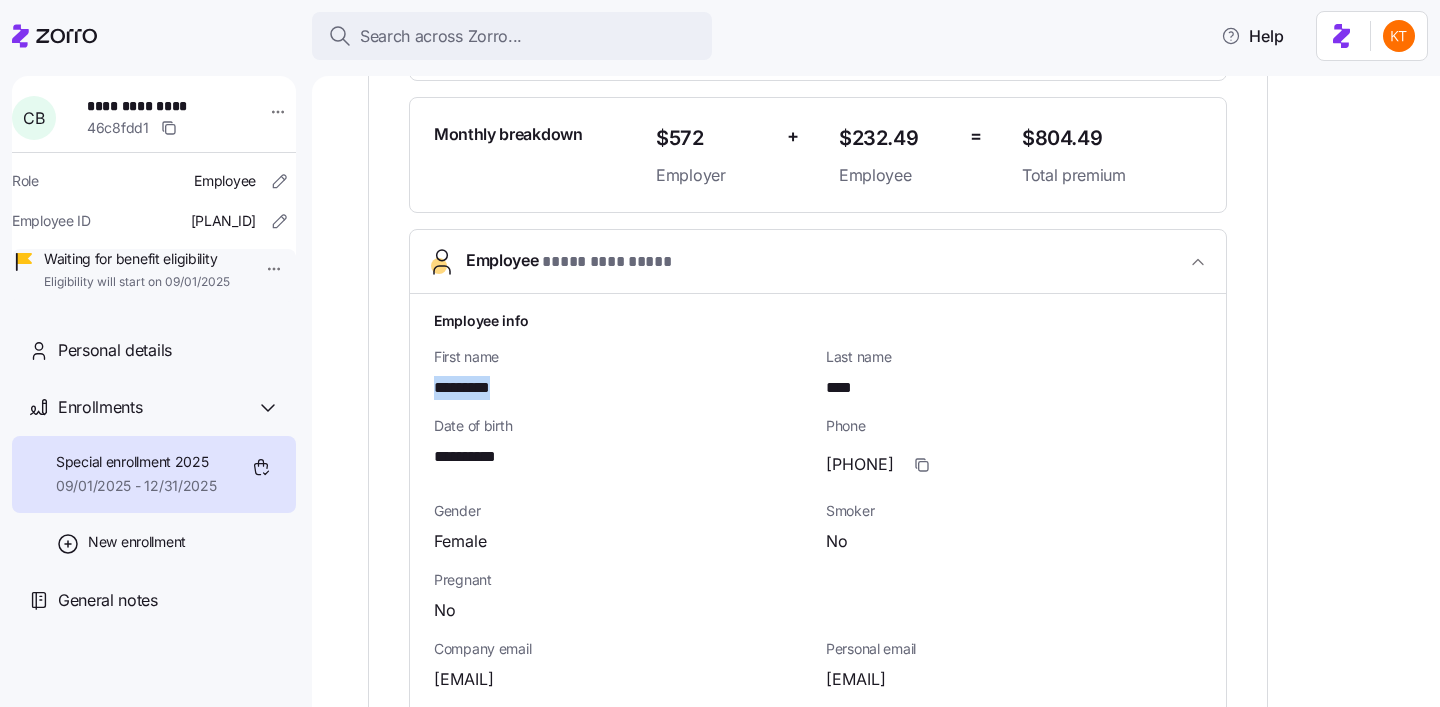 click on "*********" at bounding box center (474, 388) 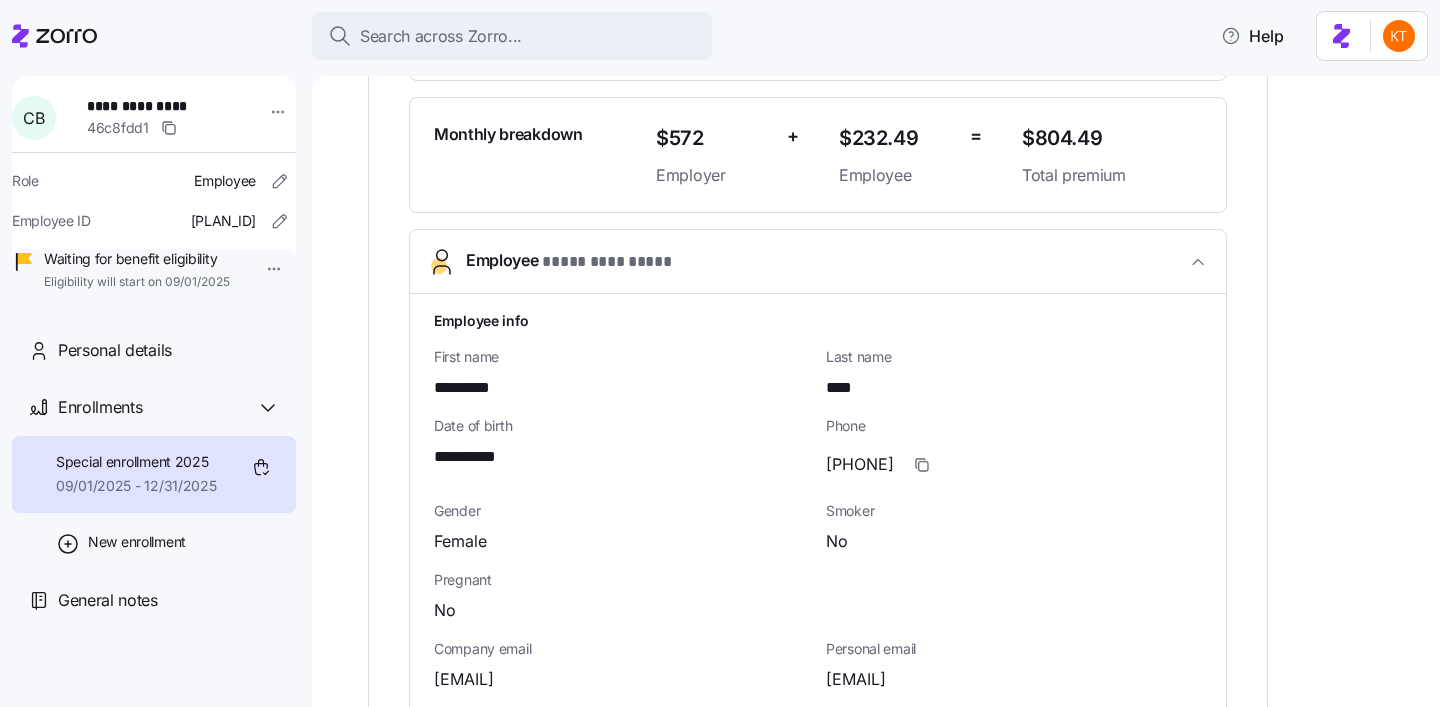 click on "****" at bounding box center (845, 388) 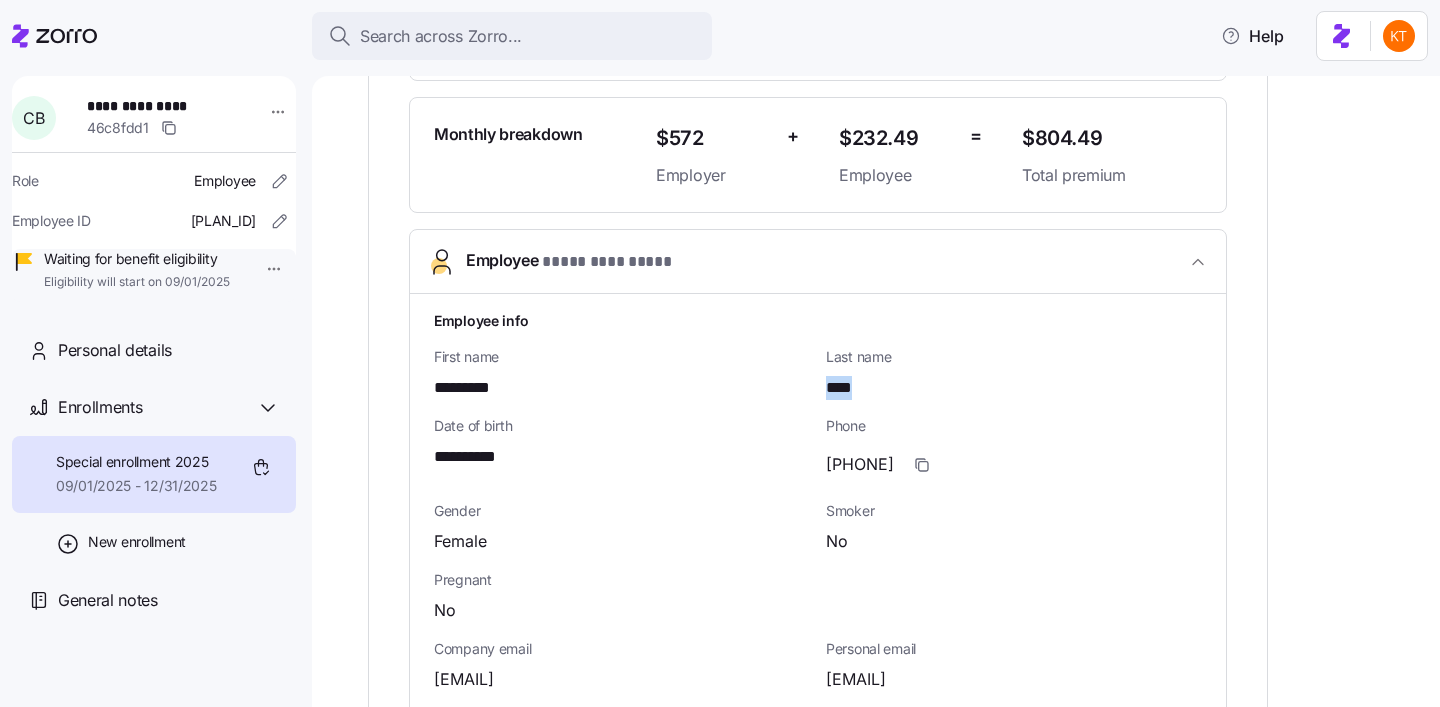 click on "****" at bounding box center [845, 388] 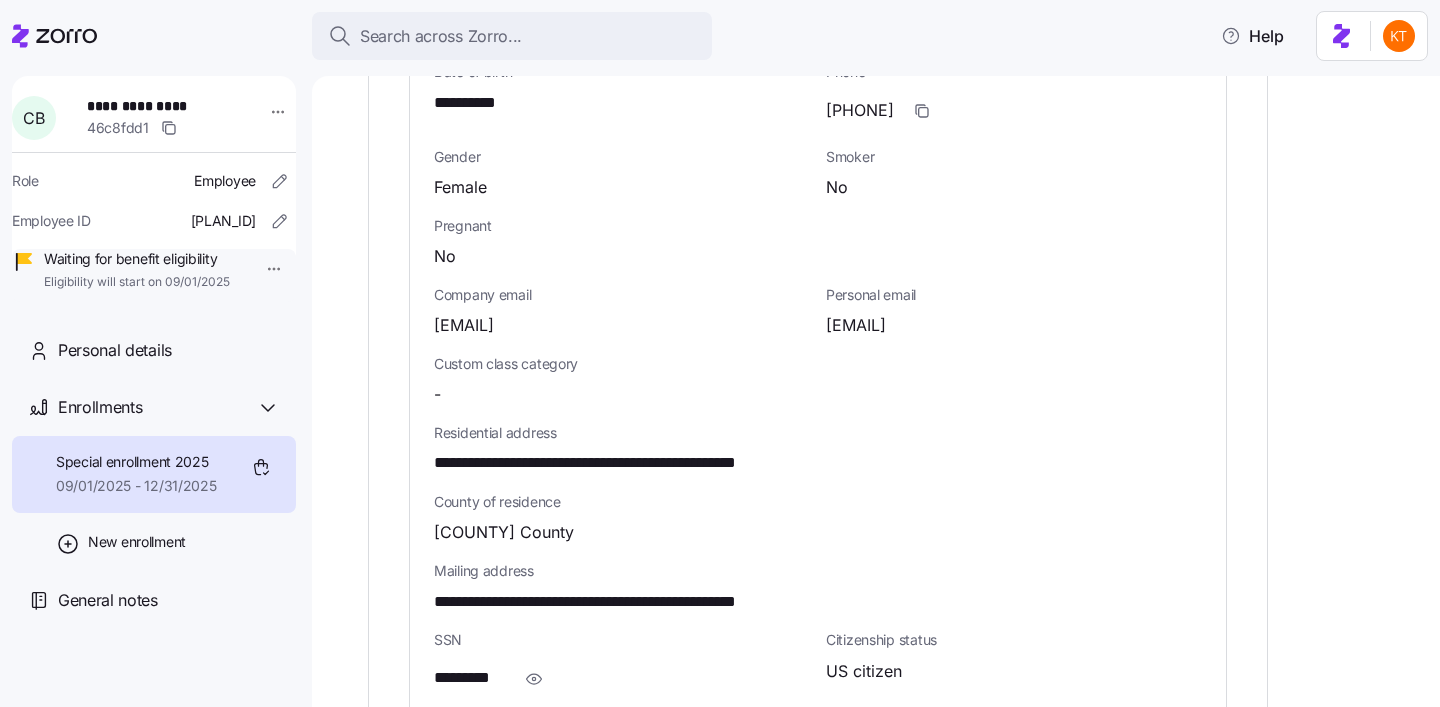 scroll, scrollTop: 1128, scrollLeft: 0, axis: vertical 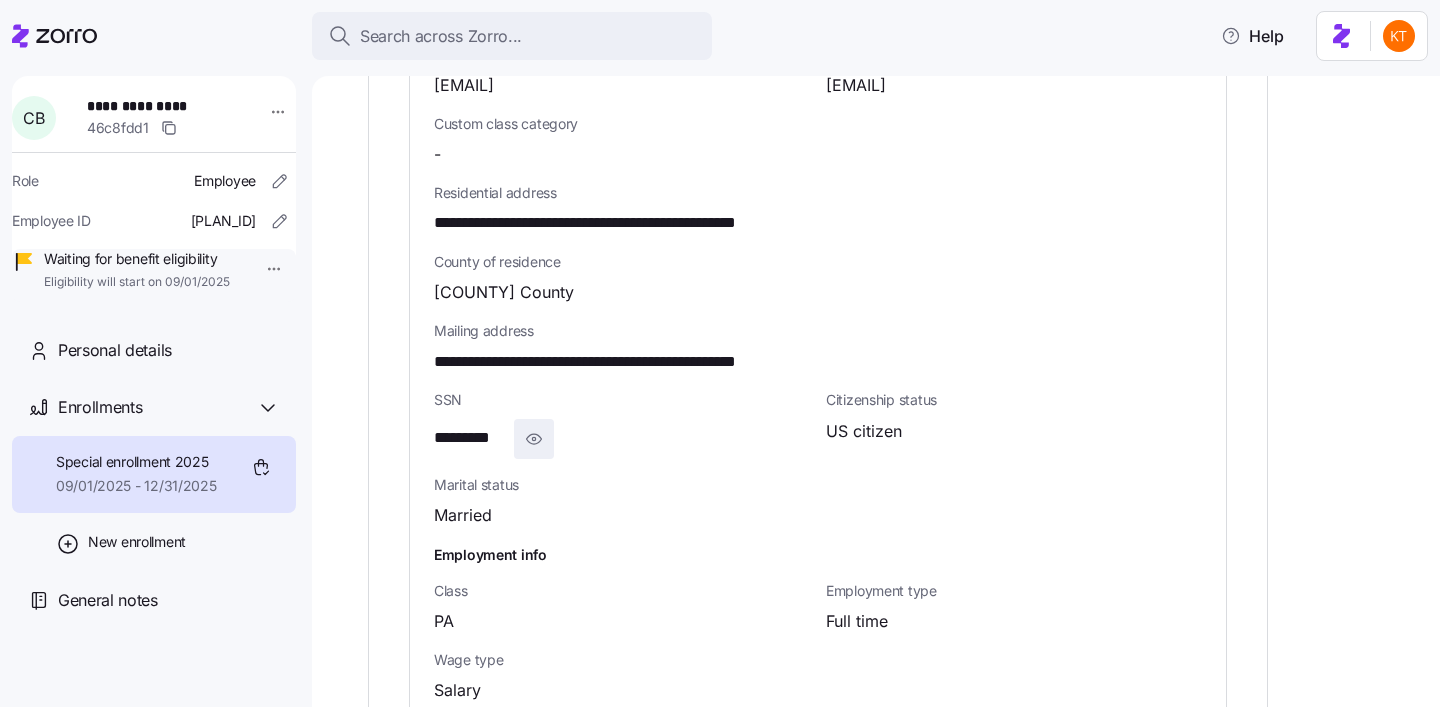click at bounding box center (534, 439) 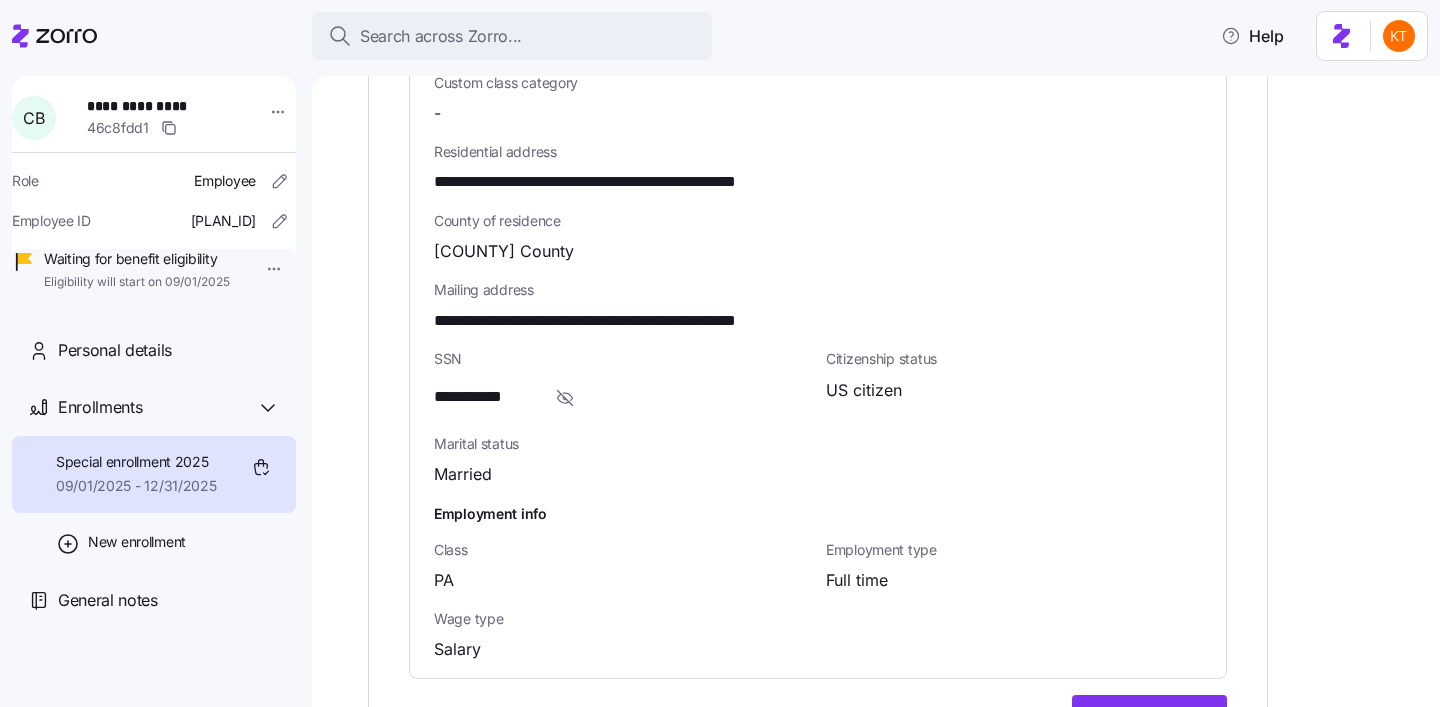 scroll, scrollTop: 1128, scrollLeft: 0, axis: vertical 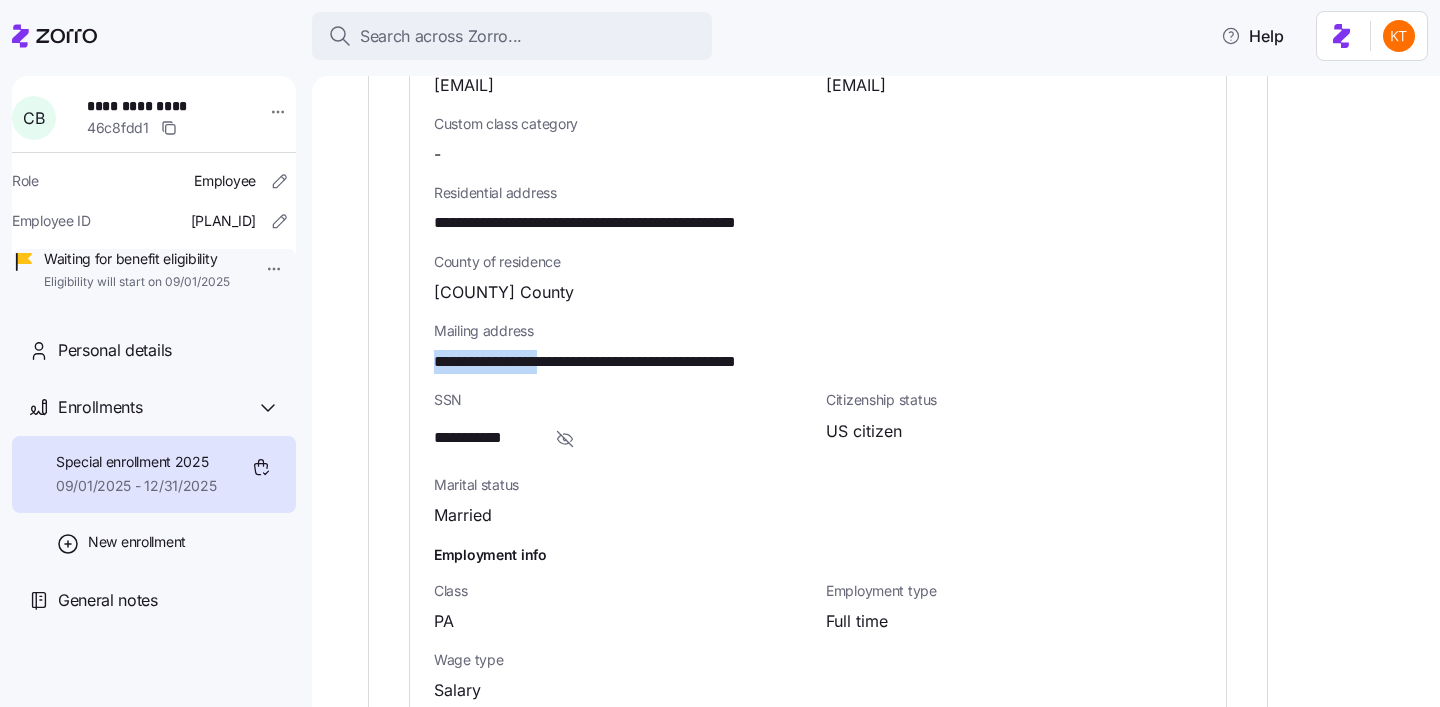drag, startPoint x: 575, startPoint y: 356, endPoint x: 410, endPoint y: 361, distance: 165.07574 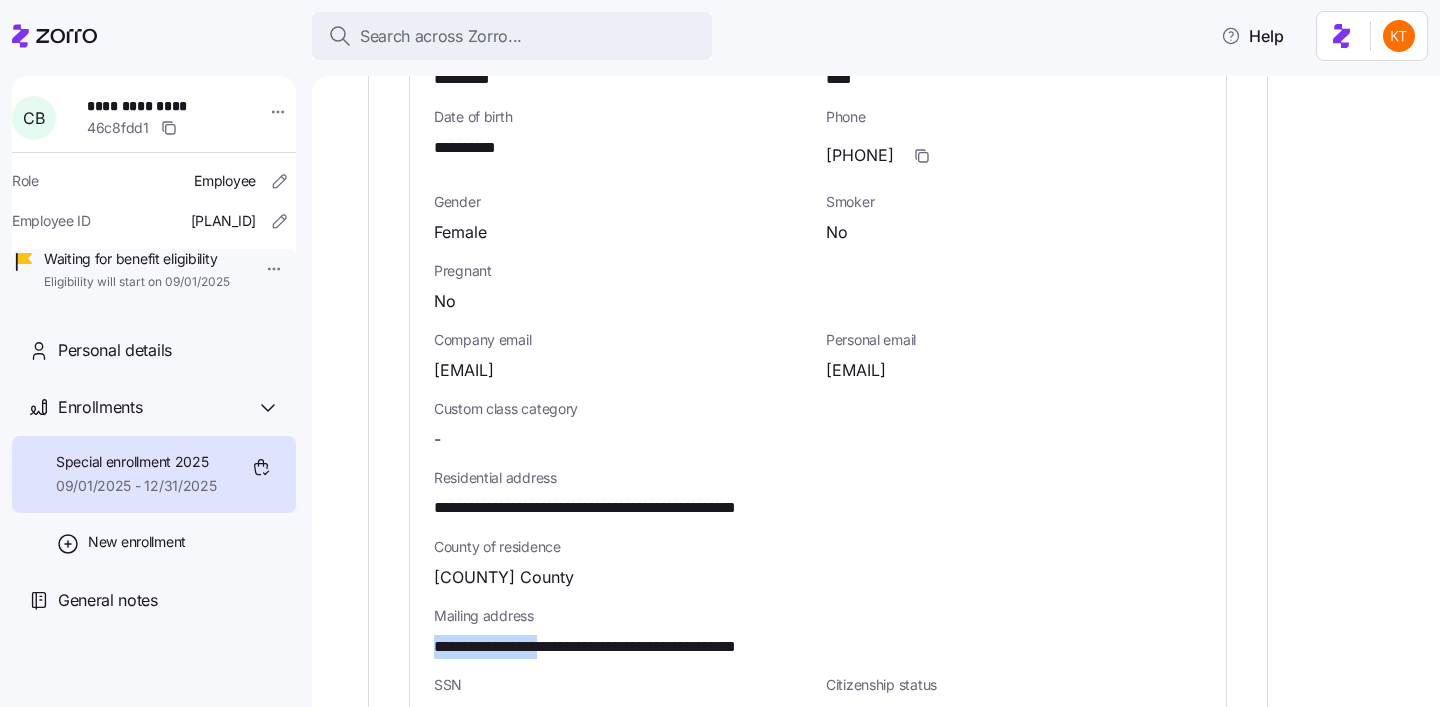 scroll, scrollTop: 777, scrollLeft: 0, axis: vertical 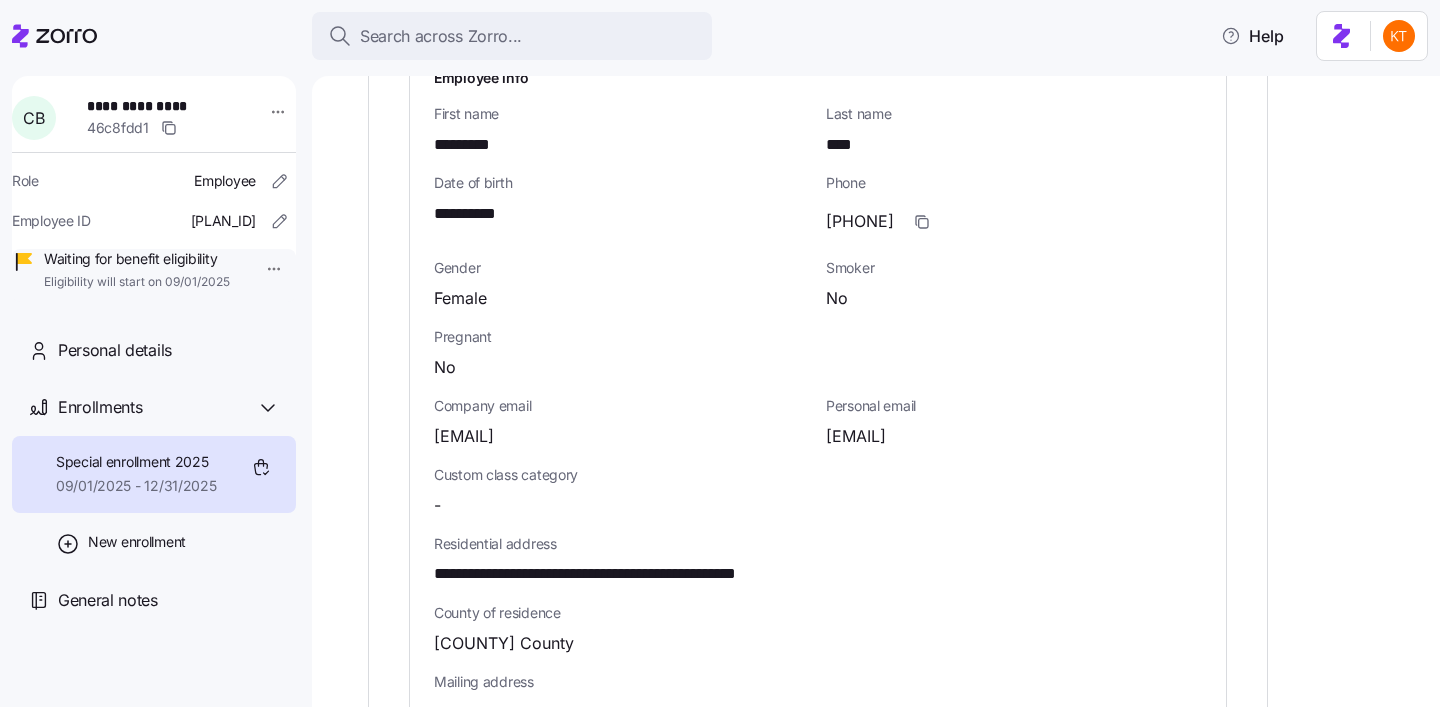 click on "[PHONE]" at bounding box center [860, 221] 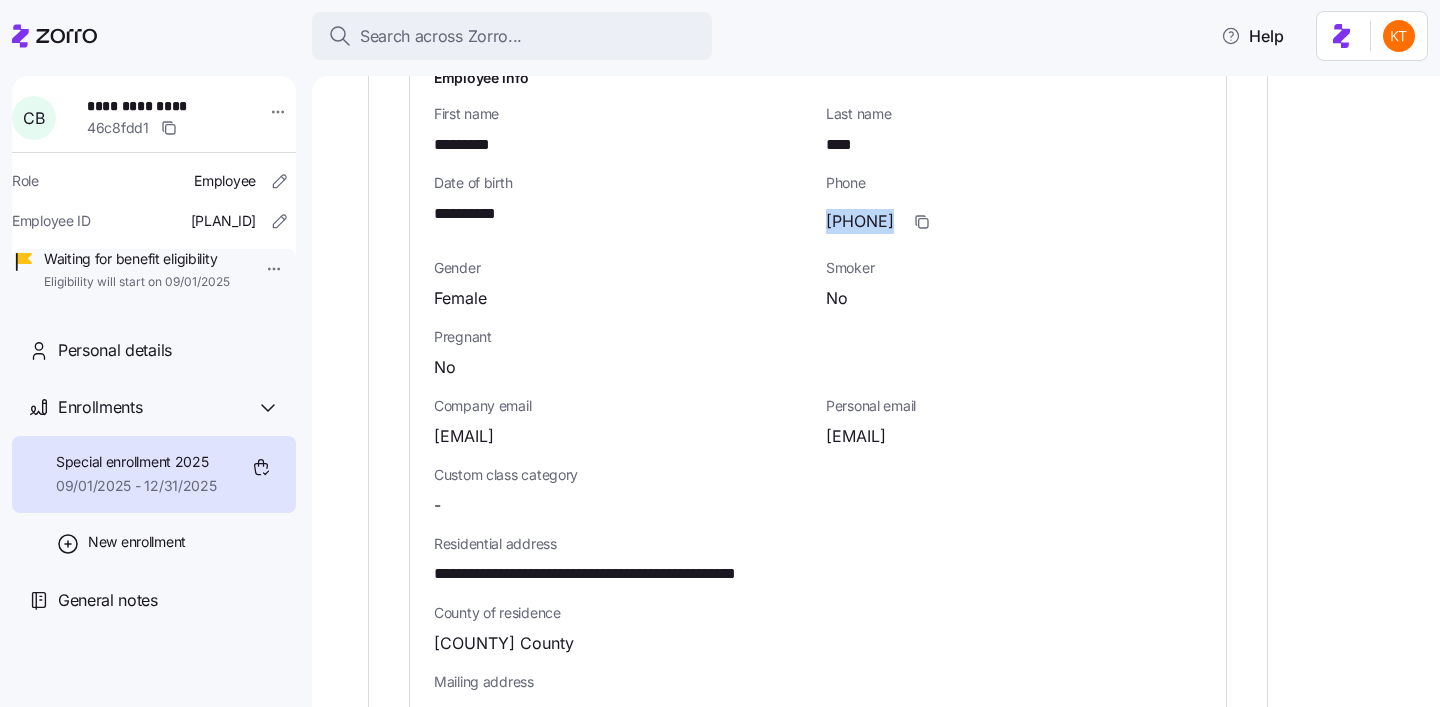 click on "[PHONE]" at bounding box center (860, 221) 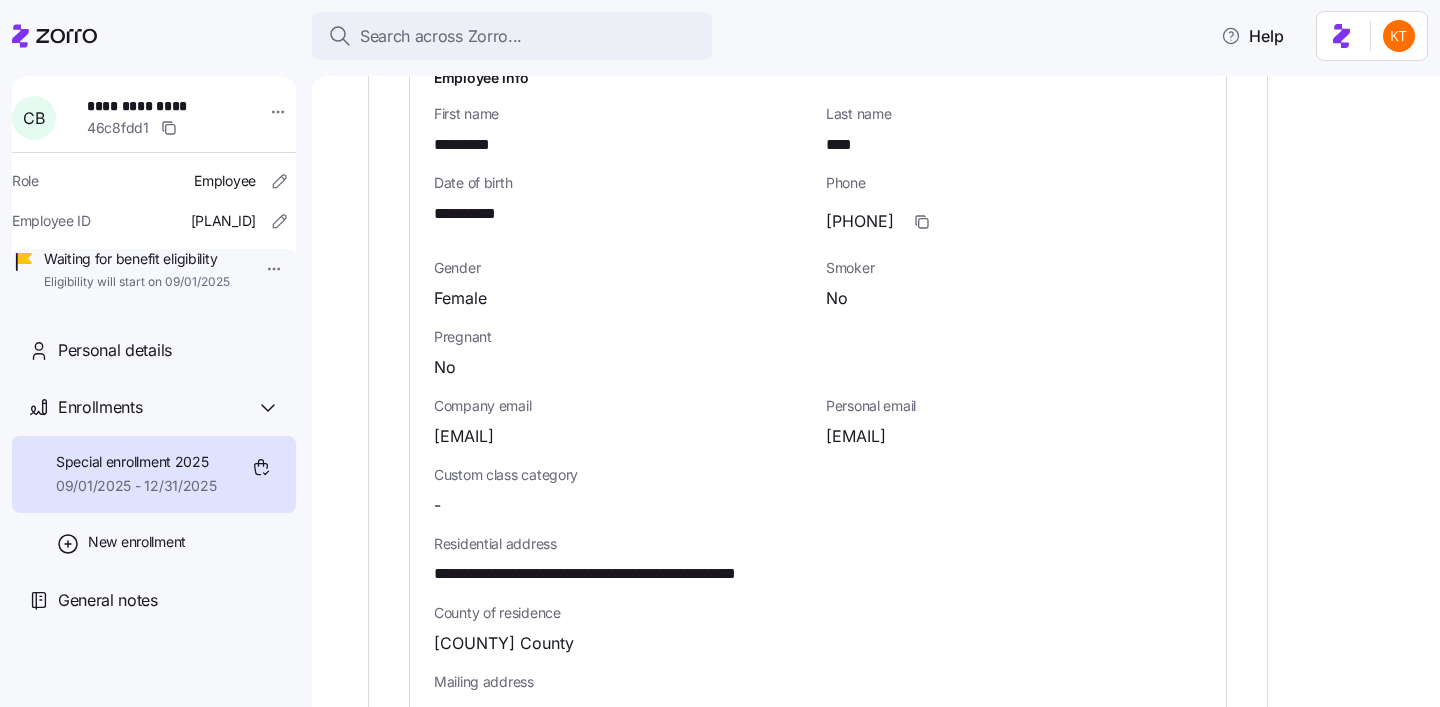 click on "[EMAIL]" at bounding box center (856, 436) 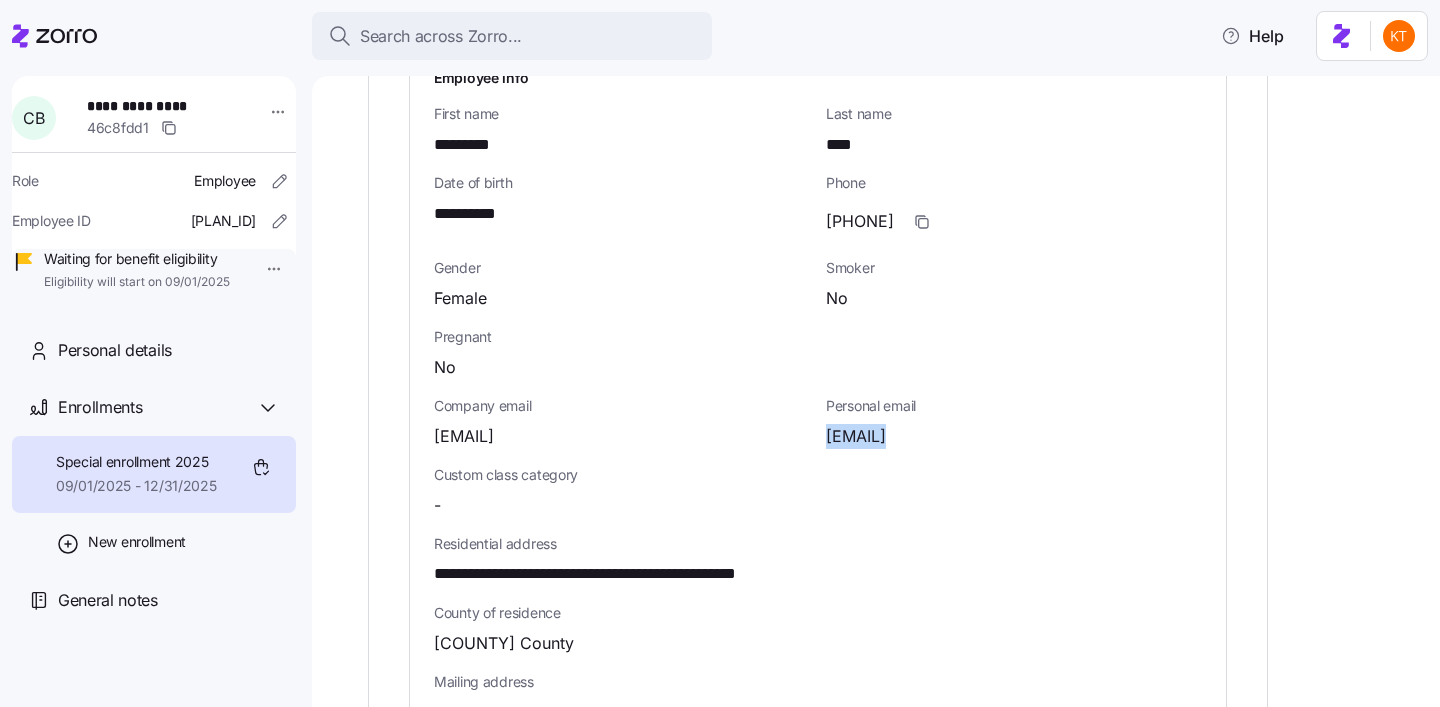 click on "[EMAIL]" at bounding box center (856, 436) 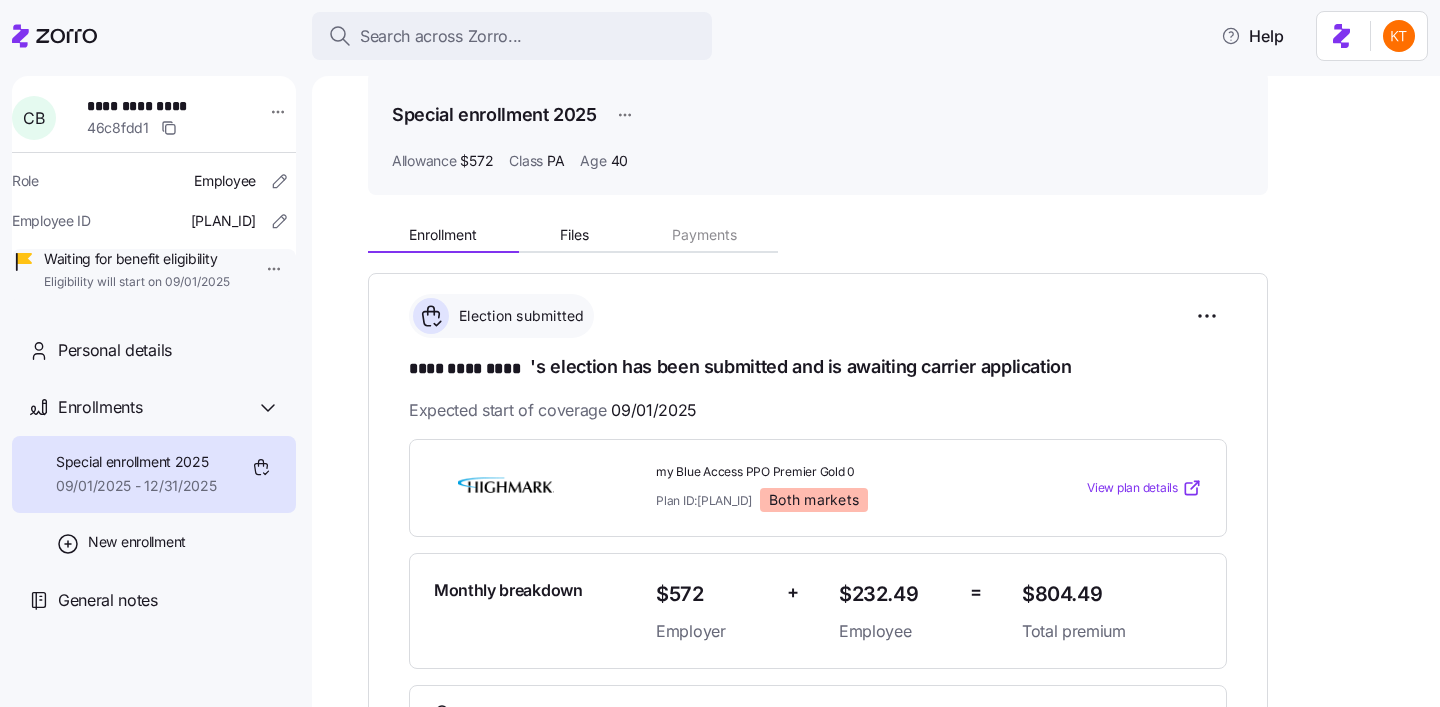 scroll, scrollTop: 0, scrollLeft: 0, axis: both 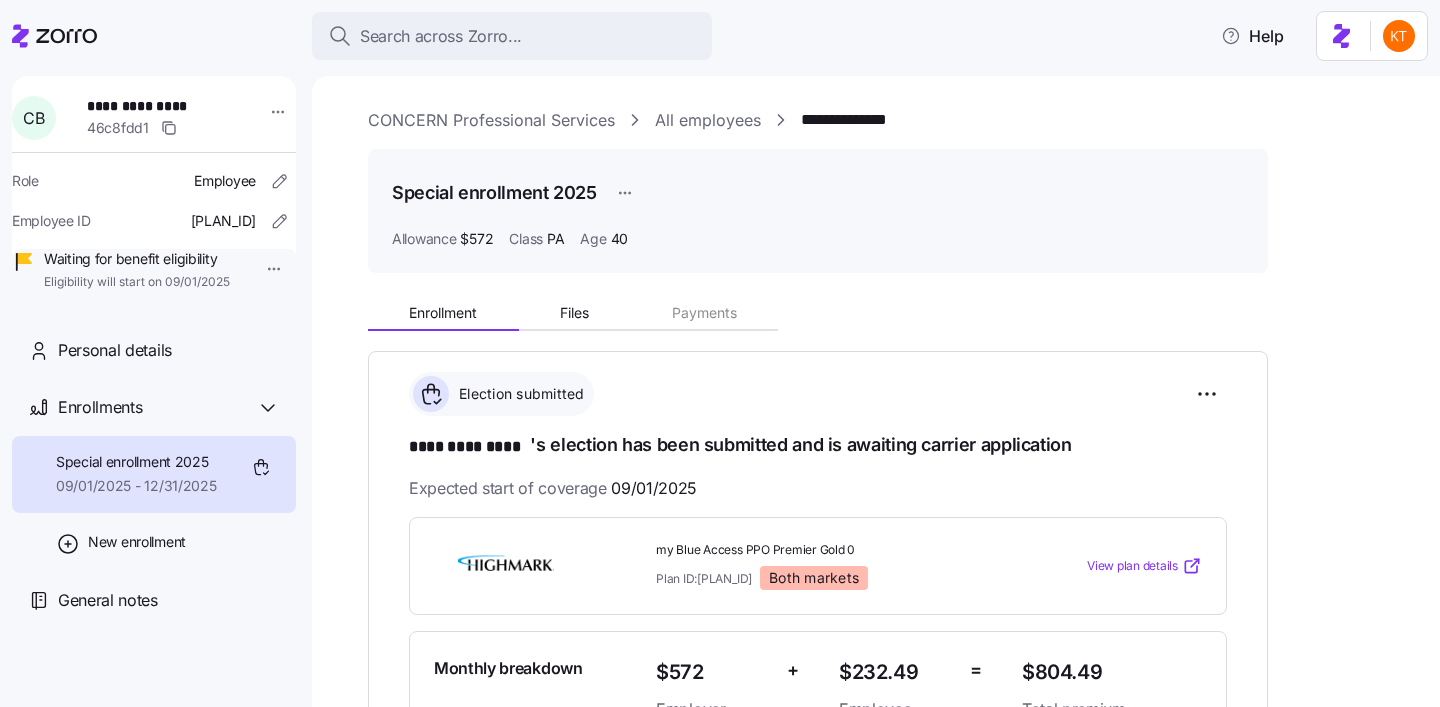 click on "CONCERN Professional Services" at bounding box center [491, 120] 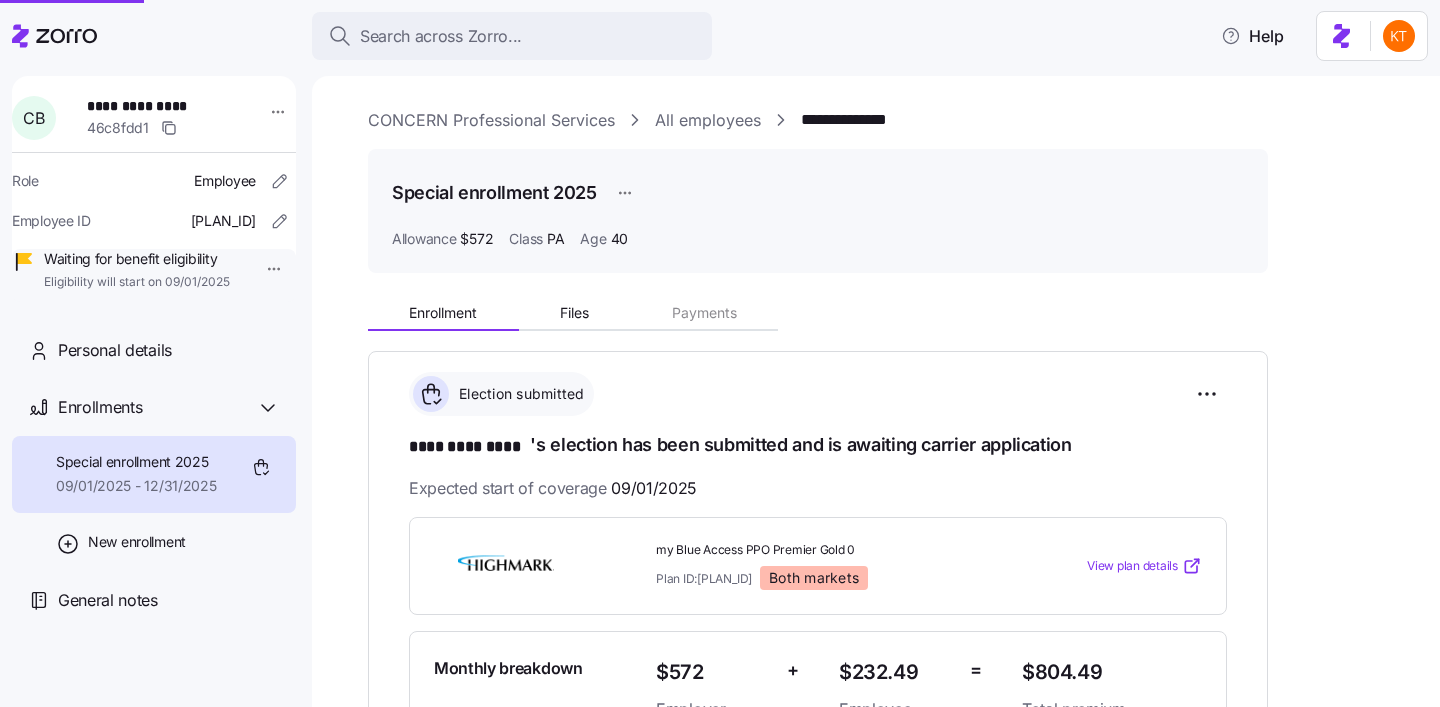 click on "CONCERN Professional Services" at bounding box center [491, 120] 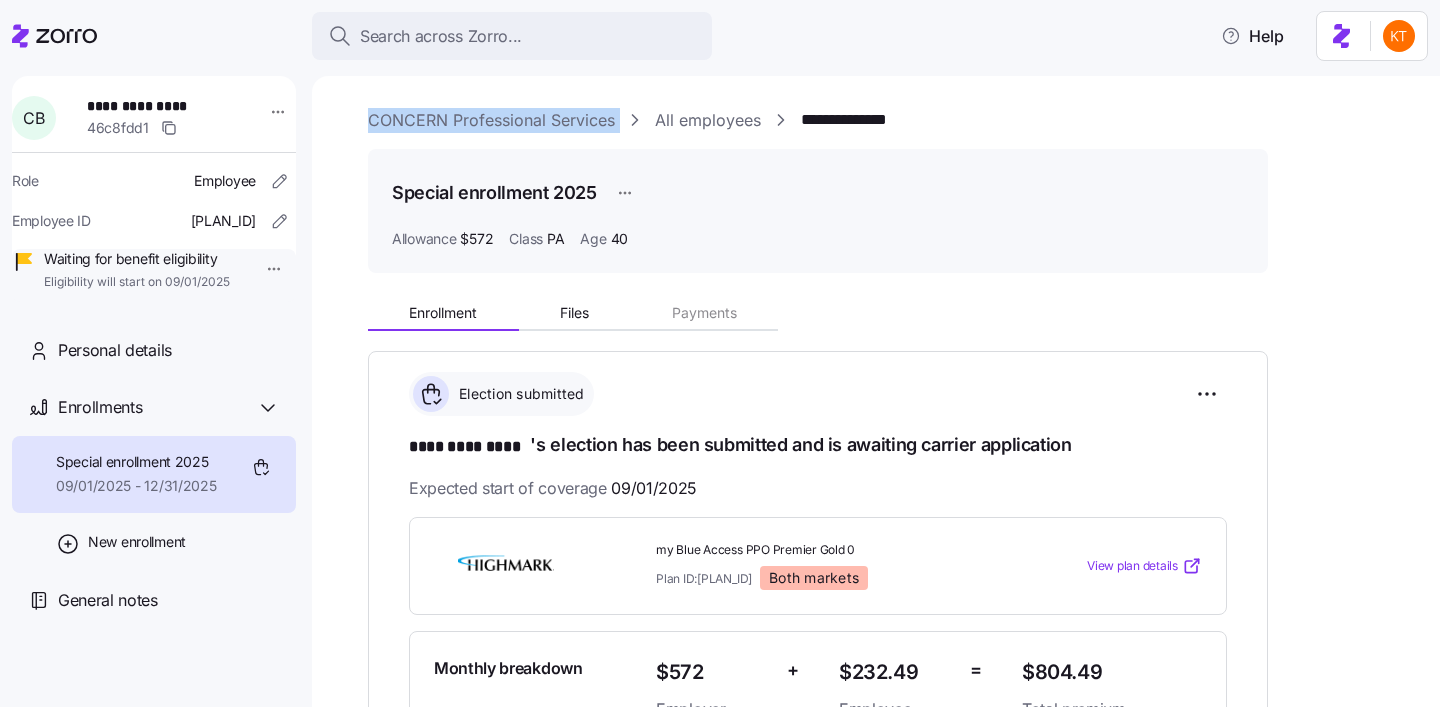 drag, startPoint x: 625, startPoint y: 122, endPoint x: 347, endPoint y: 125, distance: 278.01617 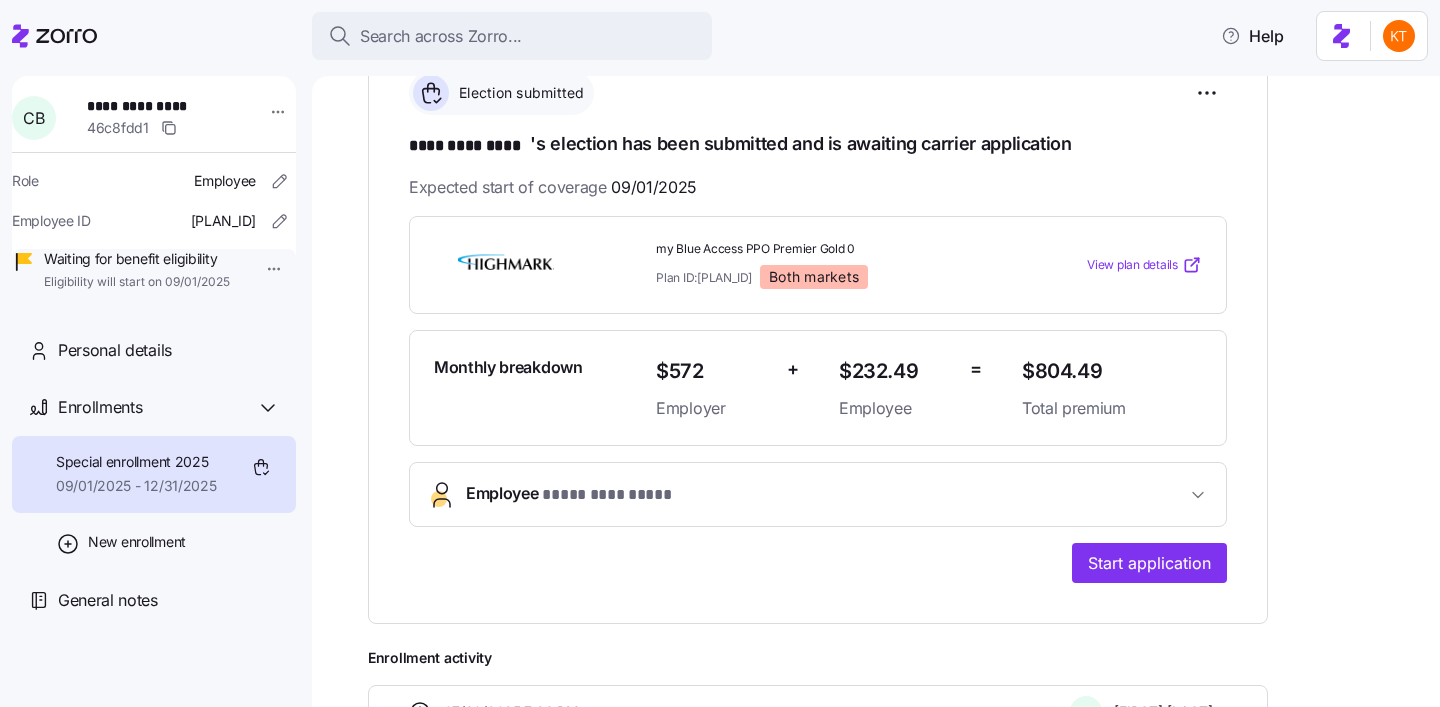 scroll, scrollTop: 518, scrollLeft: 0, axis: vertical 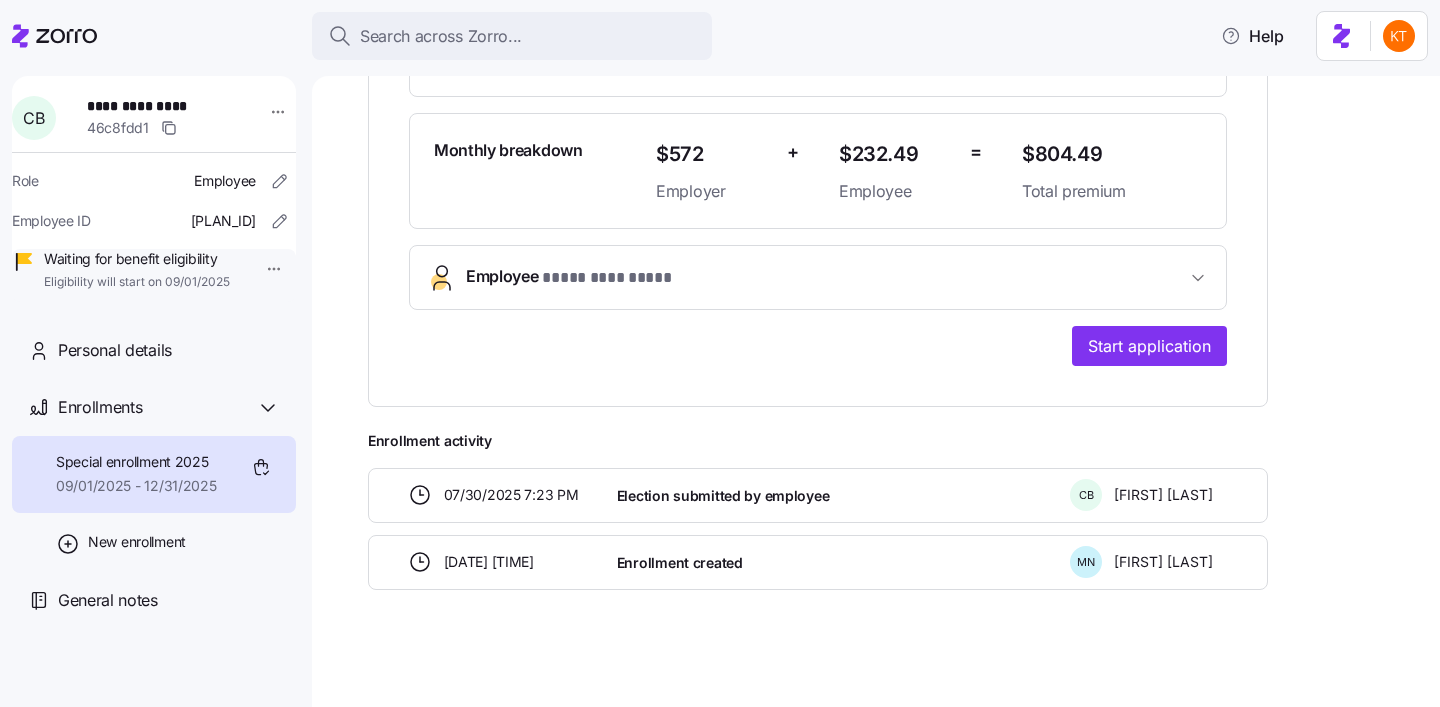 click on "Employee * *********   **** *" at bounding box center (826, 277) 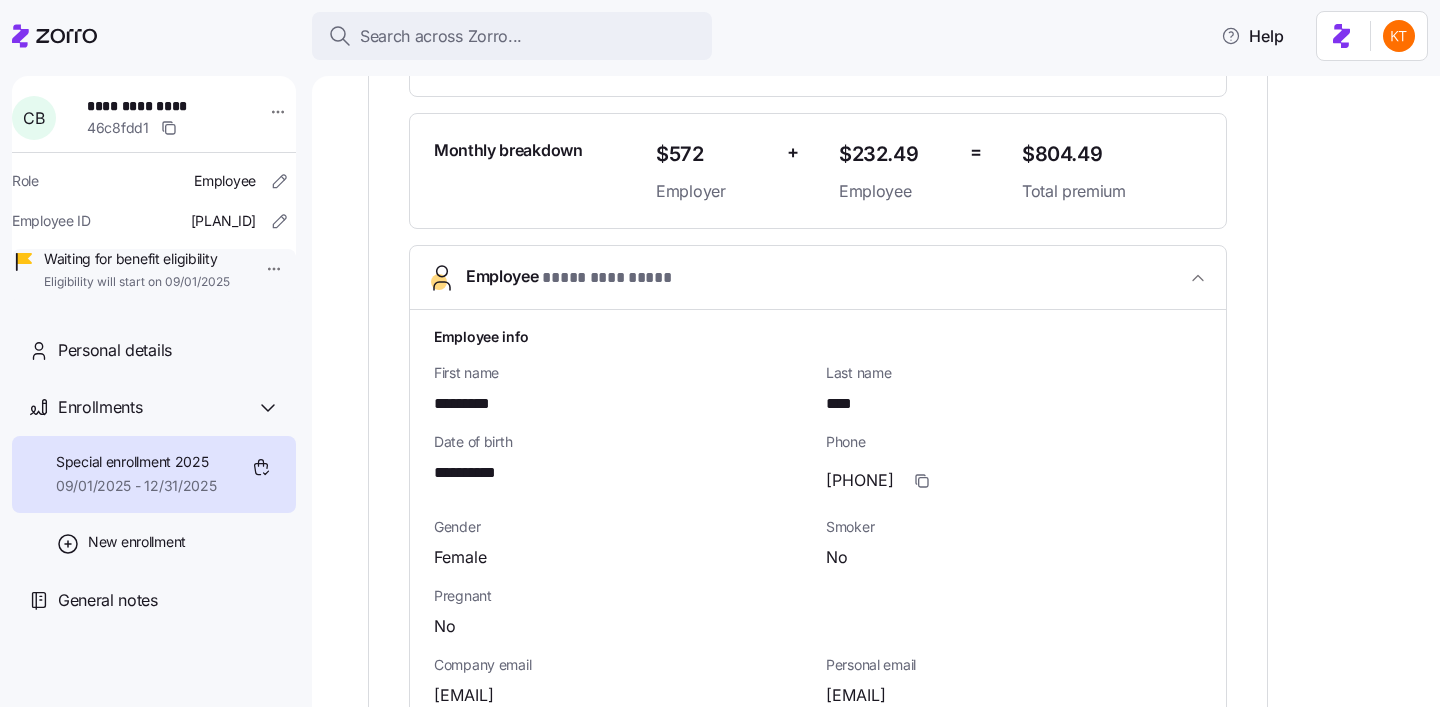 scroll, scrollTop: 707, scrollLeft: 0, axis: vertical 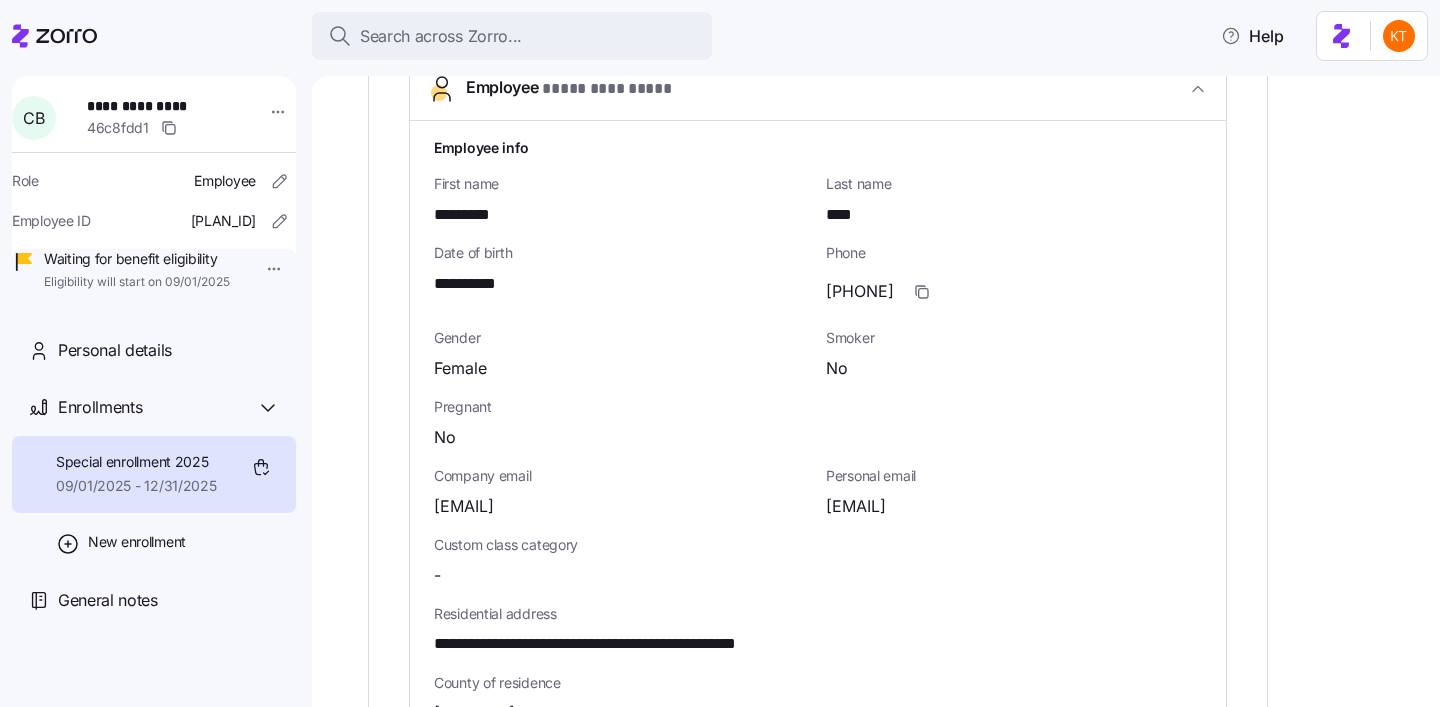 click on "[EMAIL]" at bounding box center (856, 506) 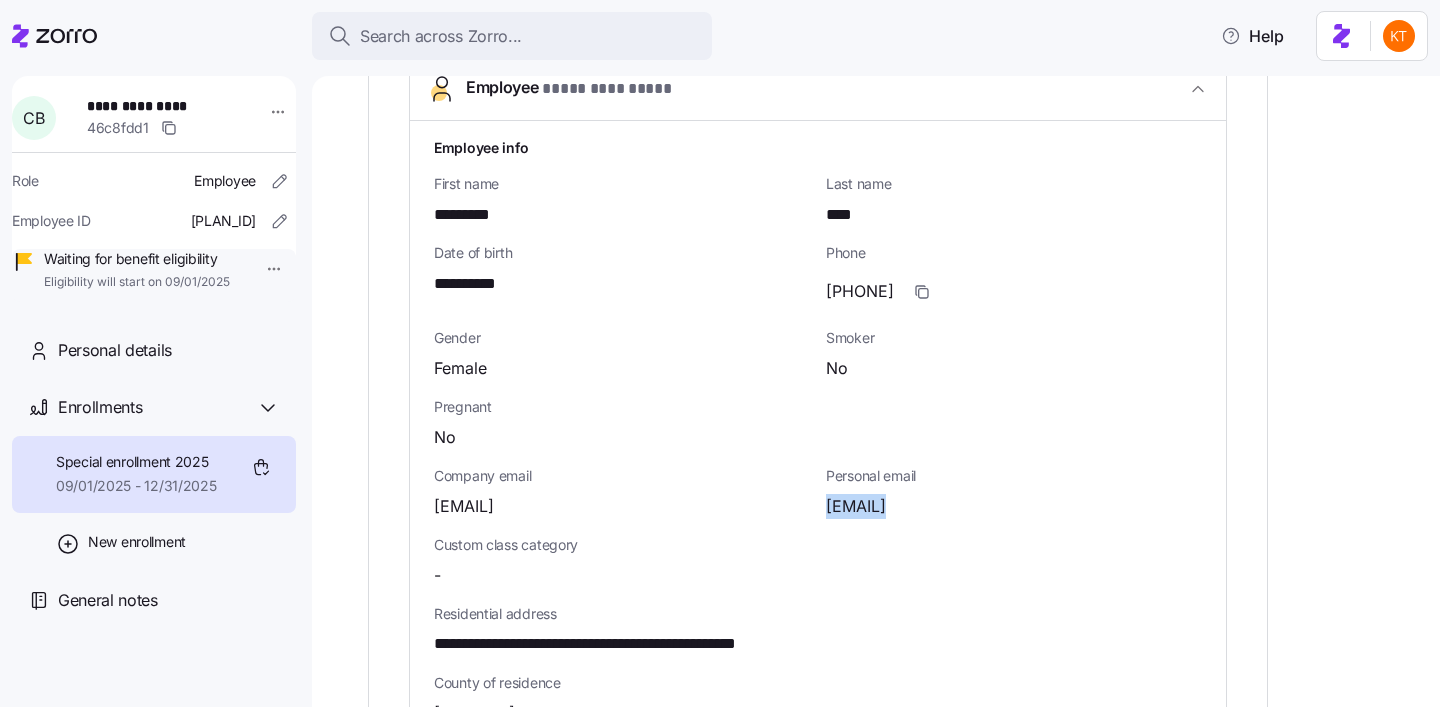 click on "[EMAIL]" at bounding box center [856, 506] 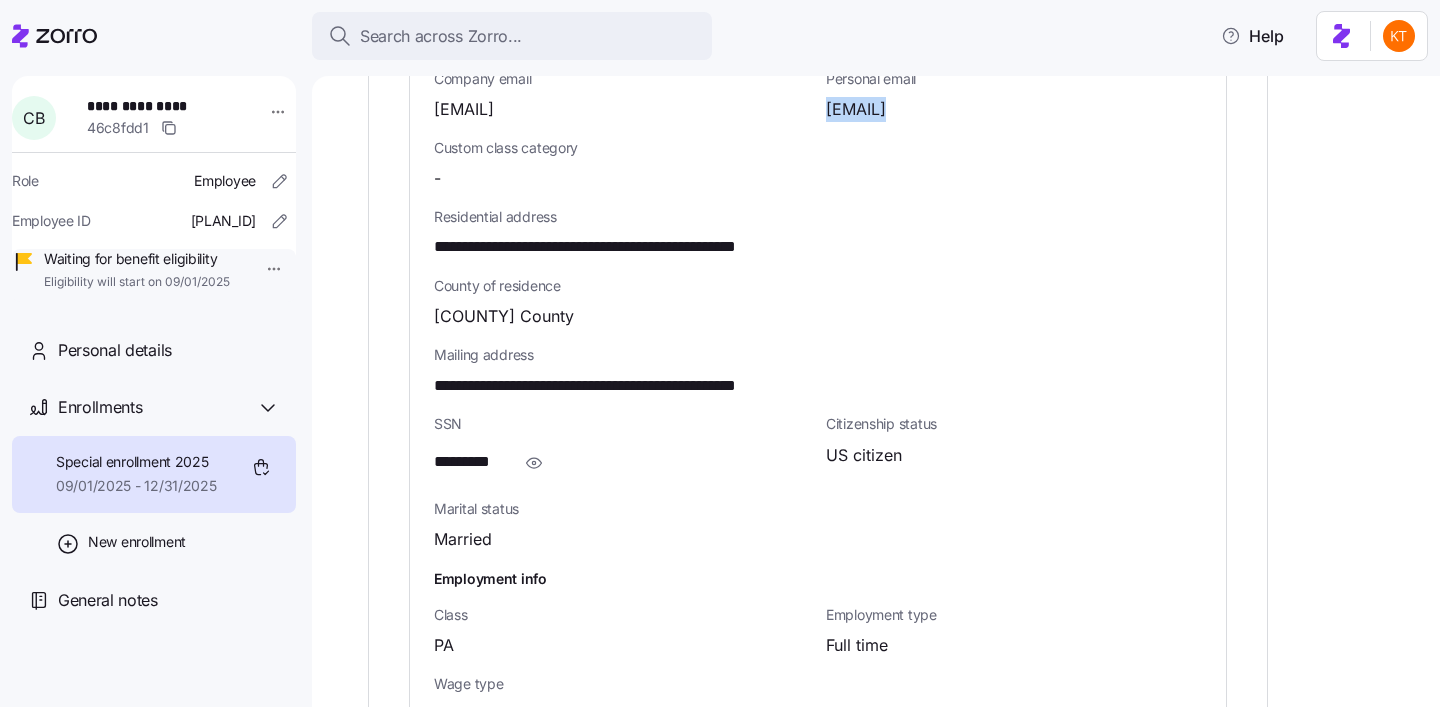 scroll, scrollTop: 1202, scrollLeft: 0, axis: vertical 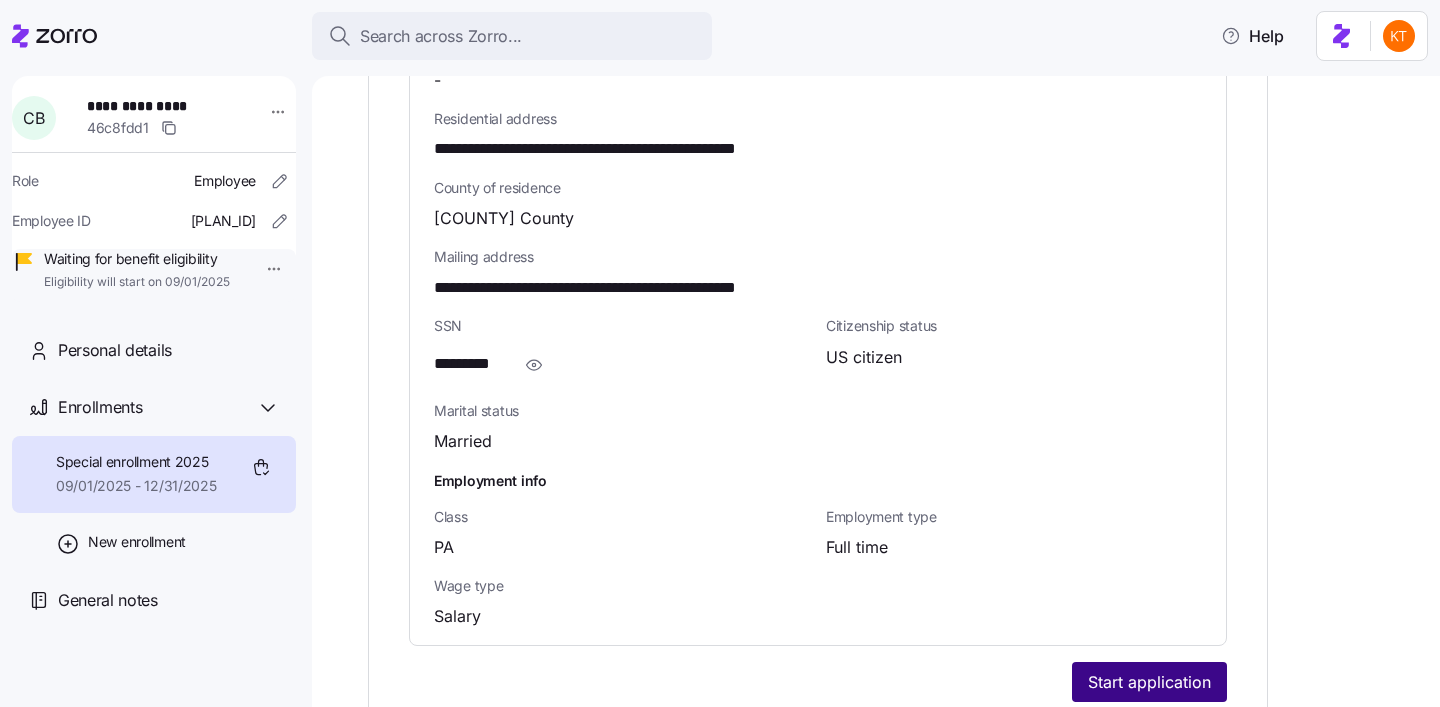 click on "Start application" at bounding box center [1149, 682] 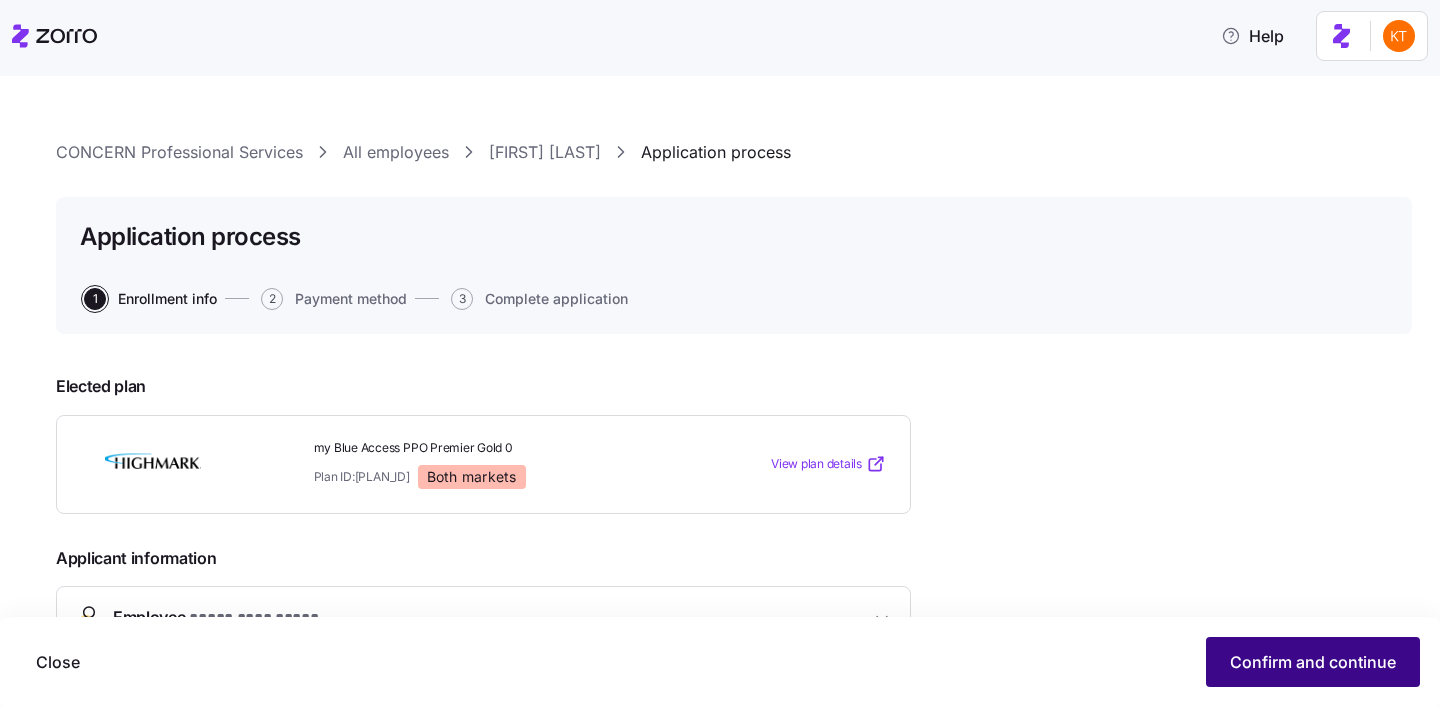 click on "Confirm and continue" at bounding box center [1313, 662] 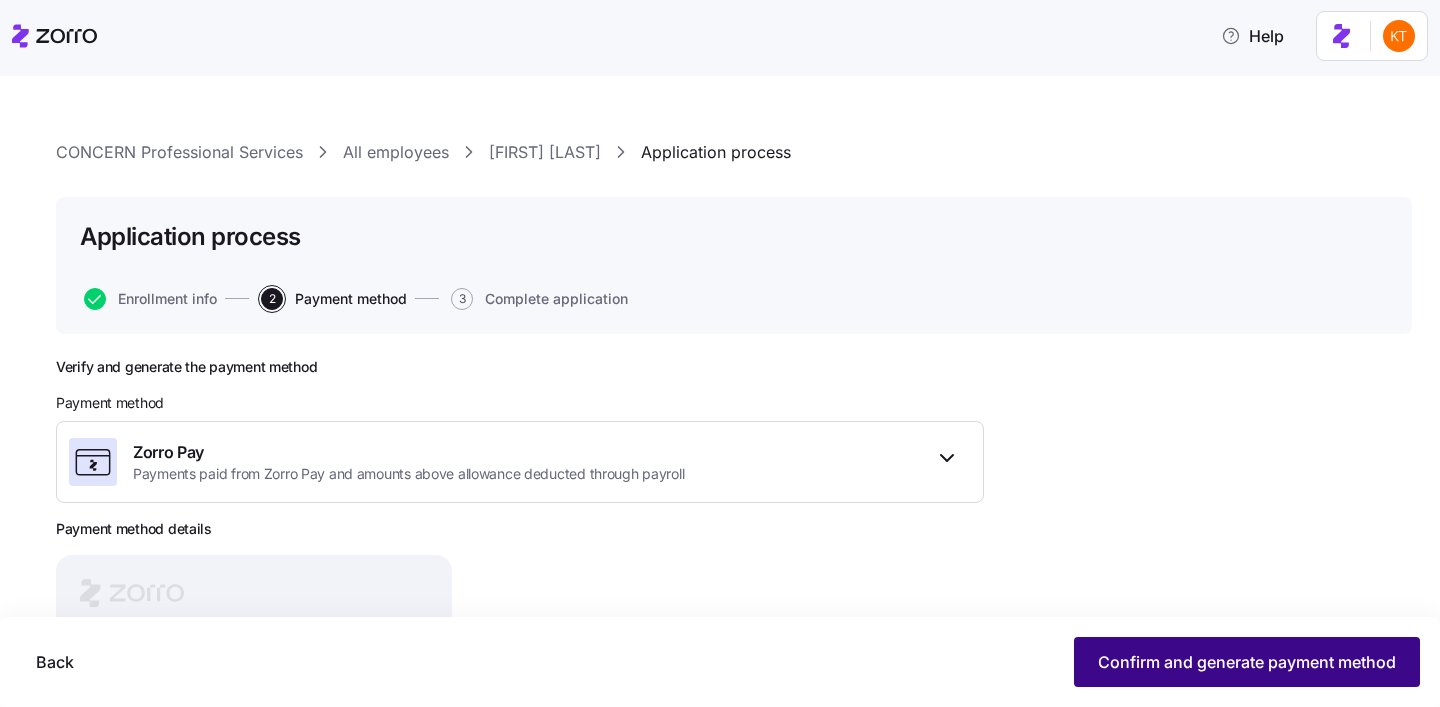 click on "Confirm and generate payment method" at bounding box center (1247, 662) 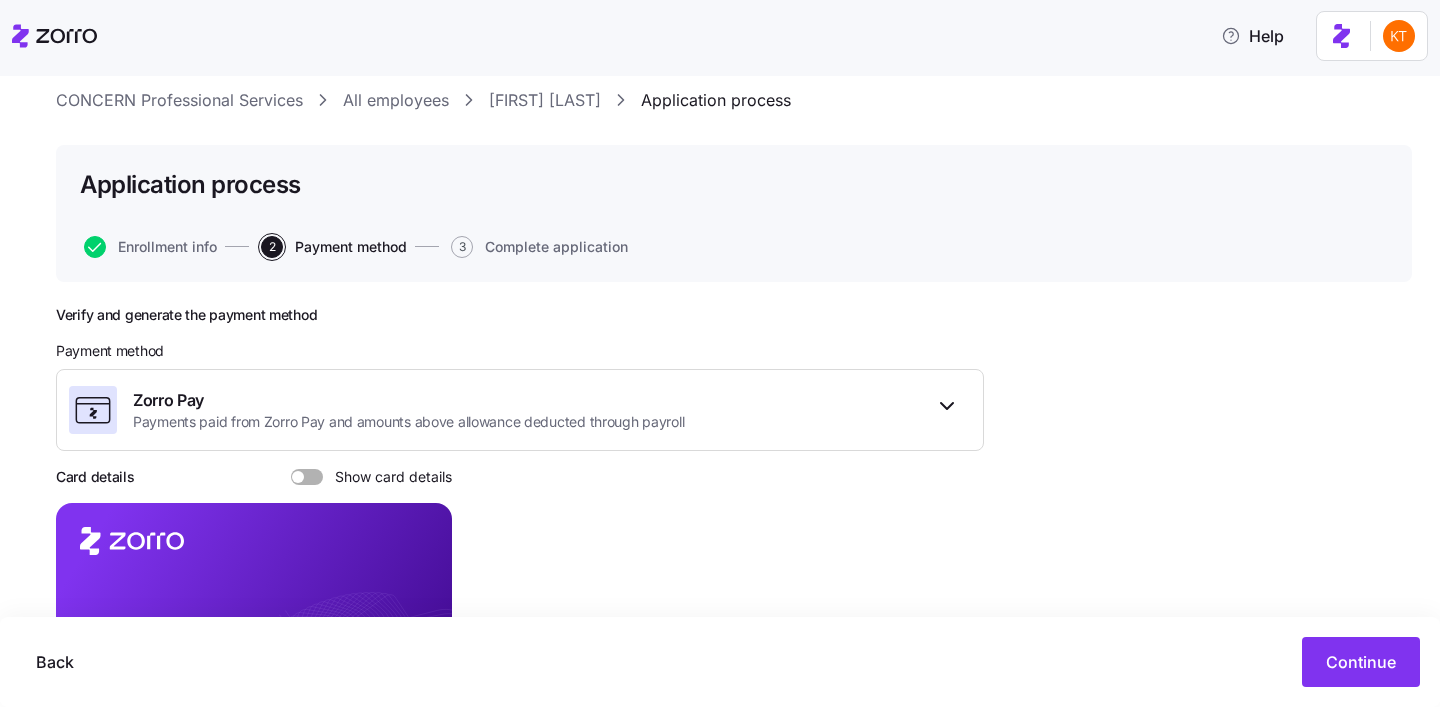 scroll, scrollTop: 59, scrollLeft: 0, axis: vertical 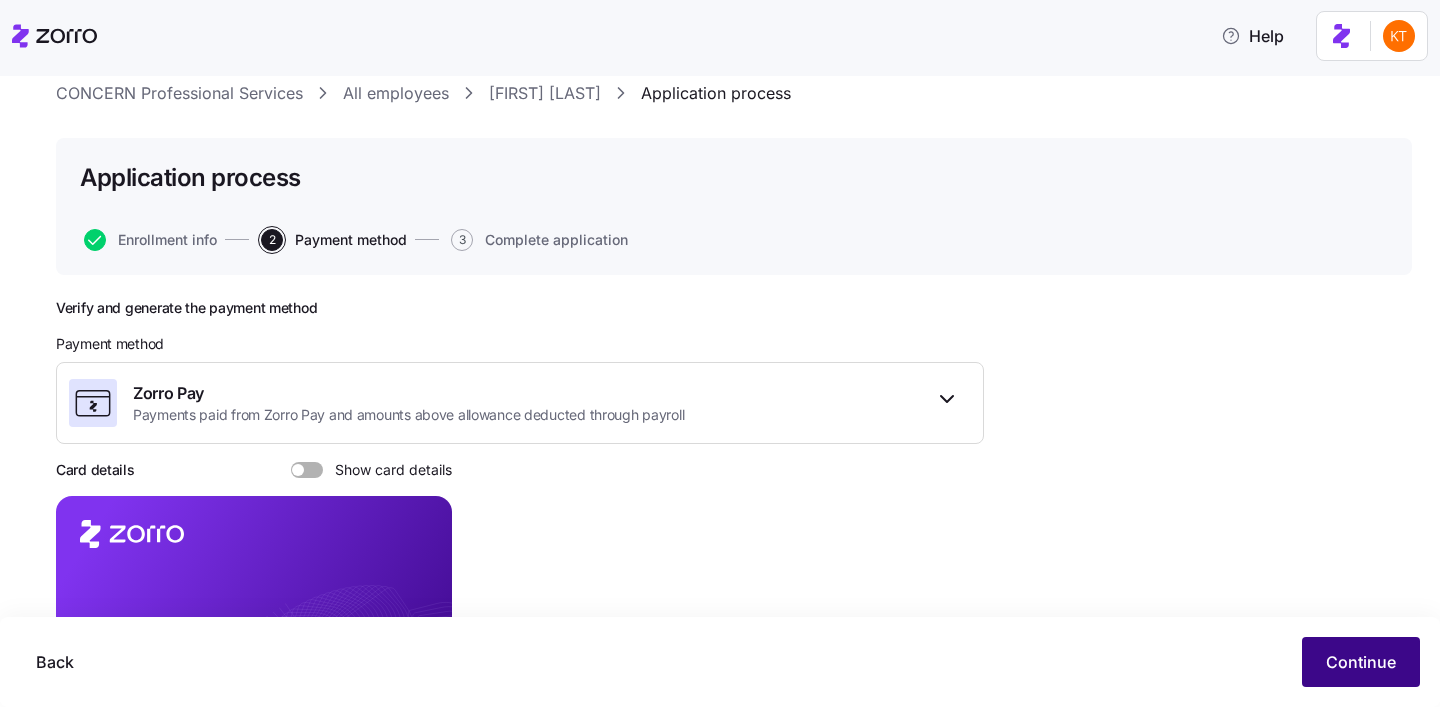 click on "Continue" at bounding box center (1361, 662) 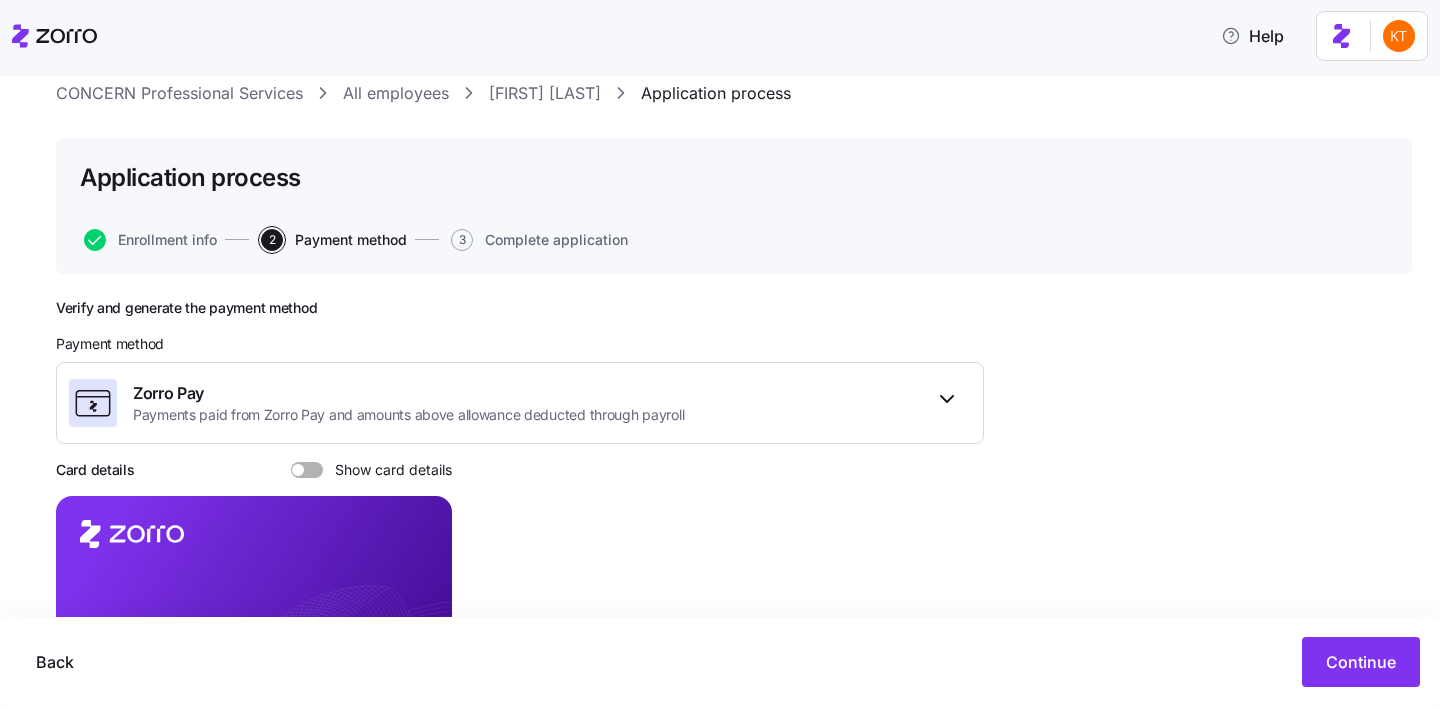 scroll, scrollTop: 100, scrollLeft: 0, axis: vertical 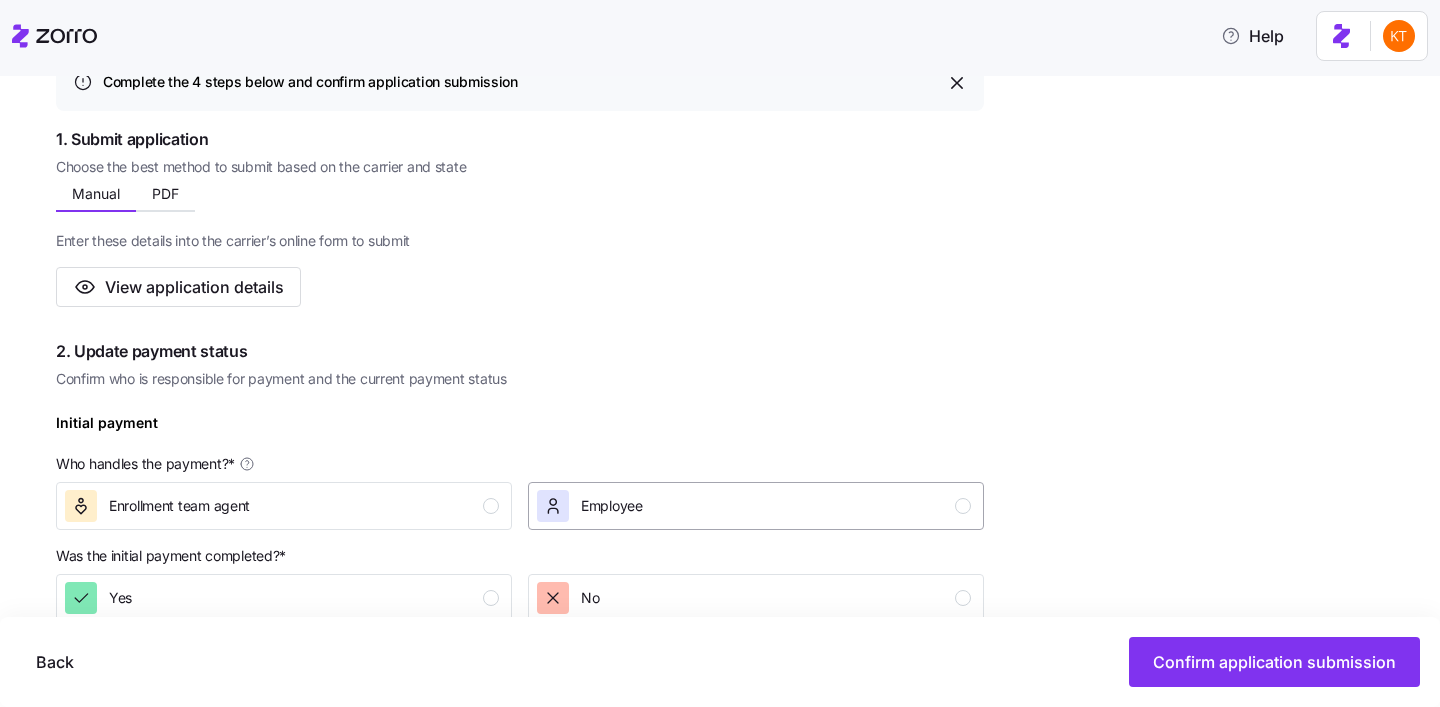 click on "Employee" at bounding box center [754, 506] 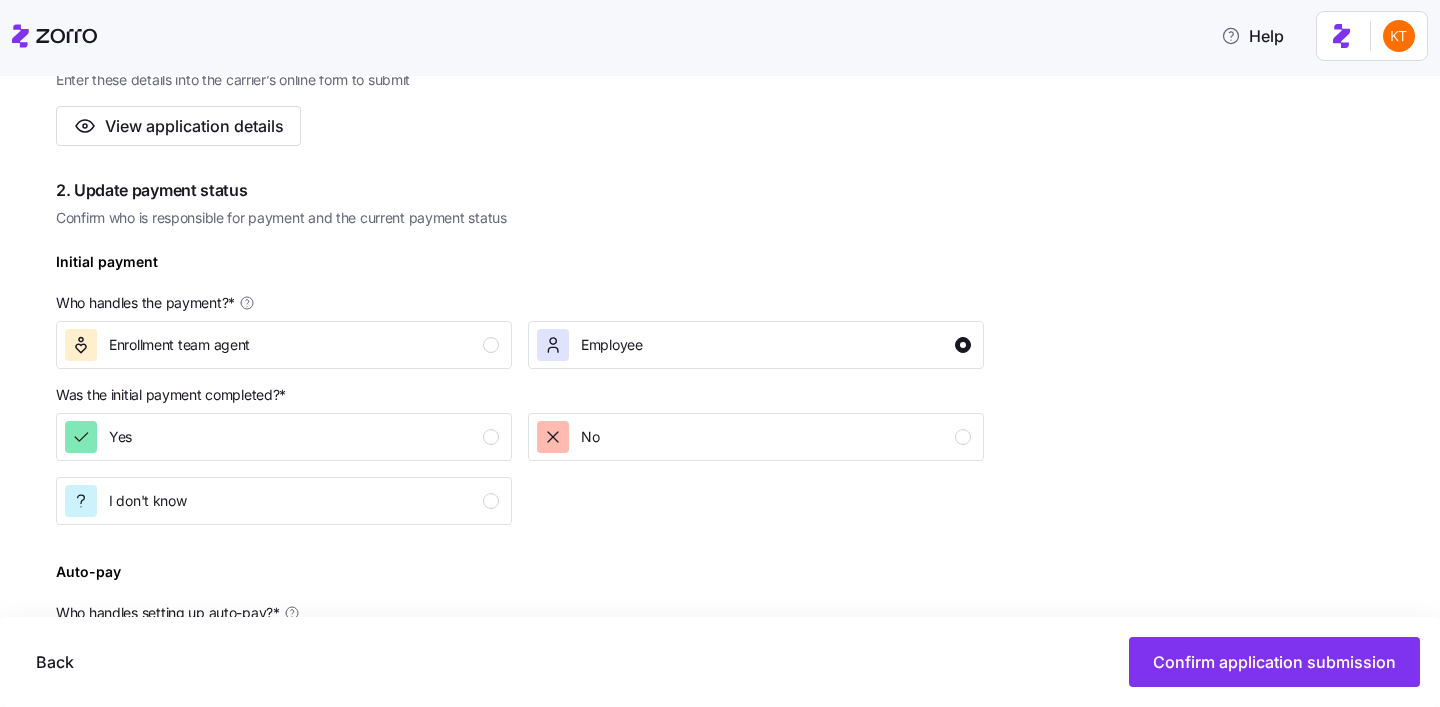 scroll, scrollTop: 585, scrollLeft: 0, axis: vertical 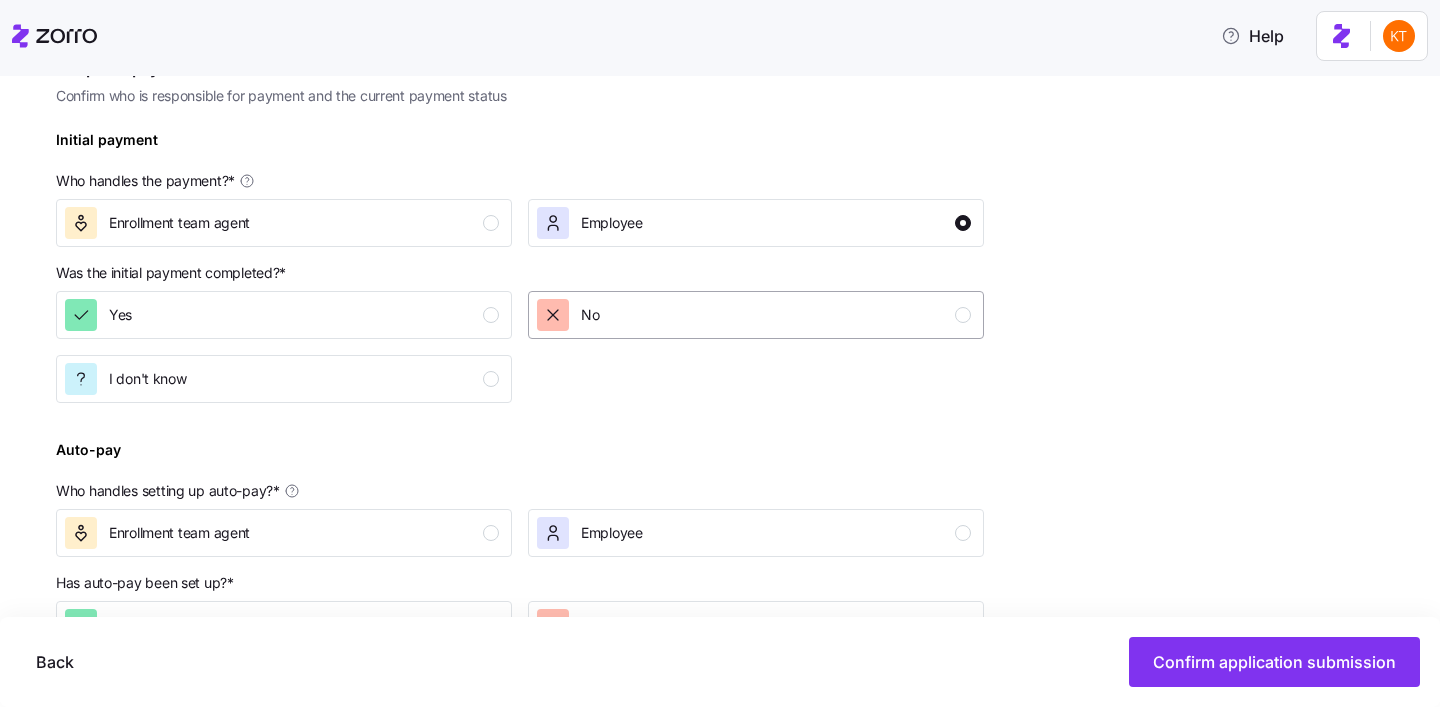 click on "No" at bounding box center (756, 315) 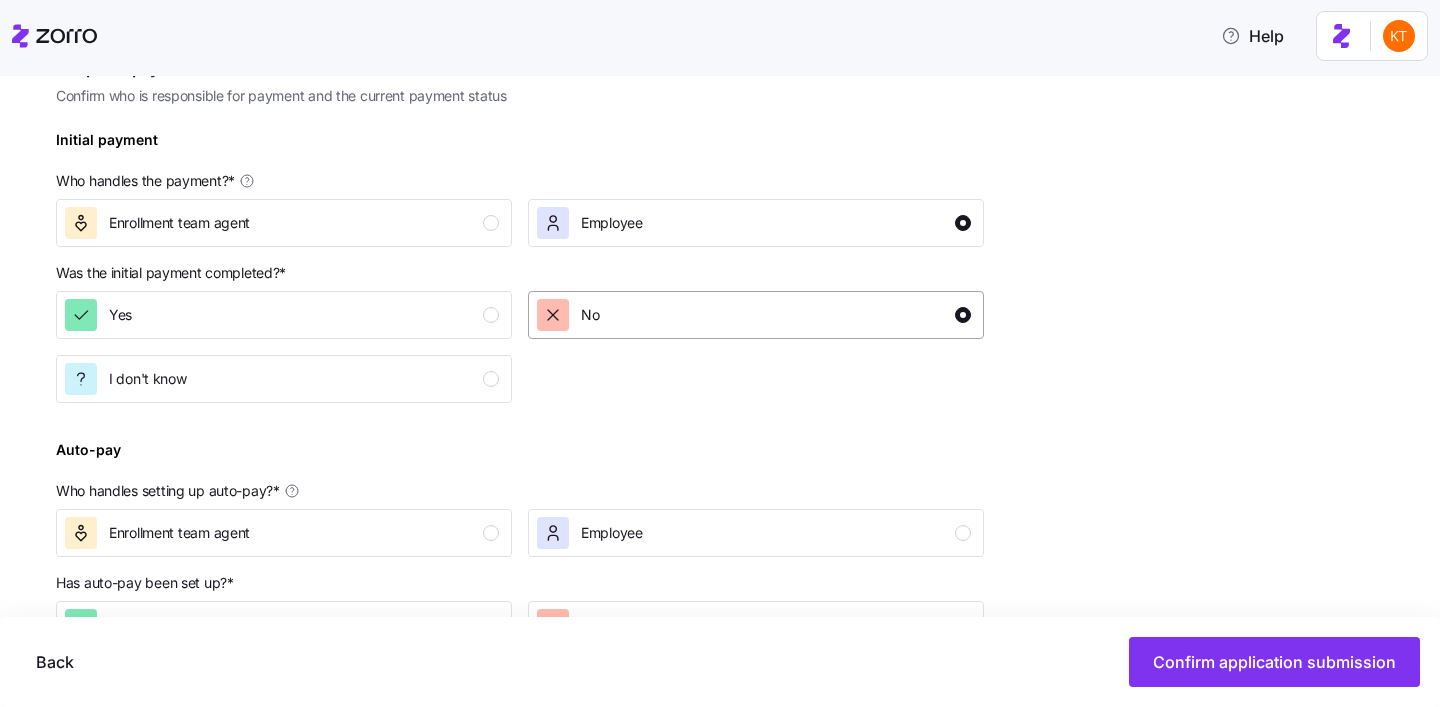 click on "No" at bounding box center [754, 315] 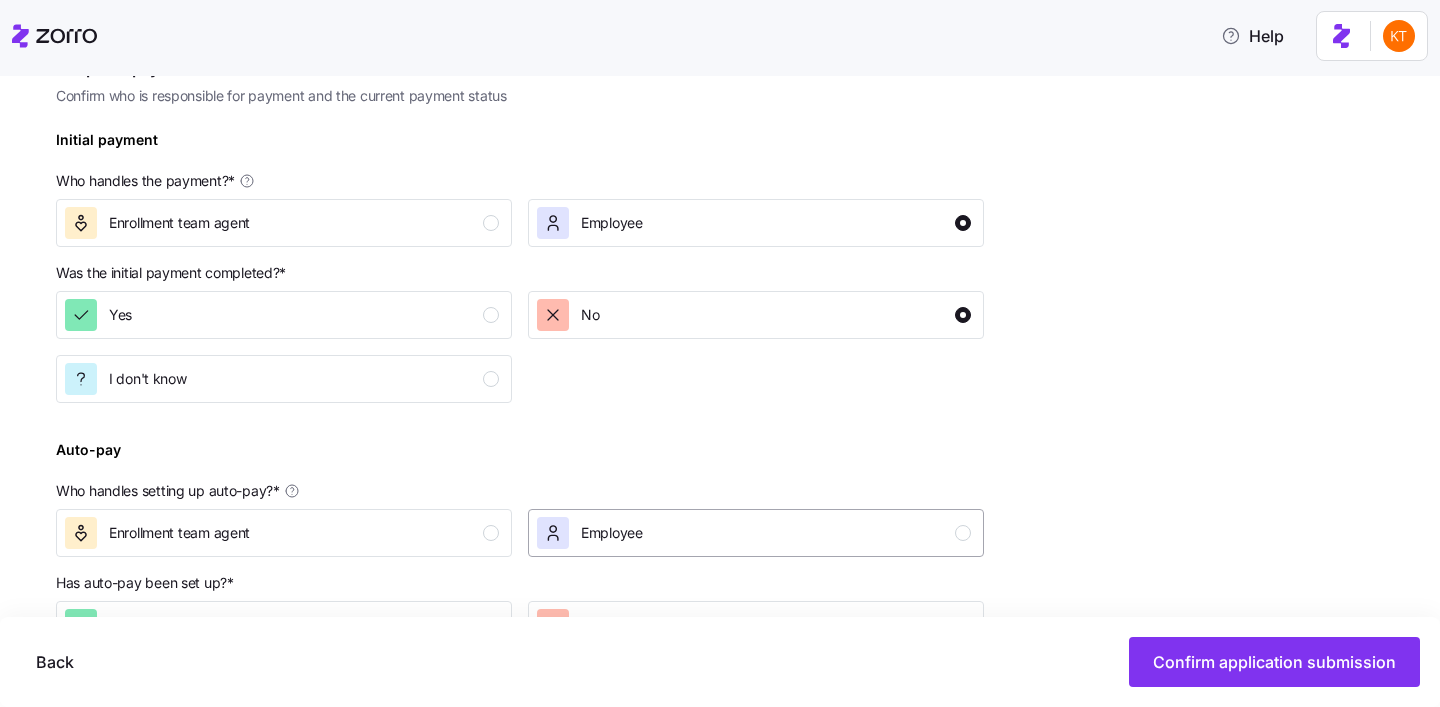 click on "Employee" at bounding box center (754, 533) 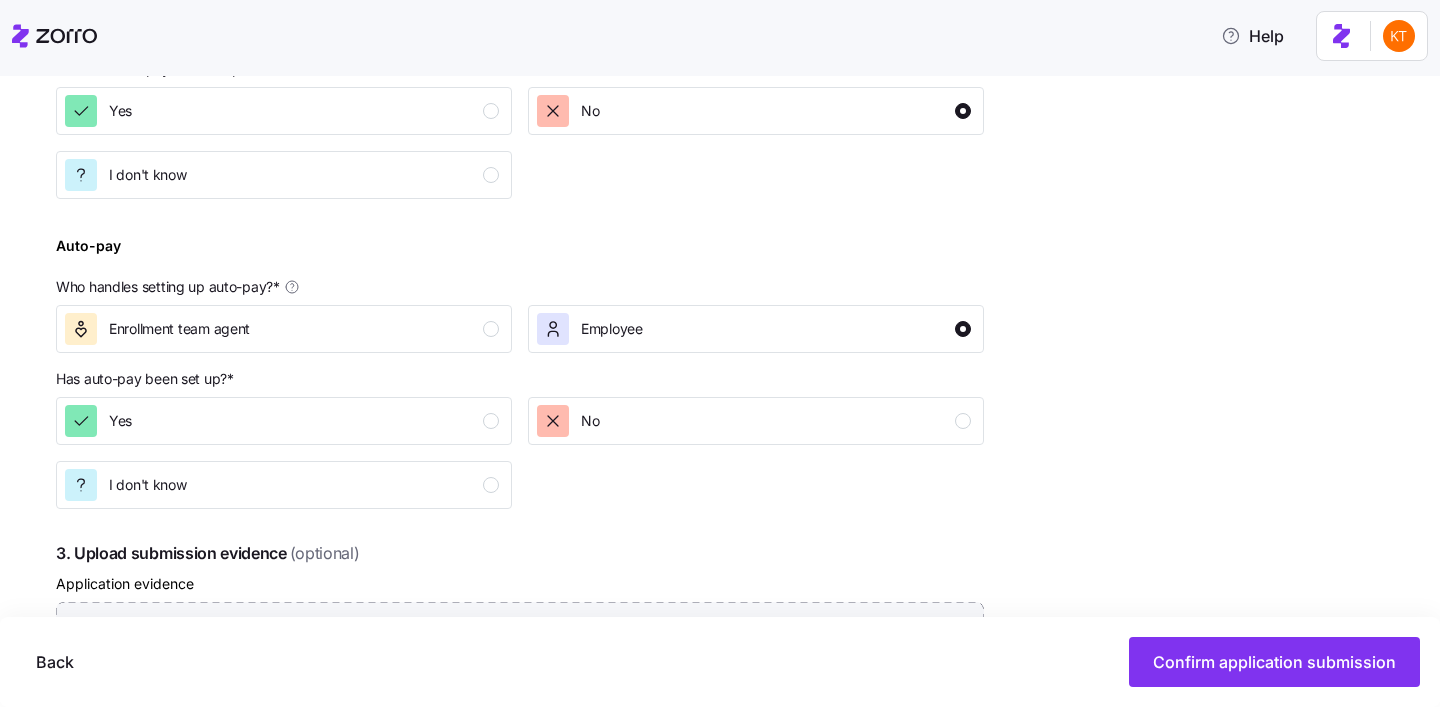 scroll, scrollTop: 895, scrollLeft: 0, axis: vertical 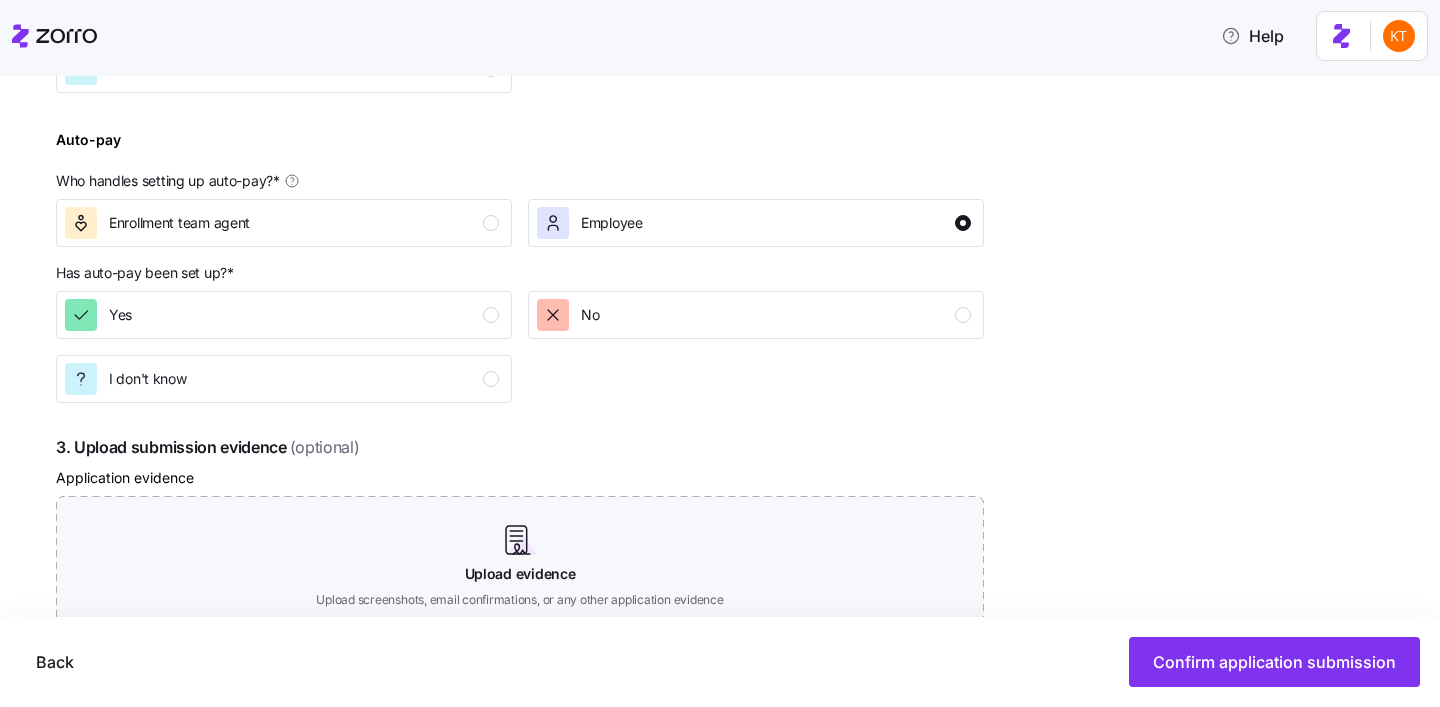 click on "No" at bounding box center [756, 315] 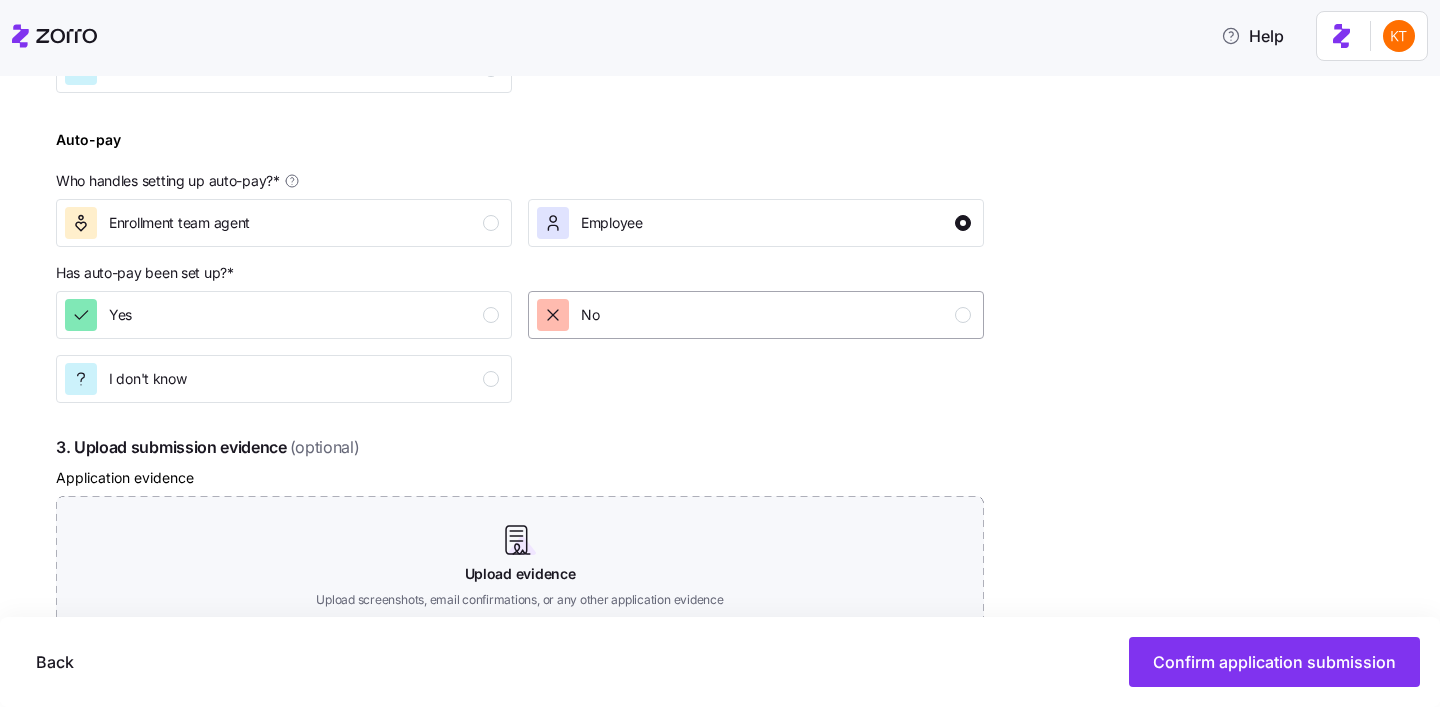 click on "No" at bounding box center (754, 315) 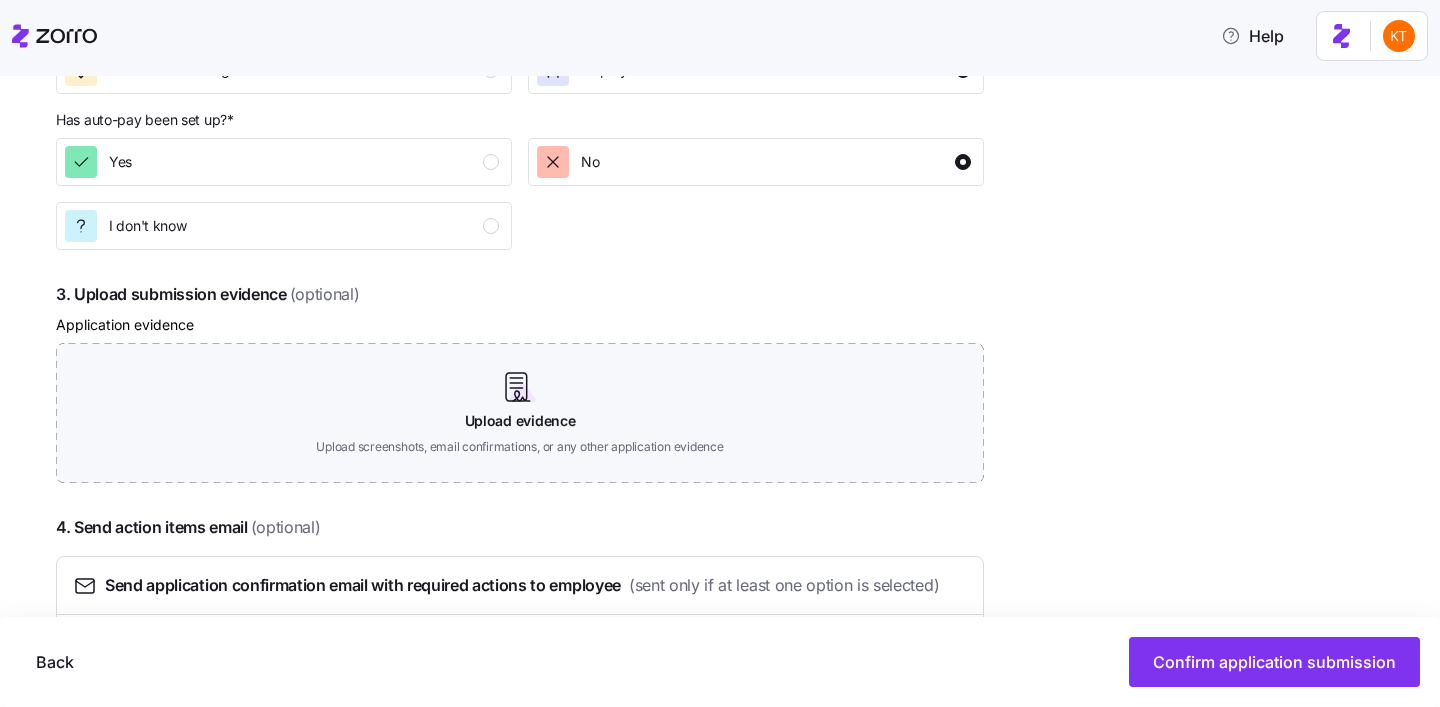 scroll, scrollTop: 1174, scrollLeft: 0, axis: vertical 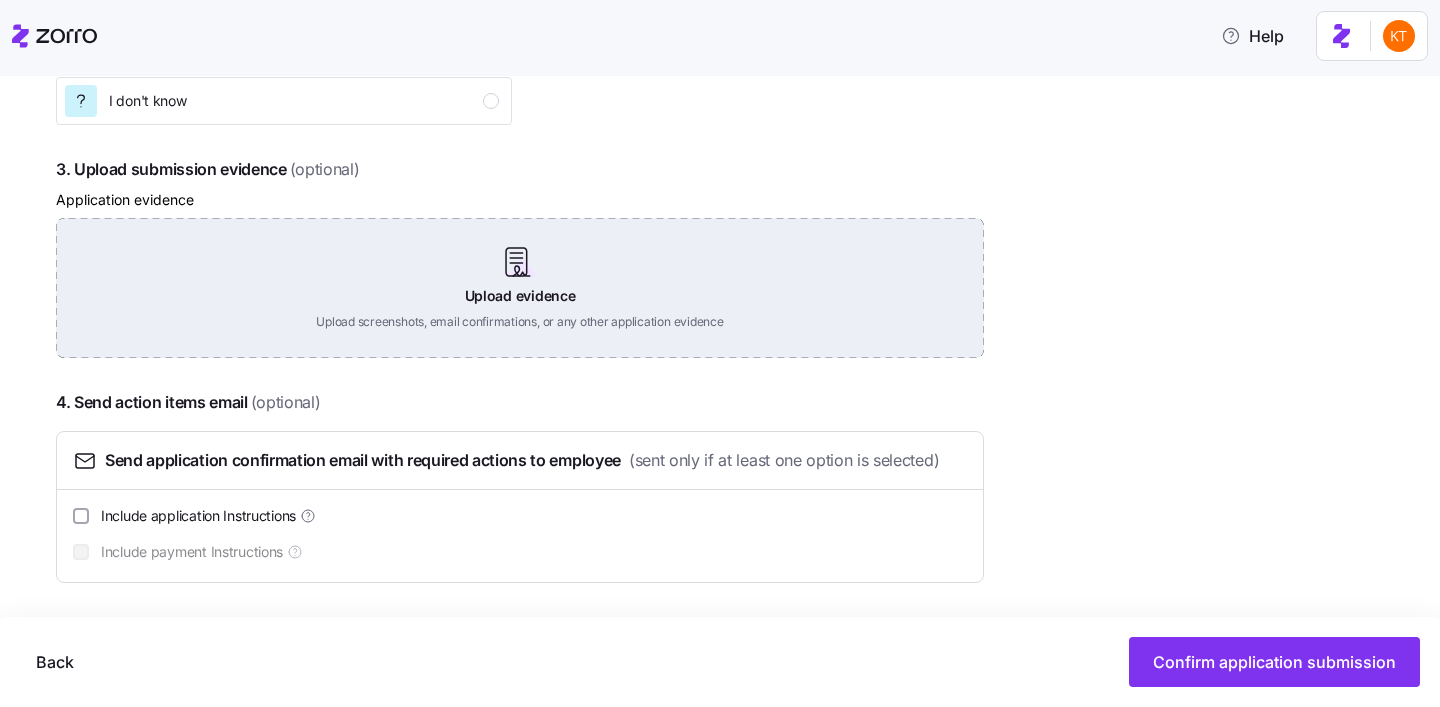 click on "Upload evidence Upload screenshots, email confirmations, or any other application evidence" at bounding box center (520, 288) 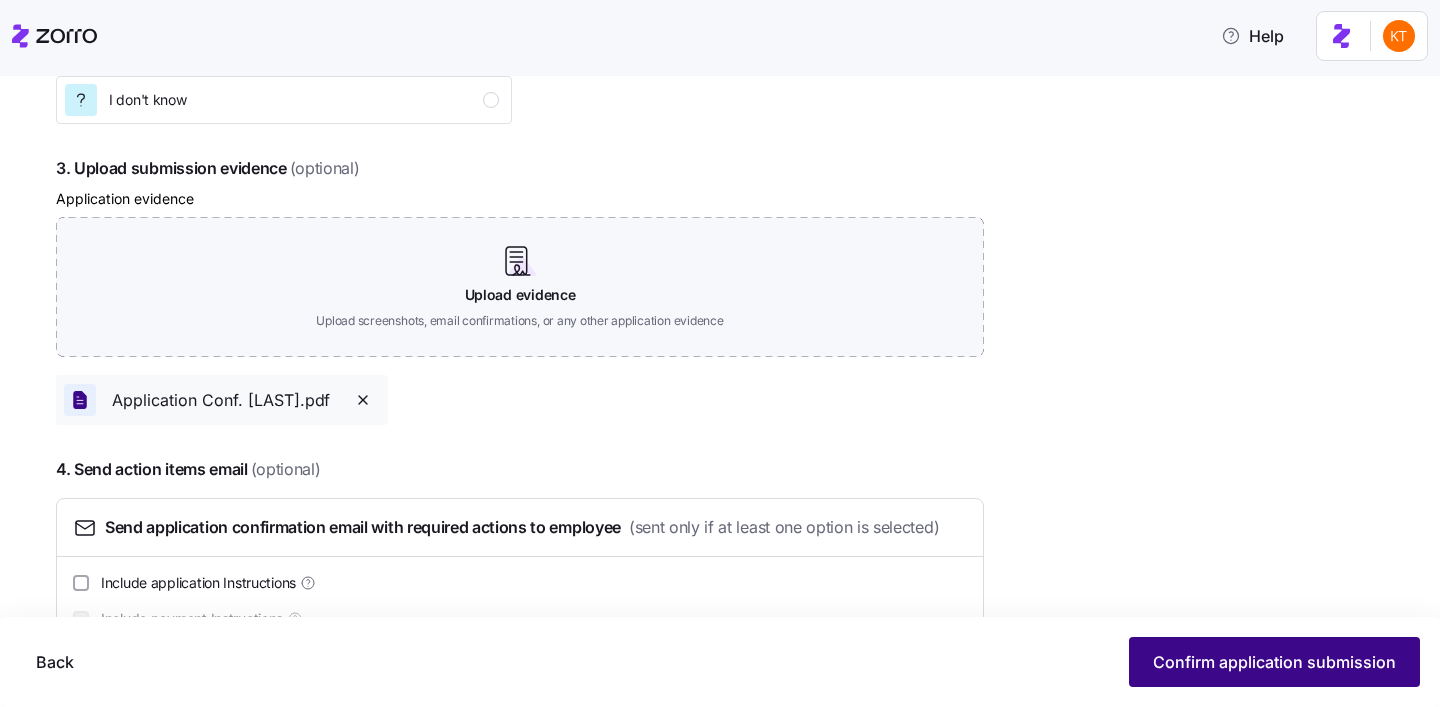 click on "Confirm application submission" at bounding box center (1274, 662) 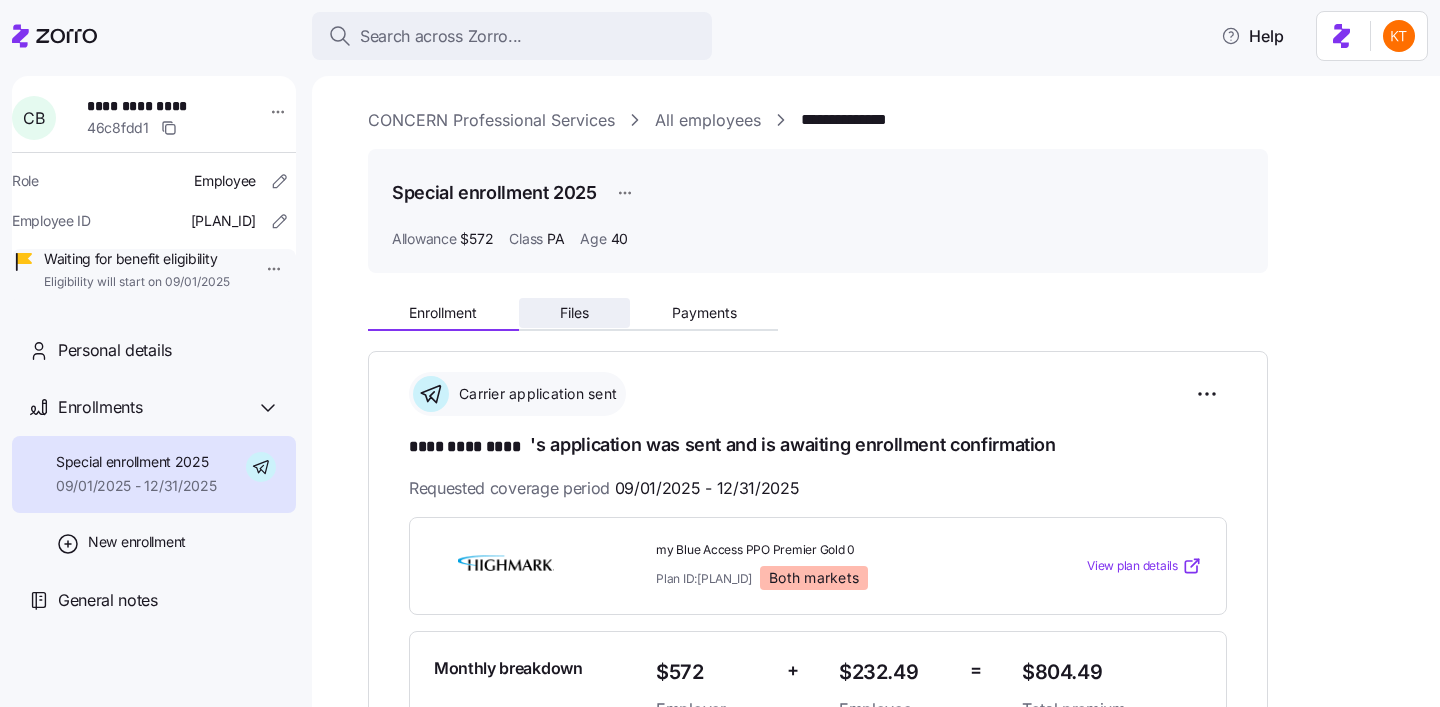 click on "Files" at bounding box center [575, 313] 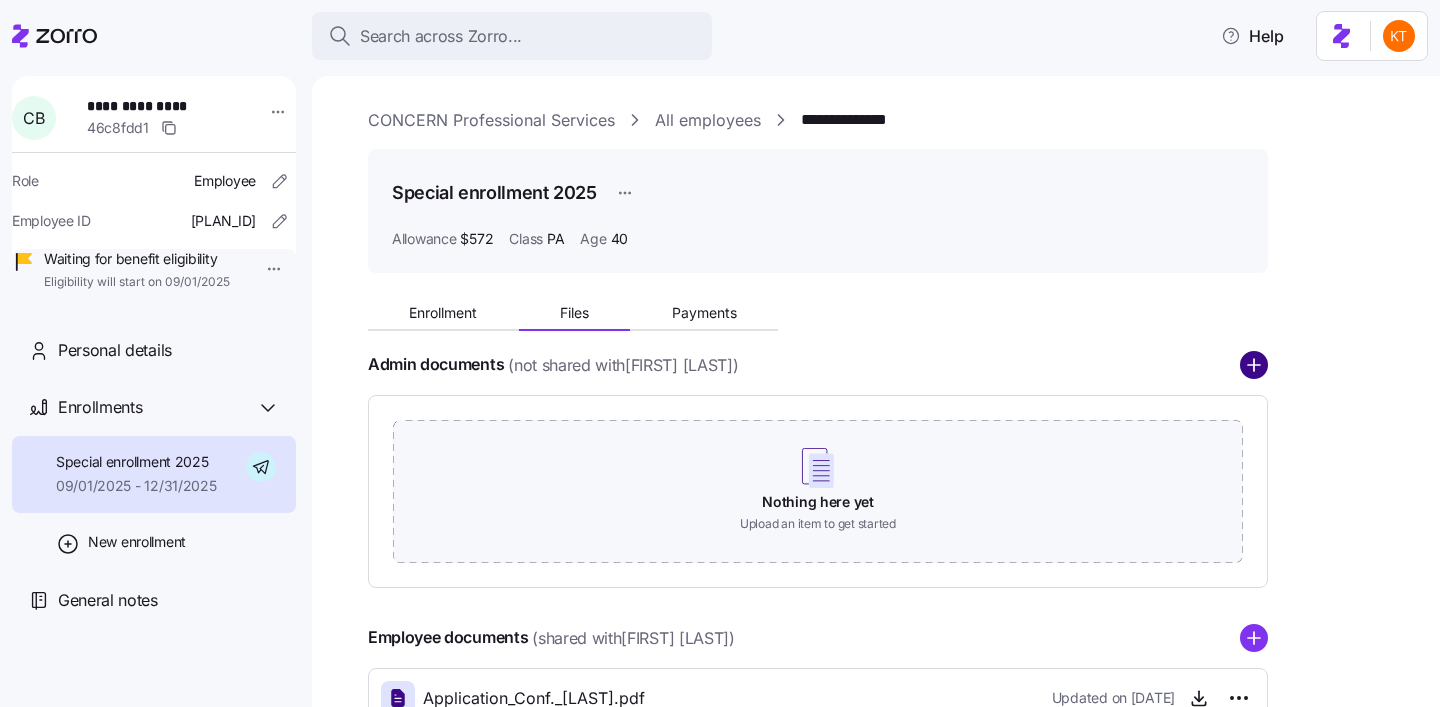 click 